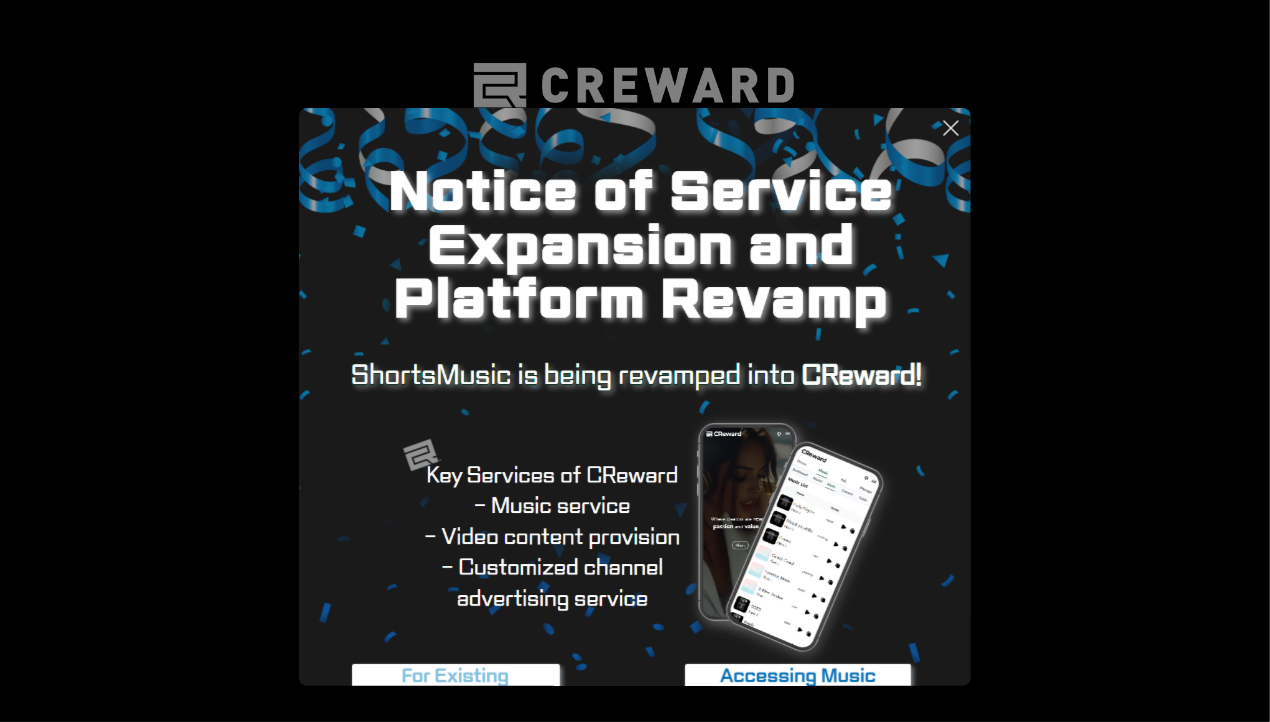 scroll, scrollTop: 0, scrollLeft: 0, axis: both 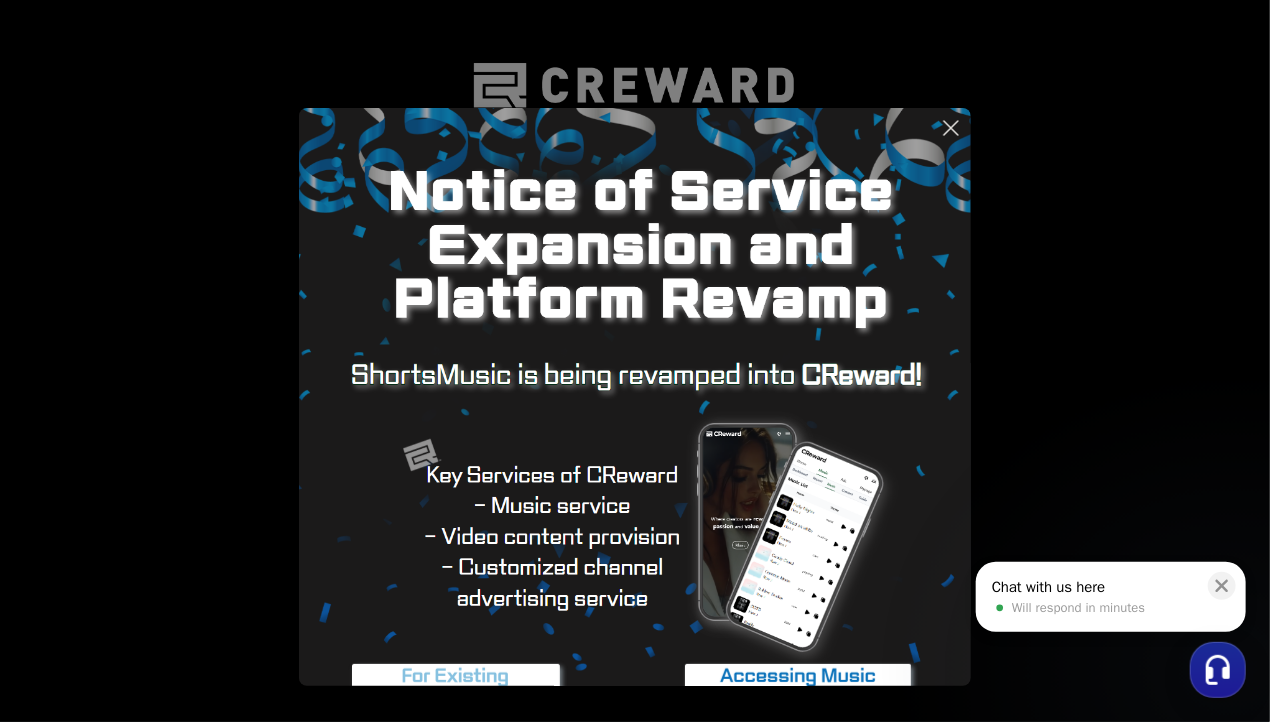 click 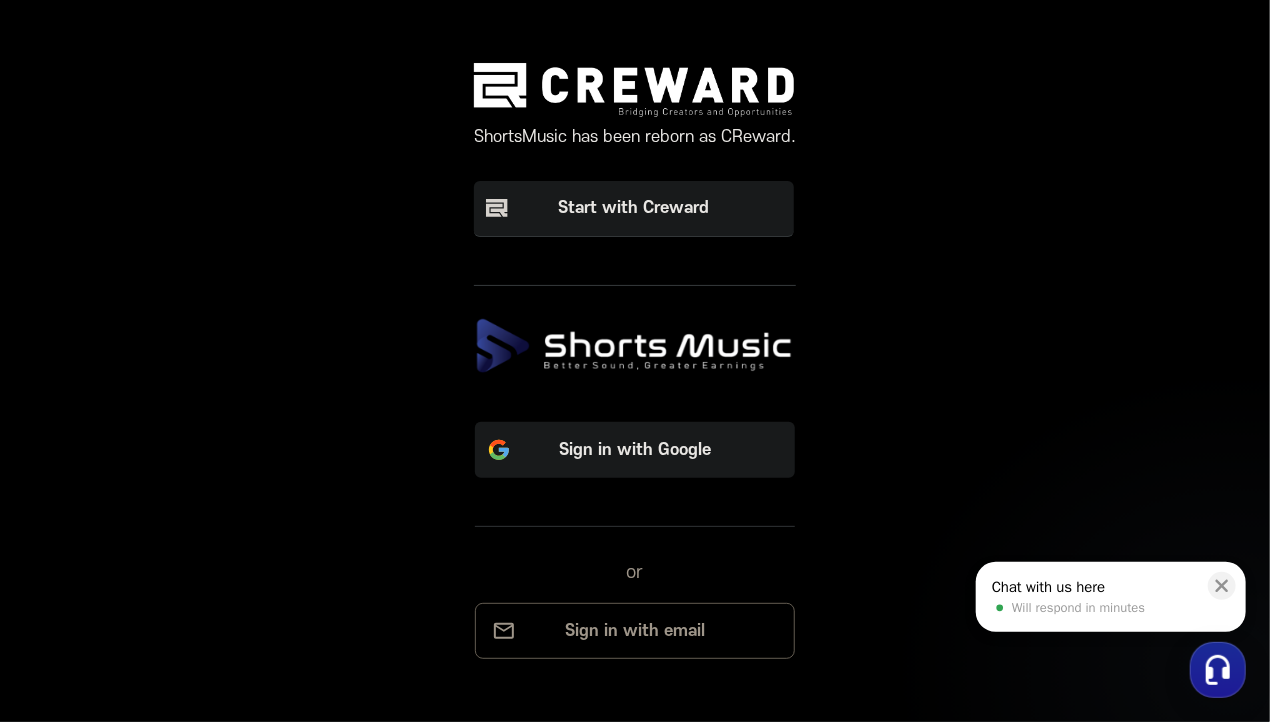 drag, startPoint x: 960, startPoint y: 209, endPoint x: 964, endPoint y: 313, distance: 104.0769 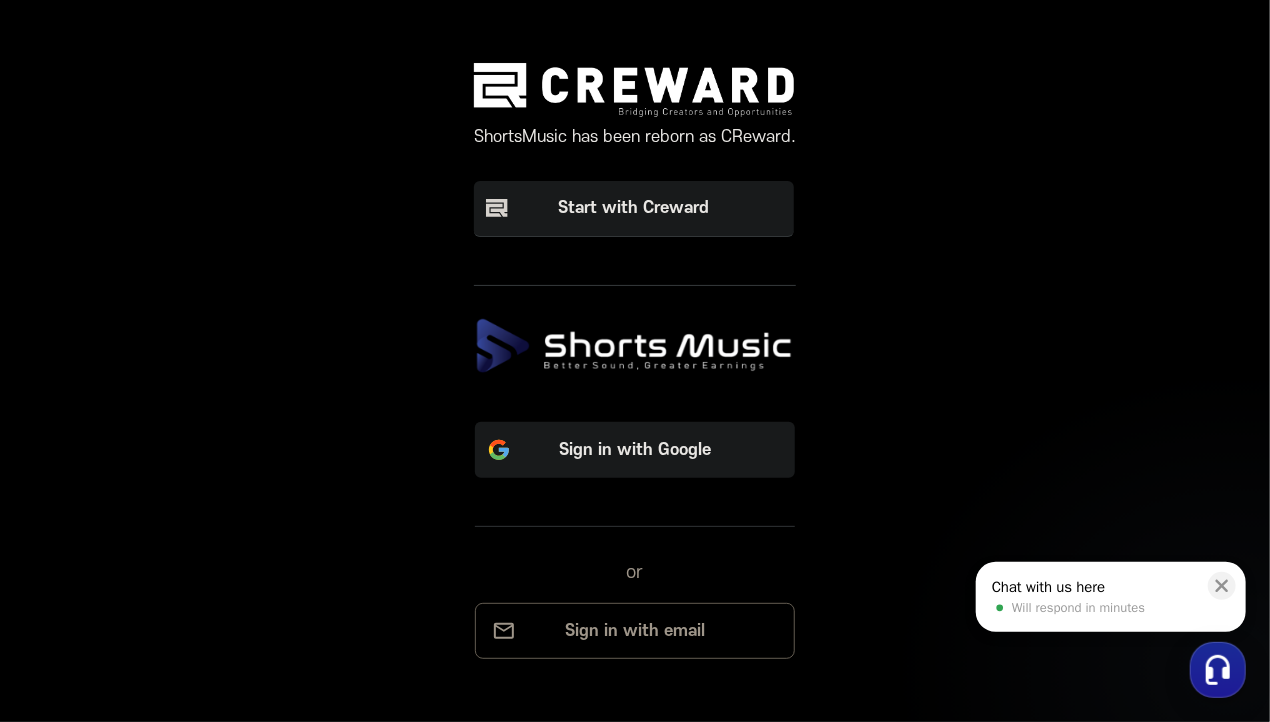 click 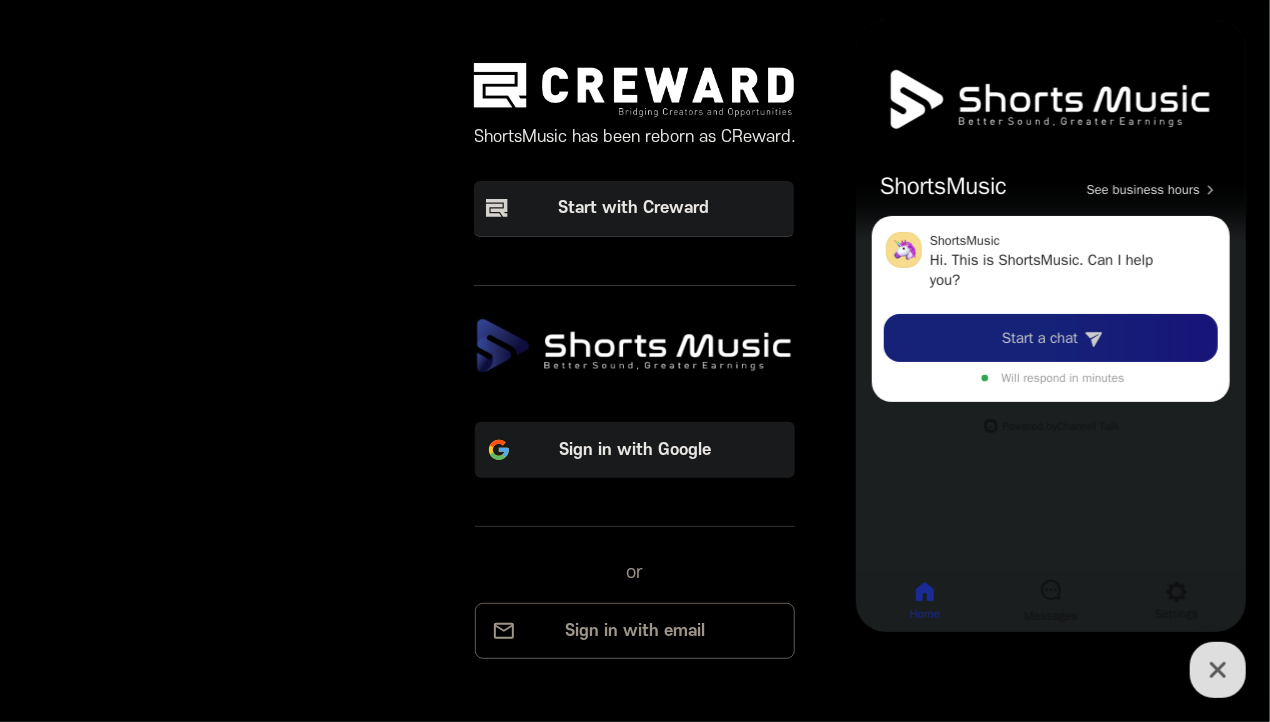 click on "Start a chat" at bounding box center (1039, 338) 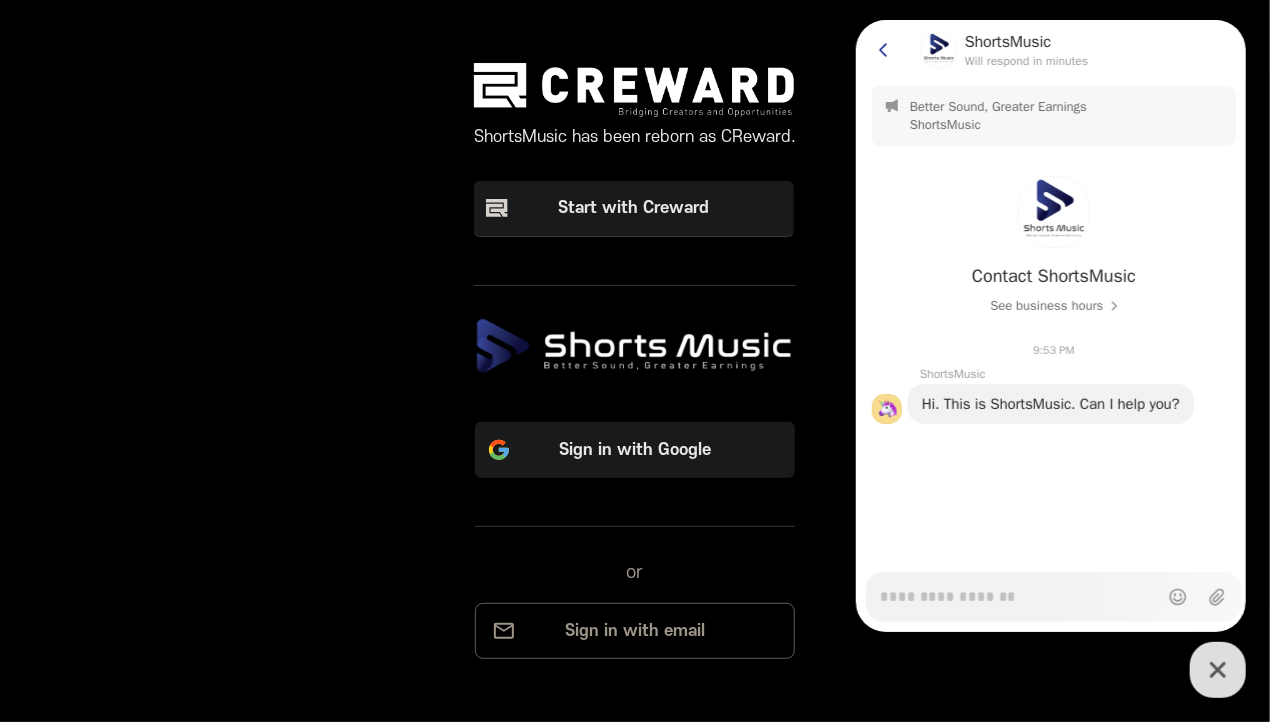 type on "*" 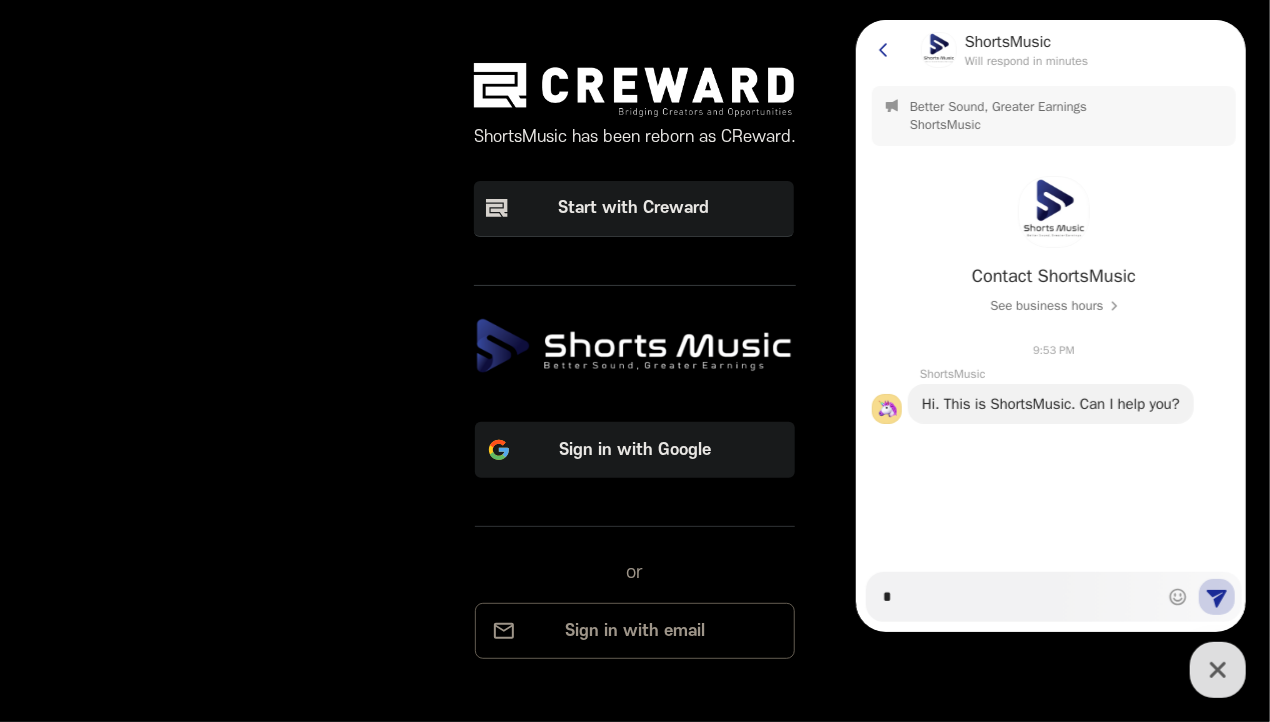 type on "*" 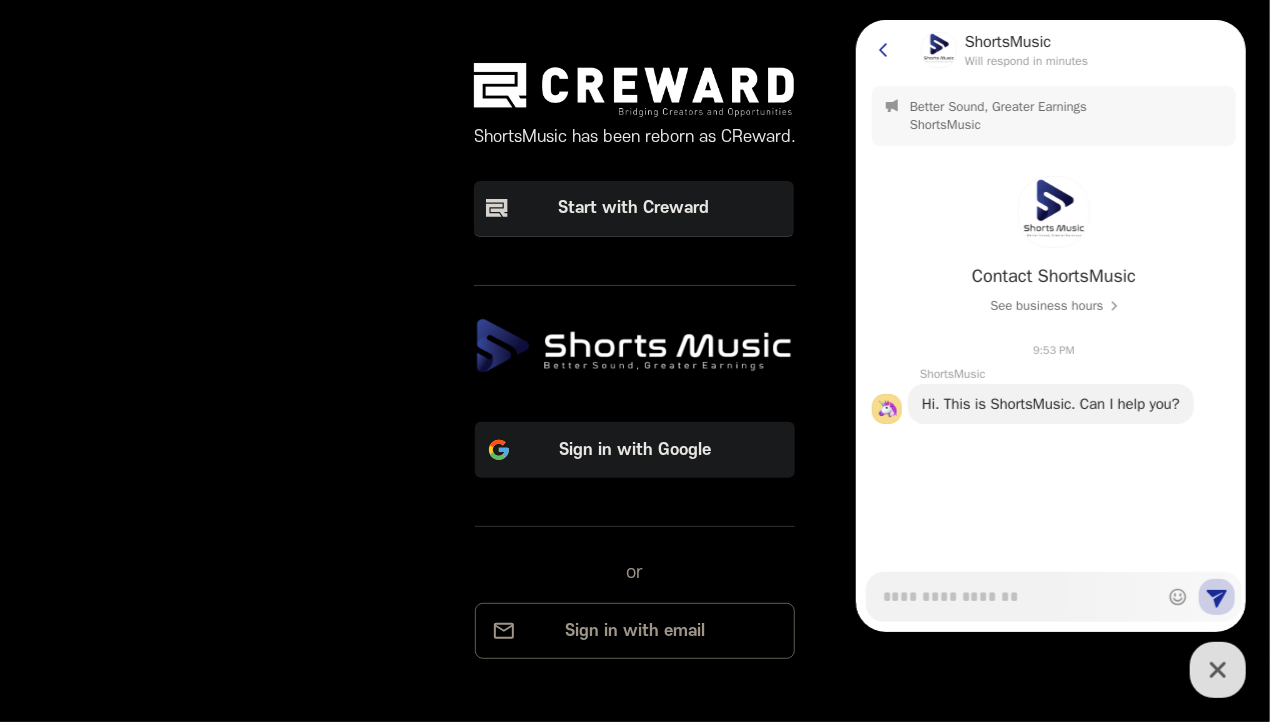 type on "*" 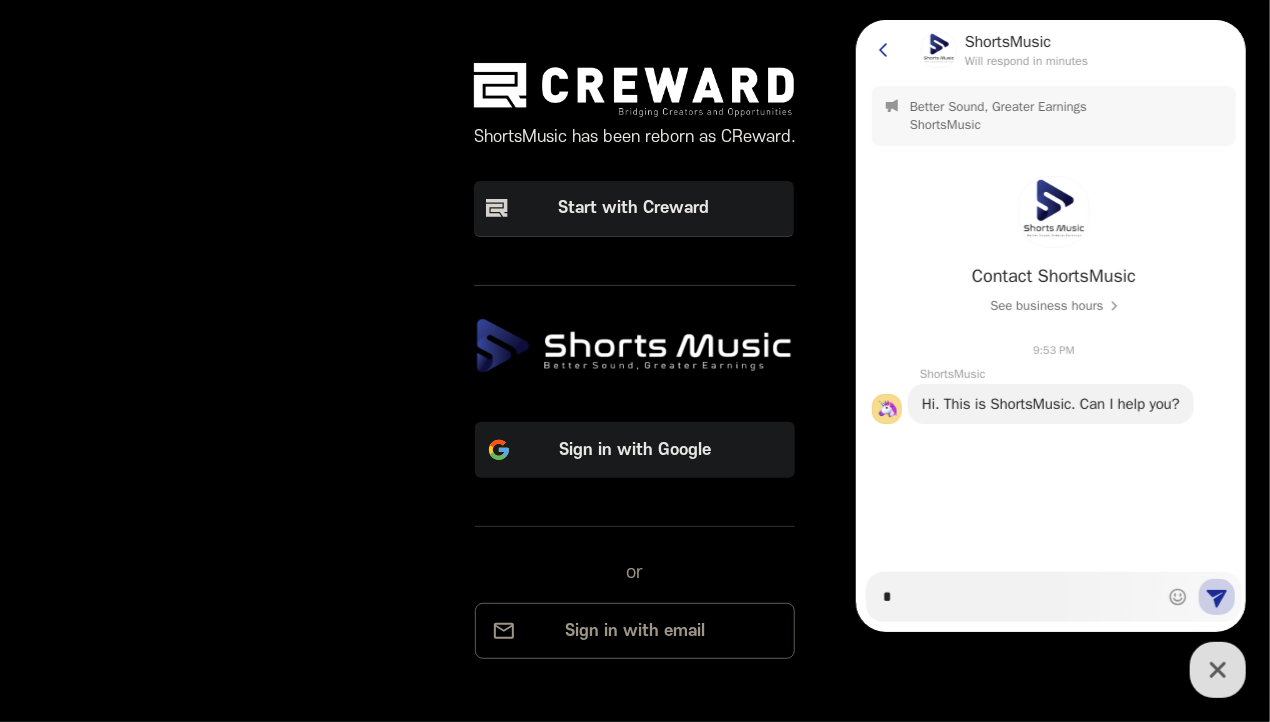 type on "*" 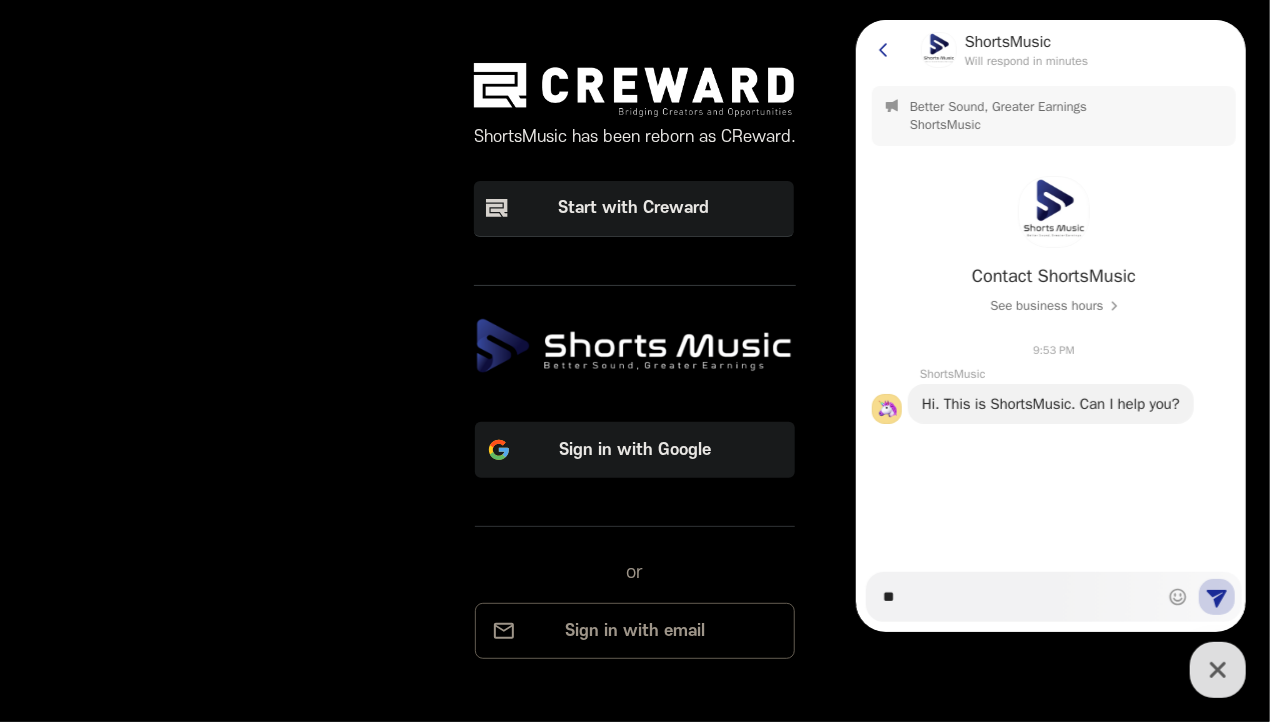 type on "*" 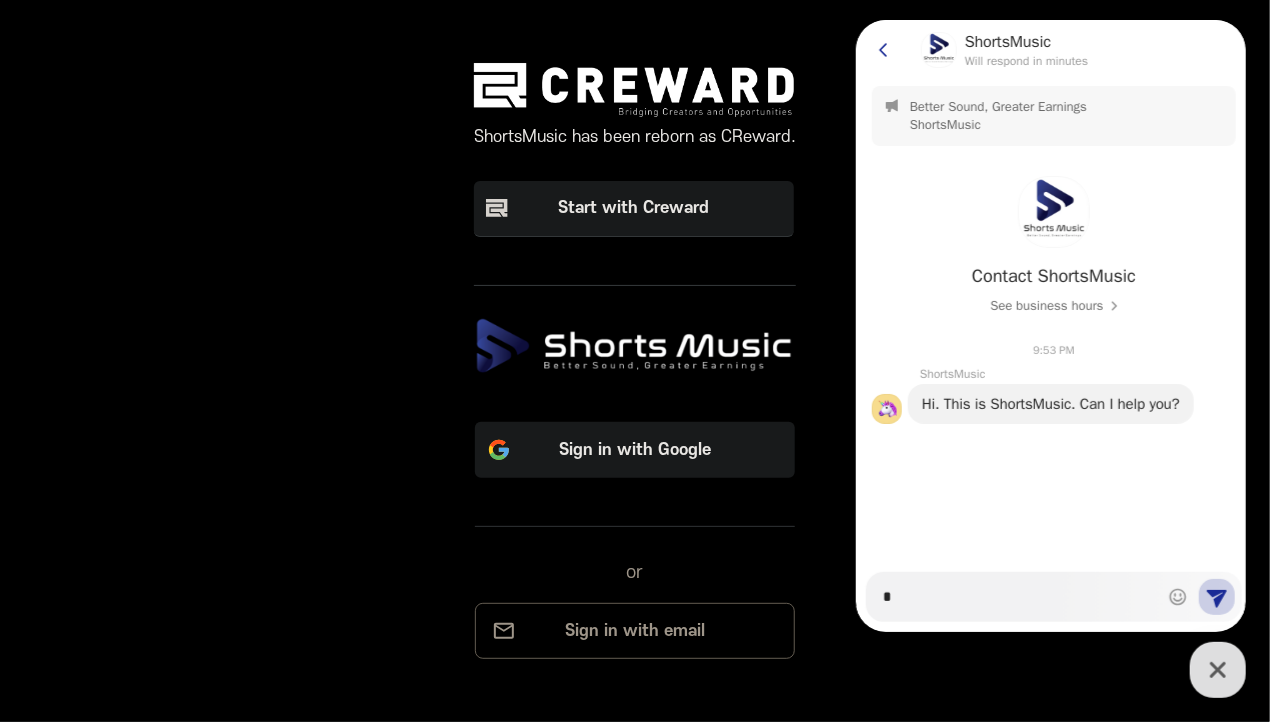 type on "*" 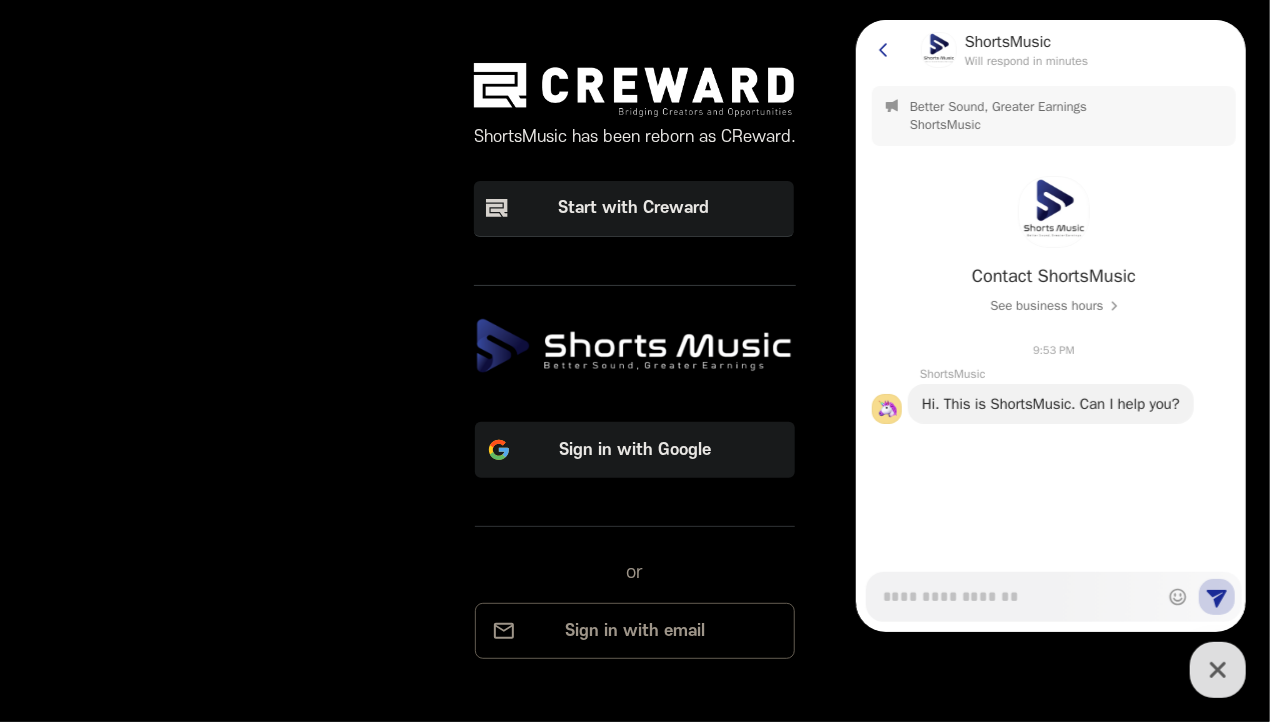 type on "*" 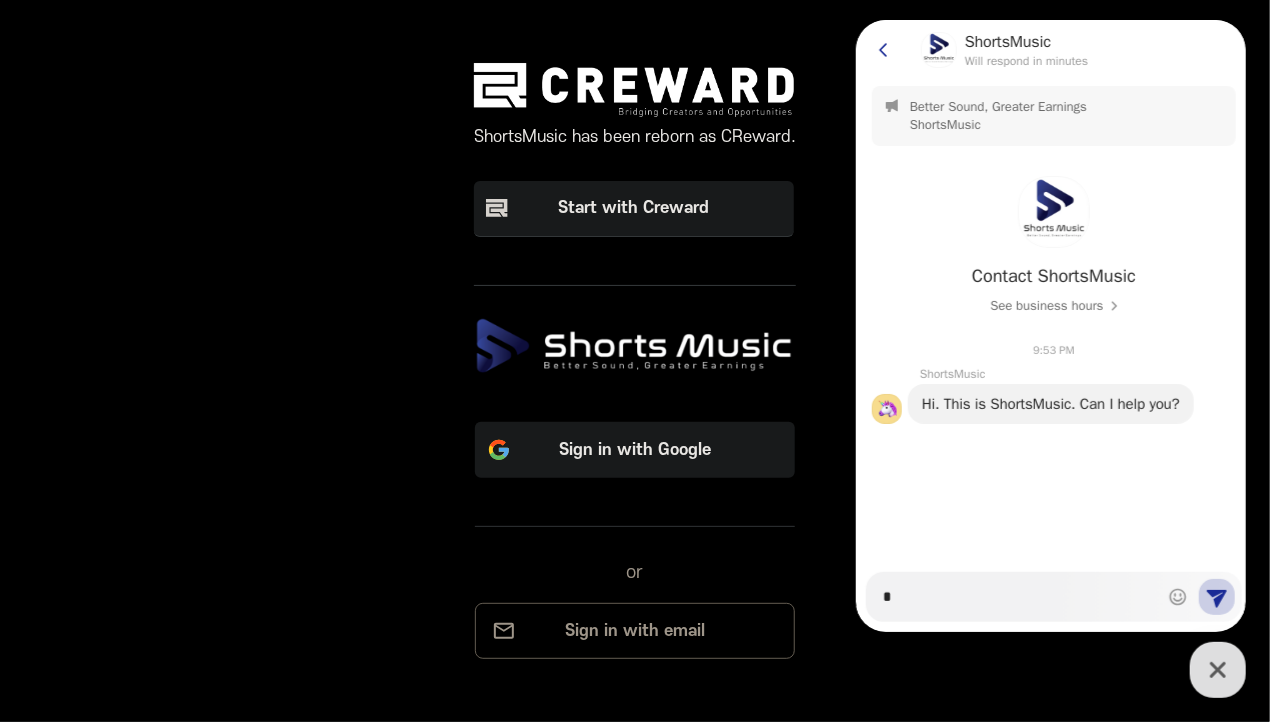 type on "*" 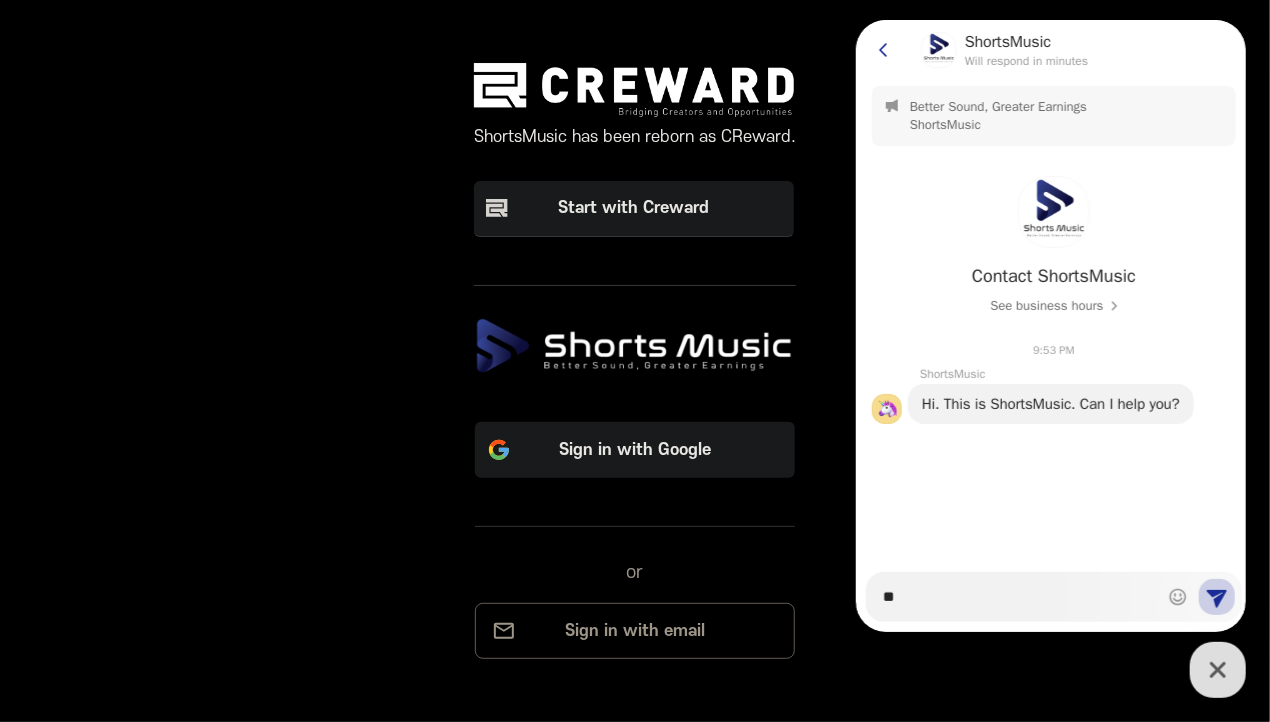 type on "*" 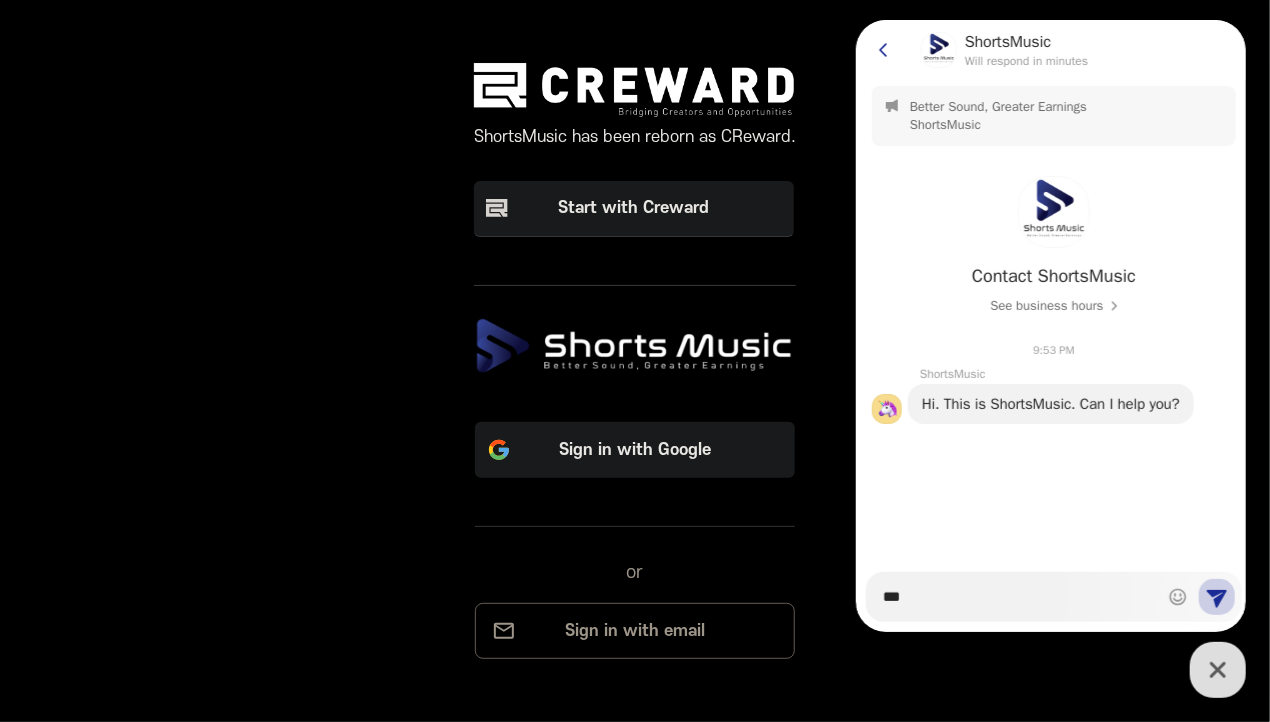 type on "*" 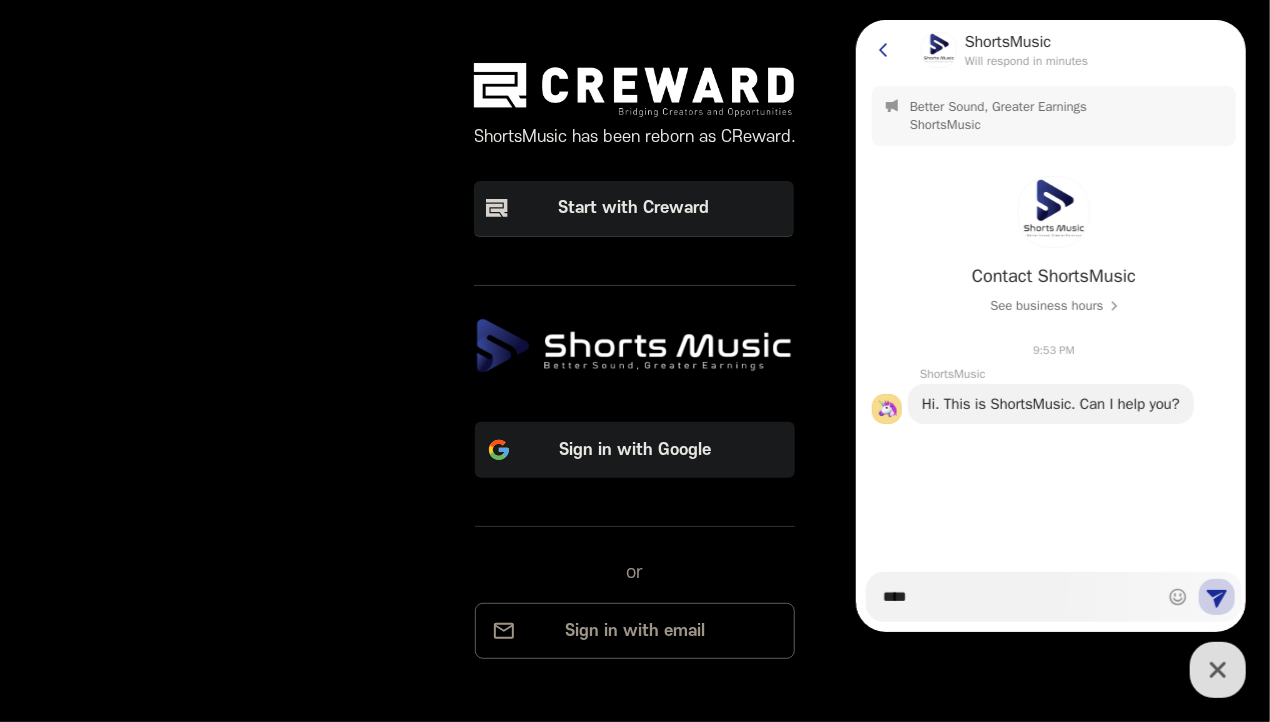 type on "*" 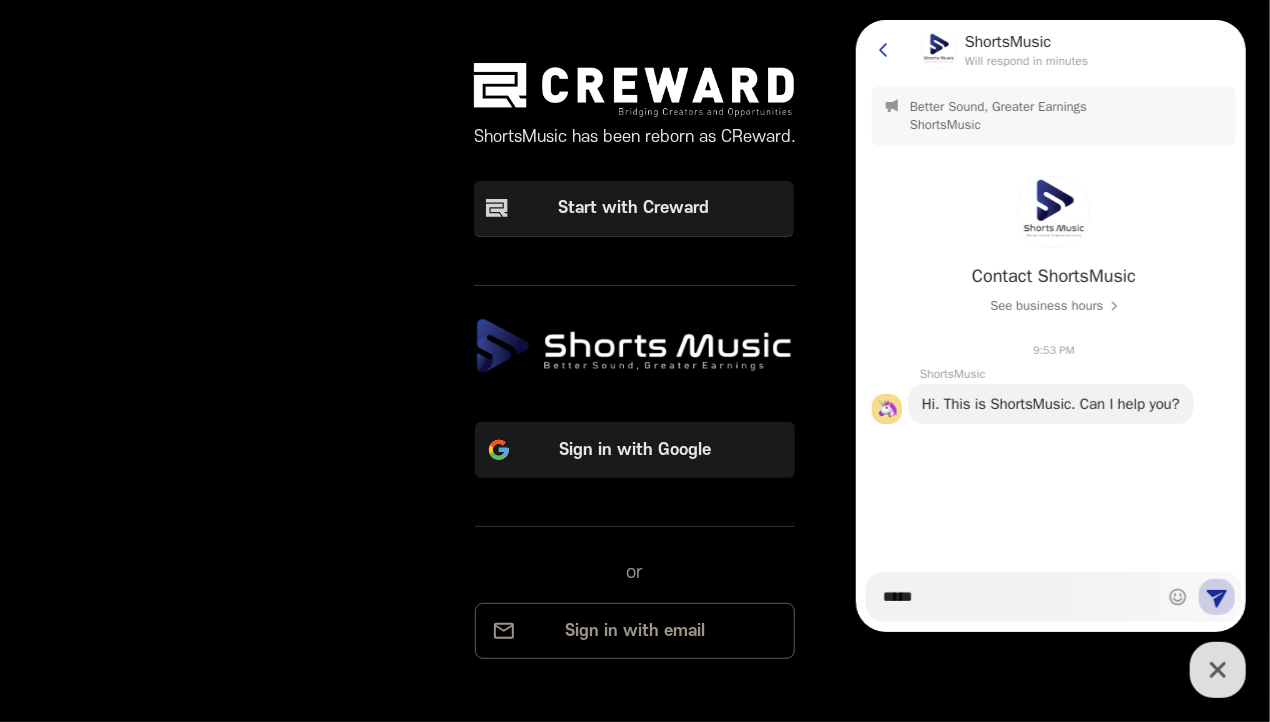 type on "*" 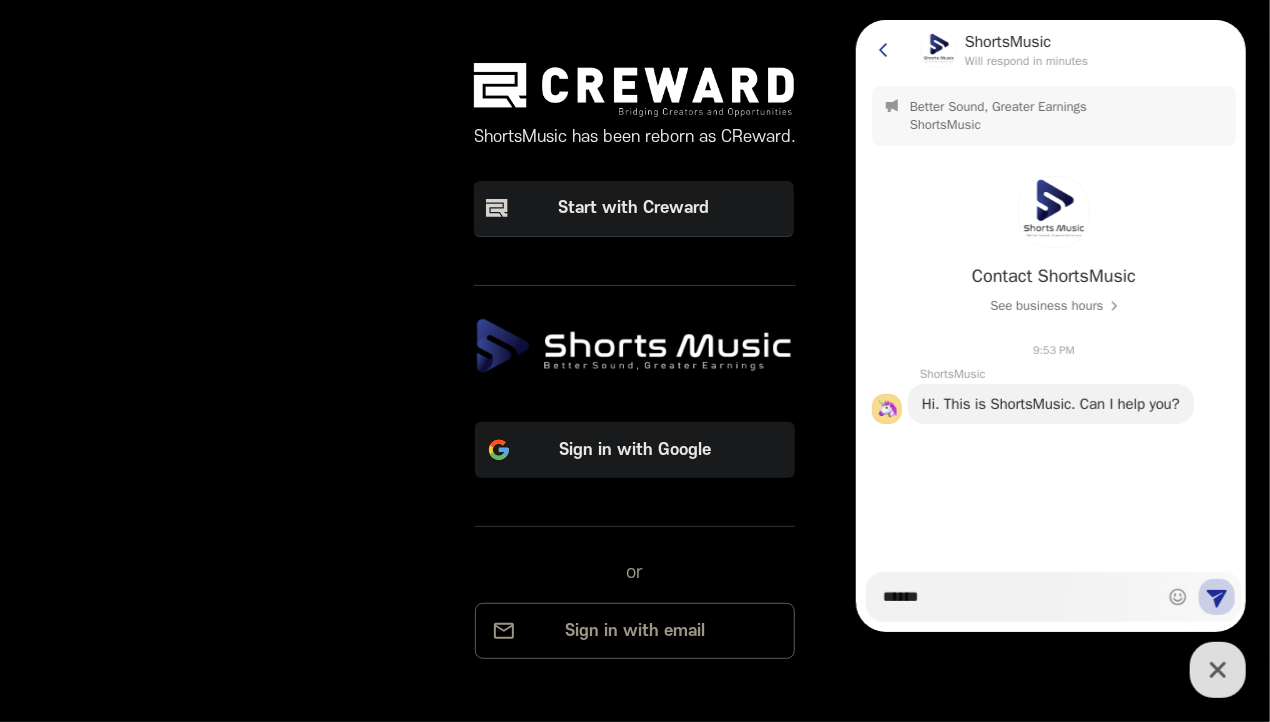 type on "*" 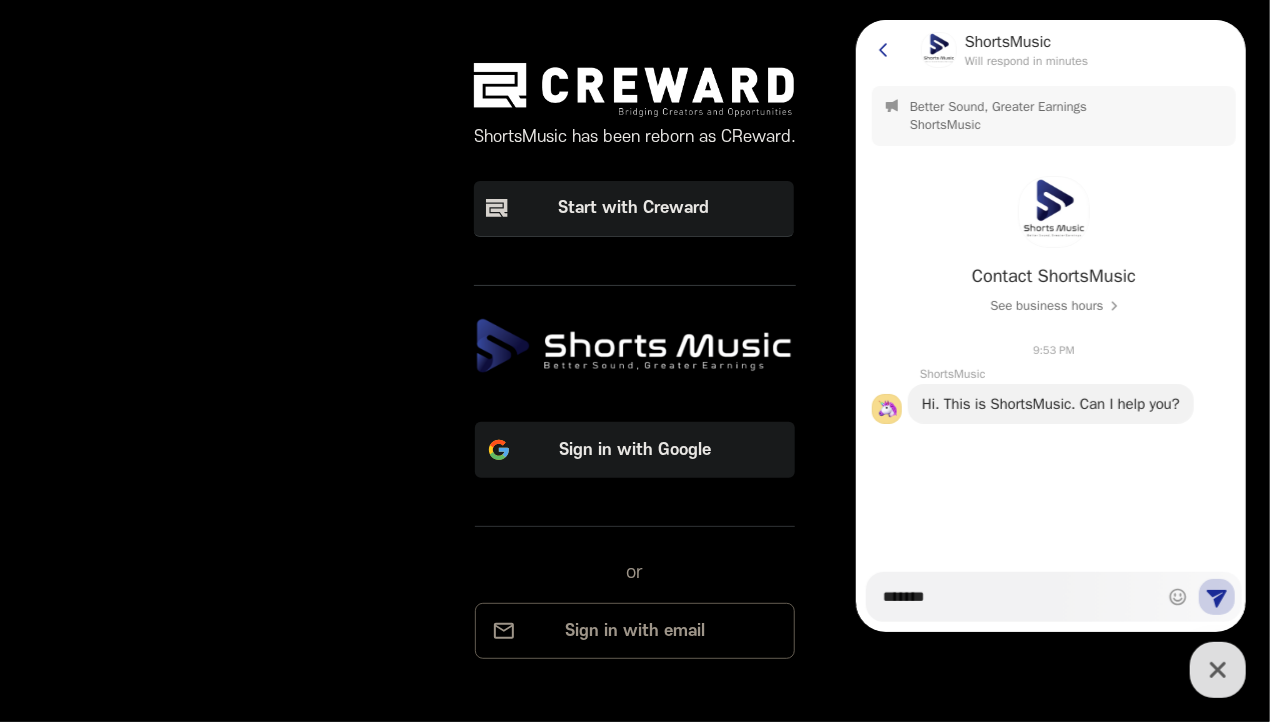 type on "*" 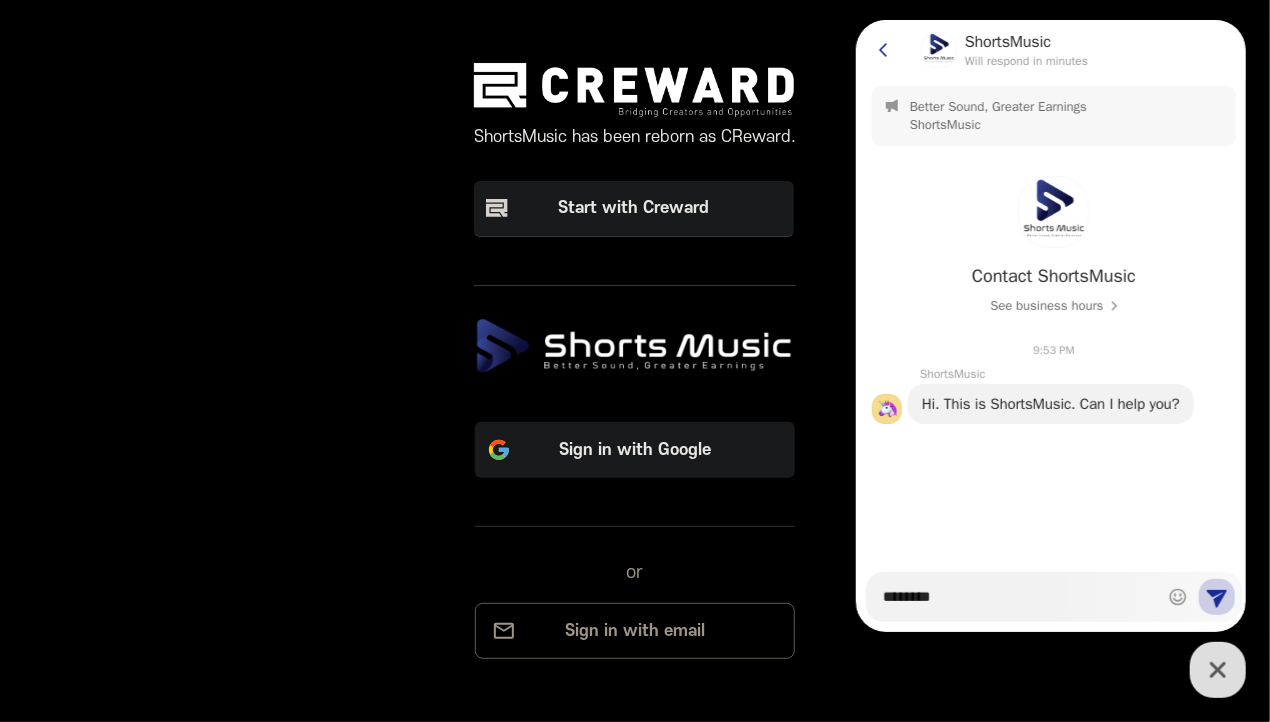 type on "*" 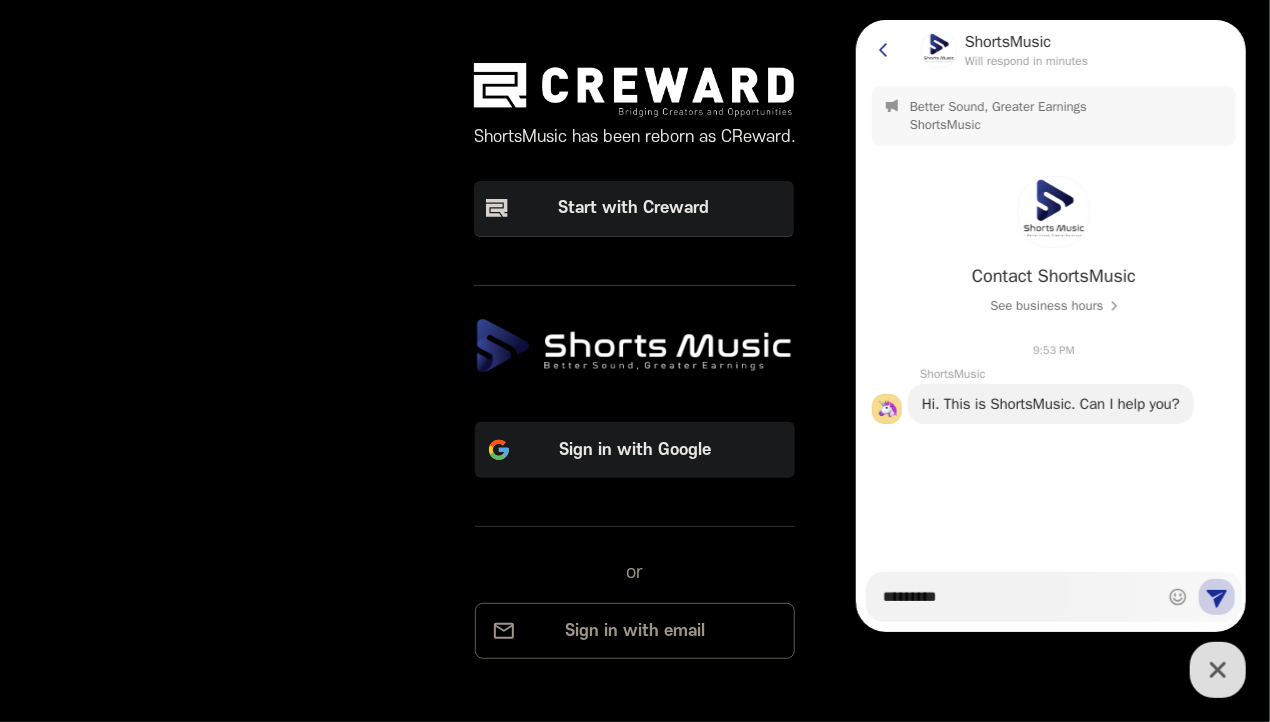 type on "*" 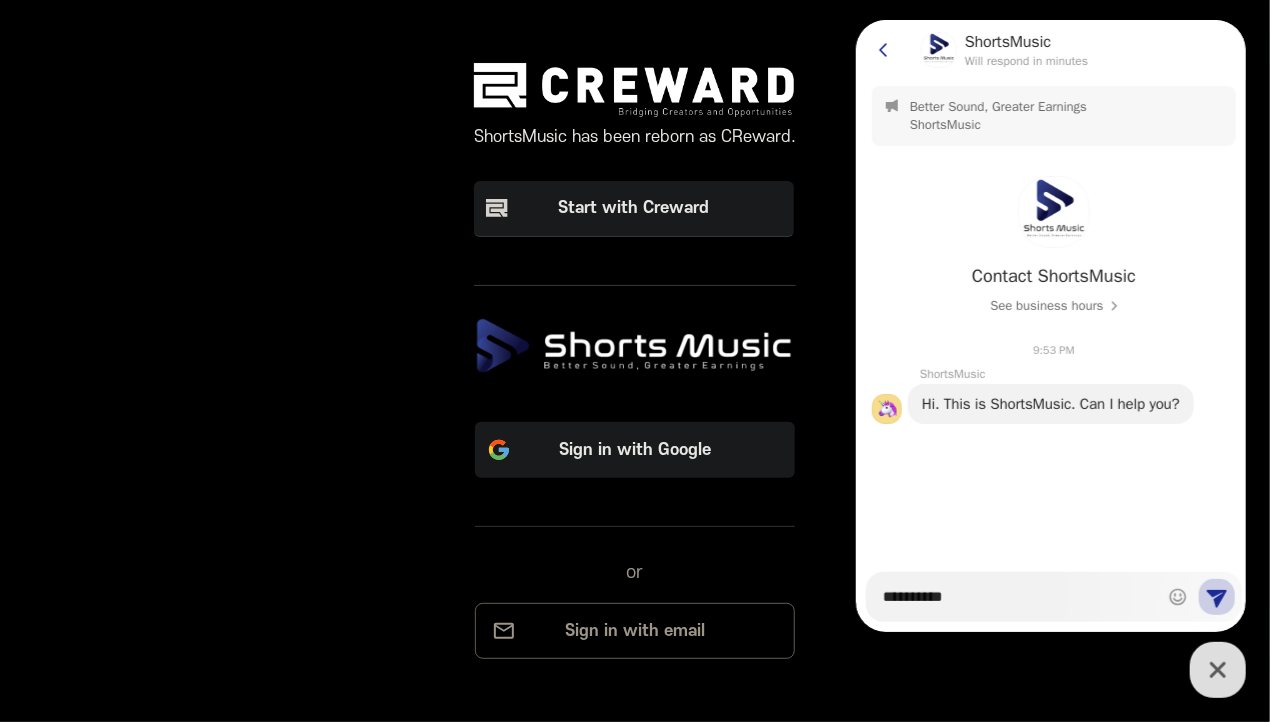 type on "*" 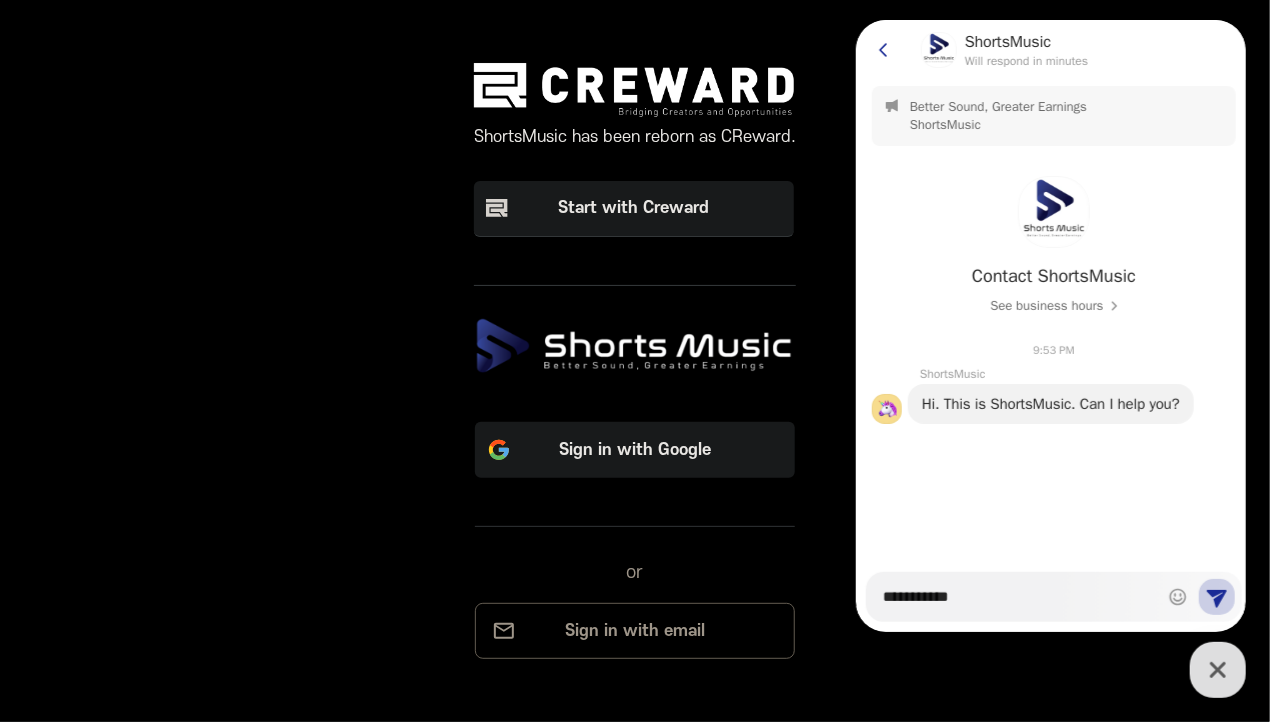 type on "*" 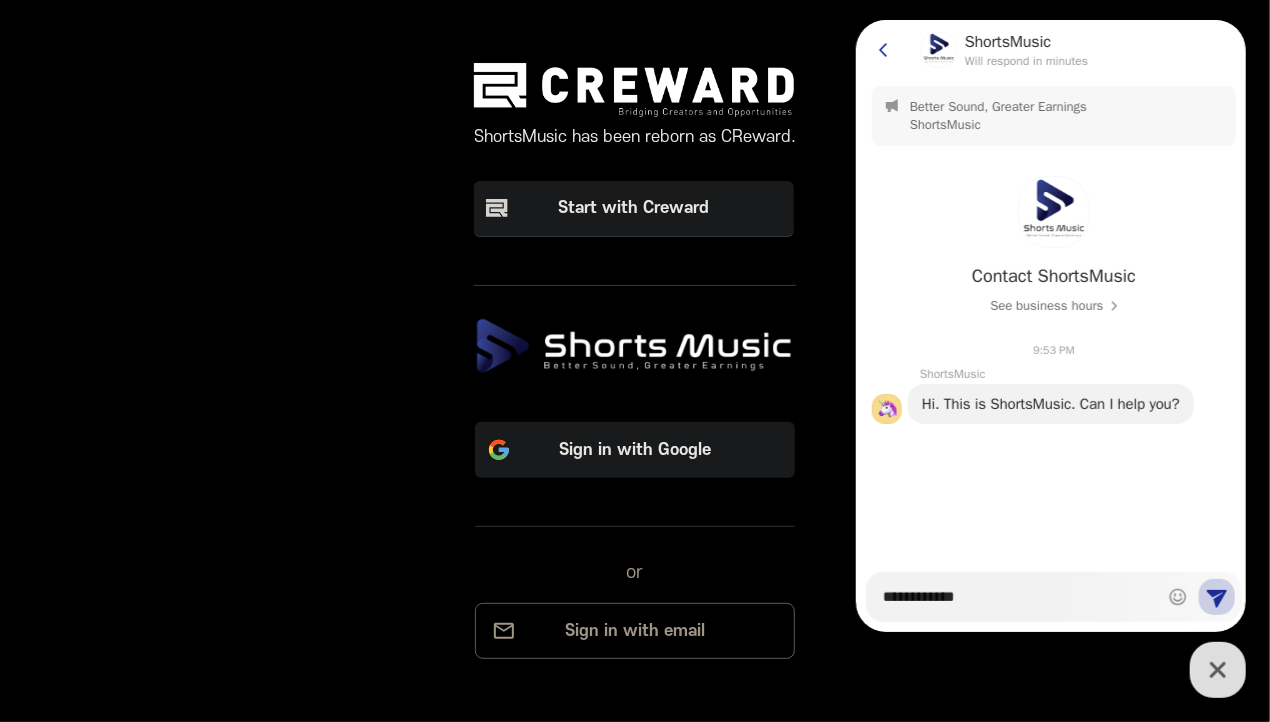 type on "*" 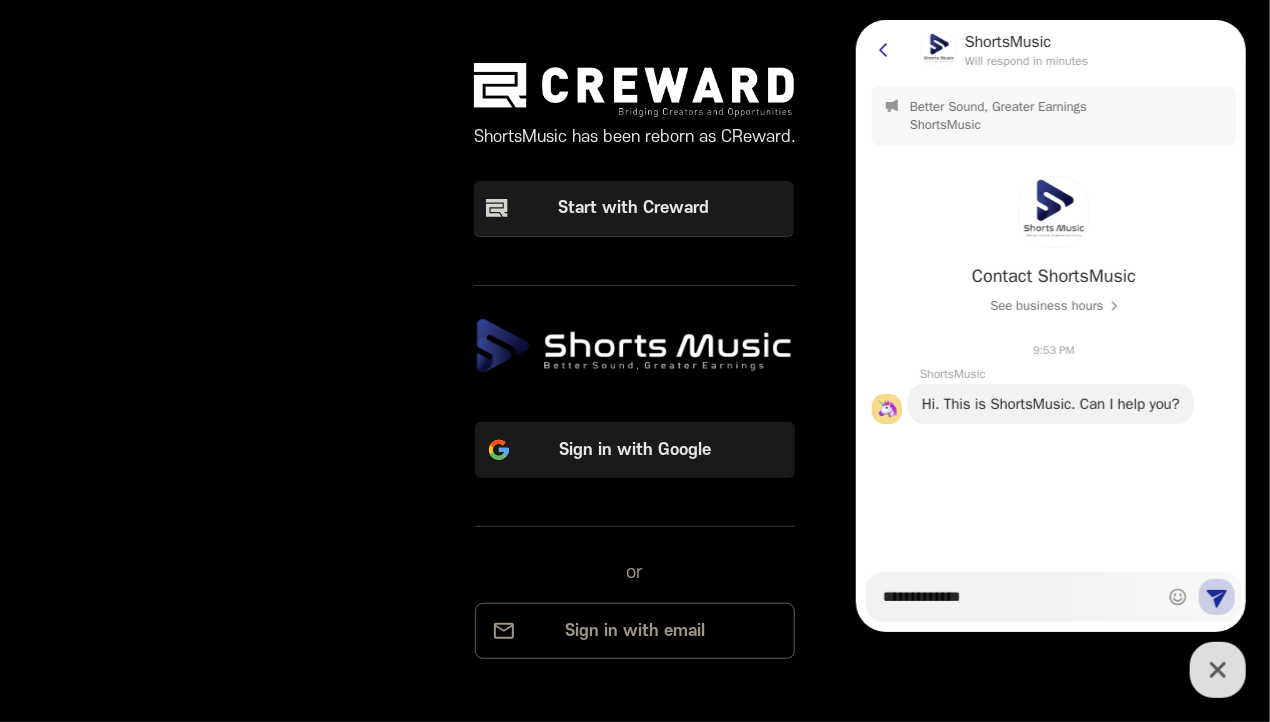 type on "*" 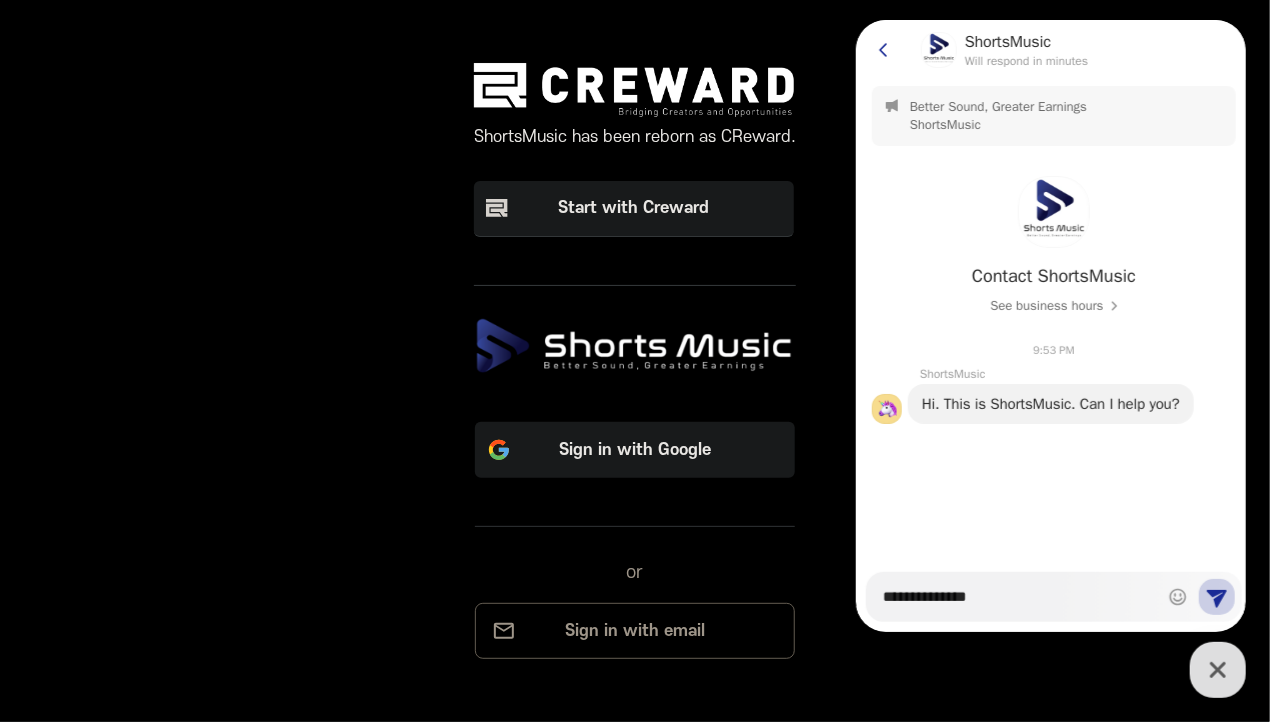 type on "*" 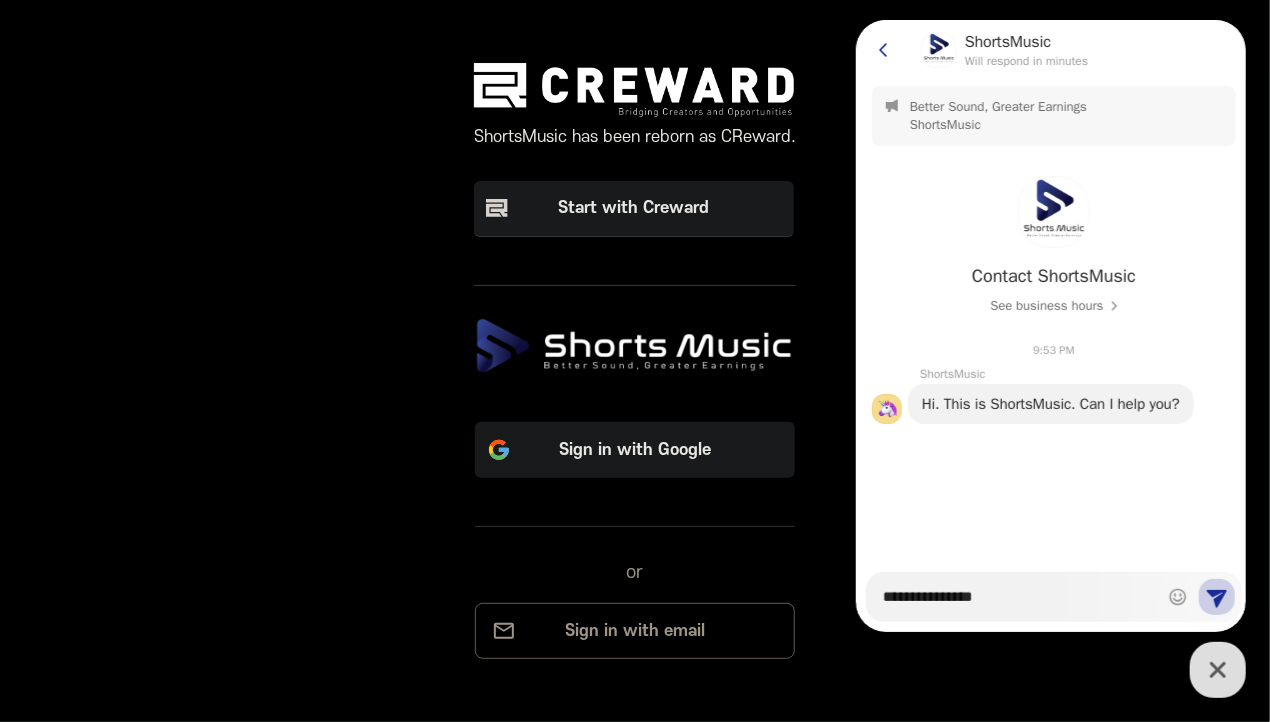 type on "*" 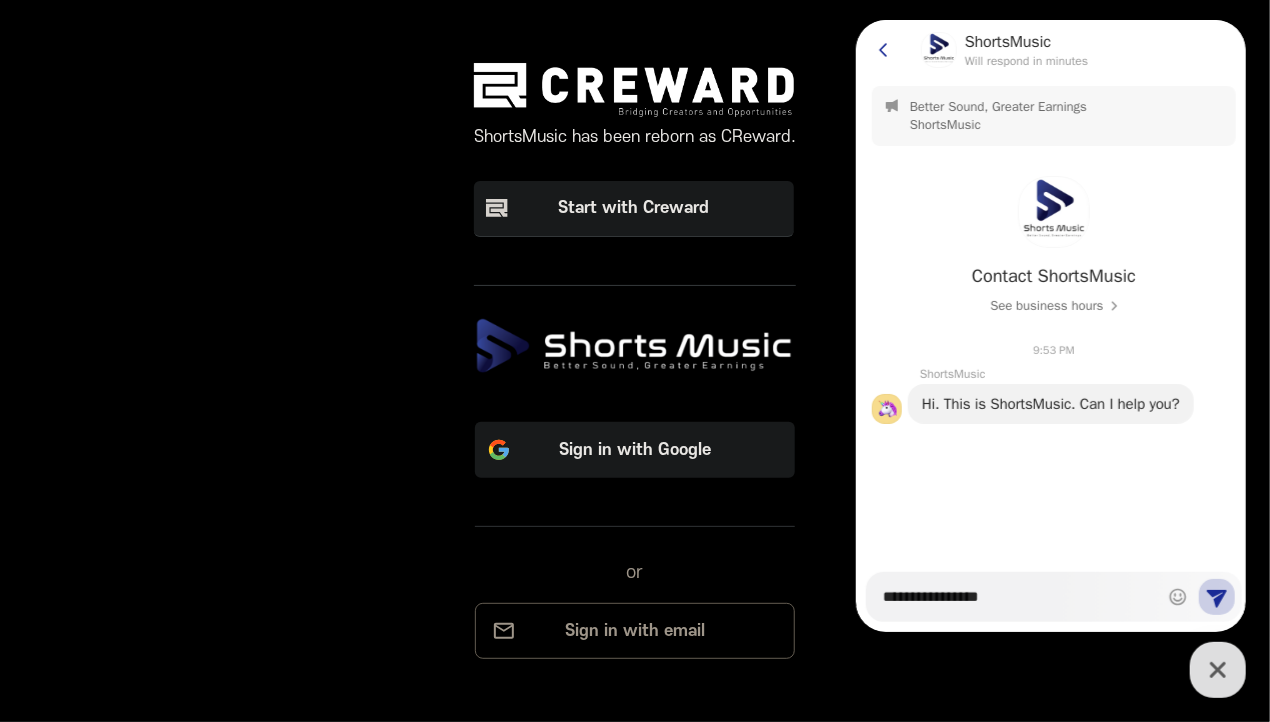 type on "*" 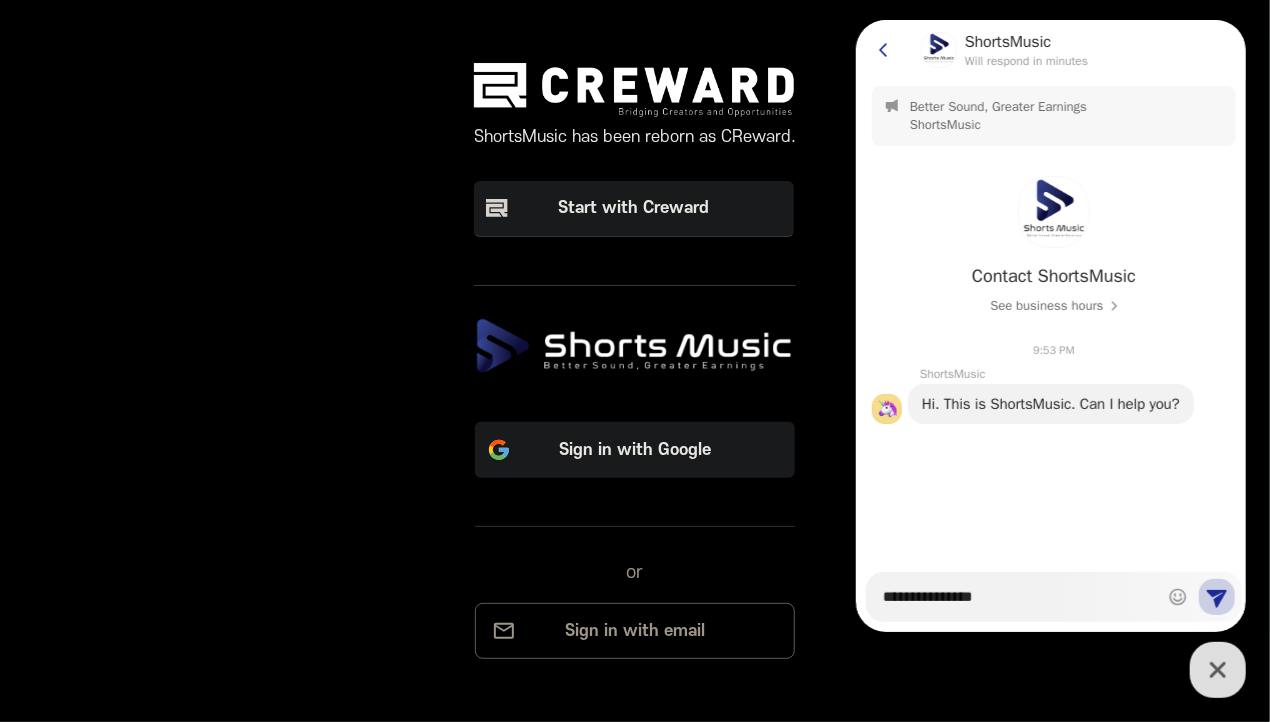type on "*" 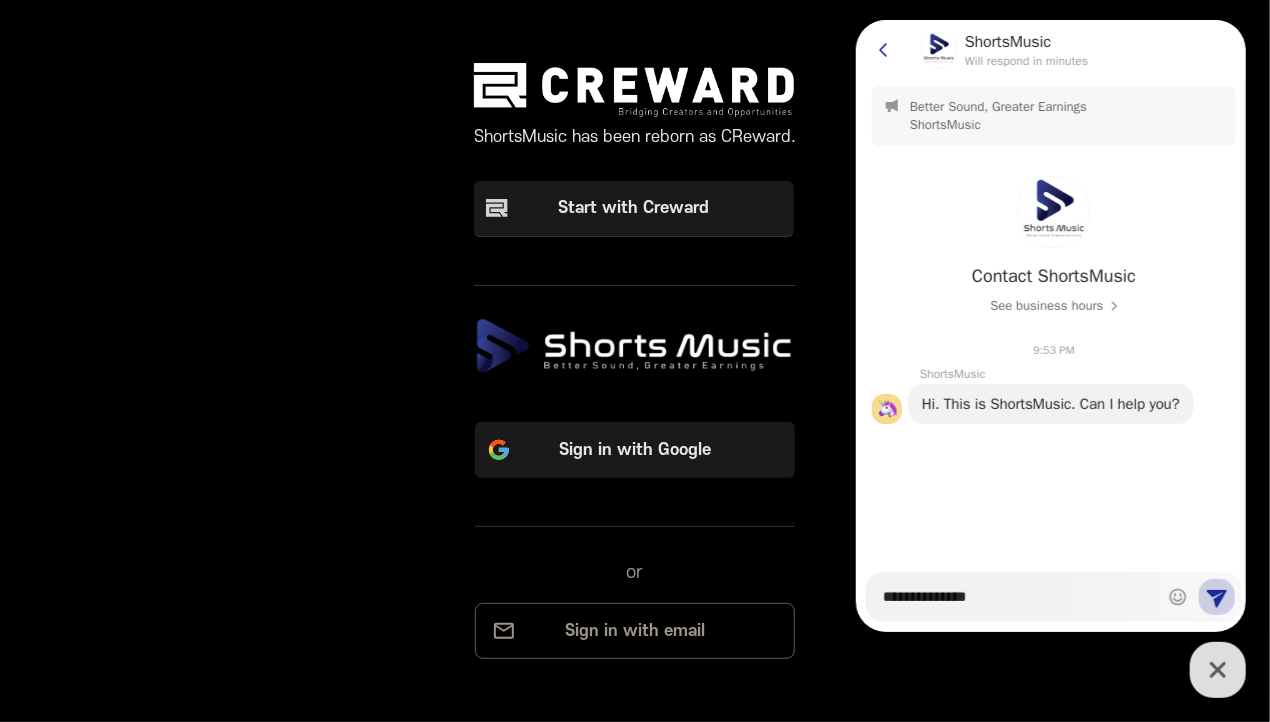 type on "*" 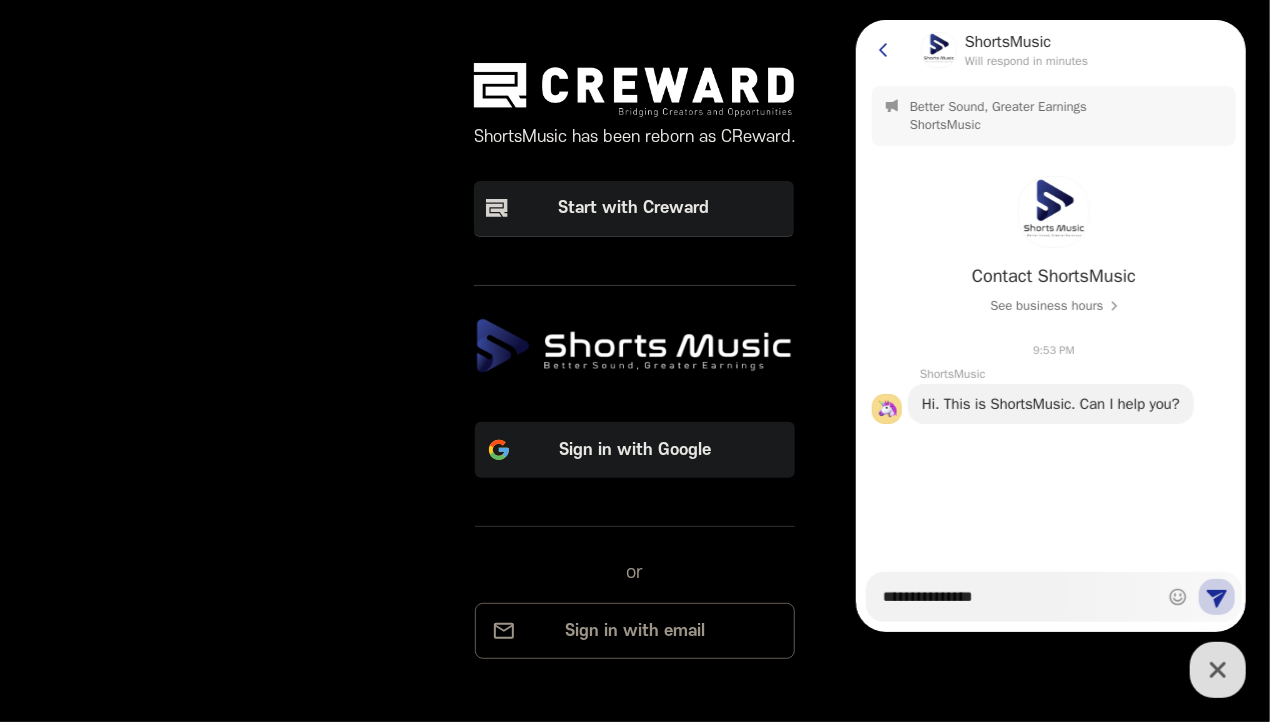 type on "*" 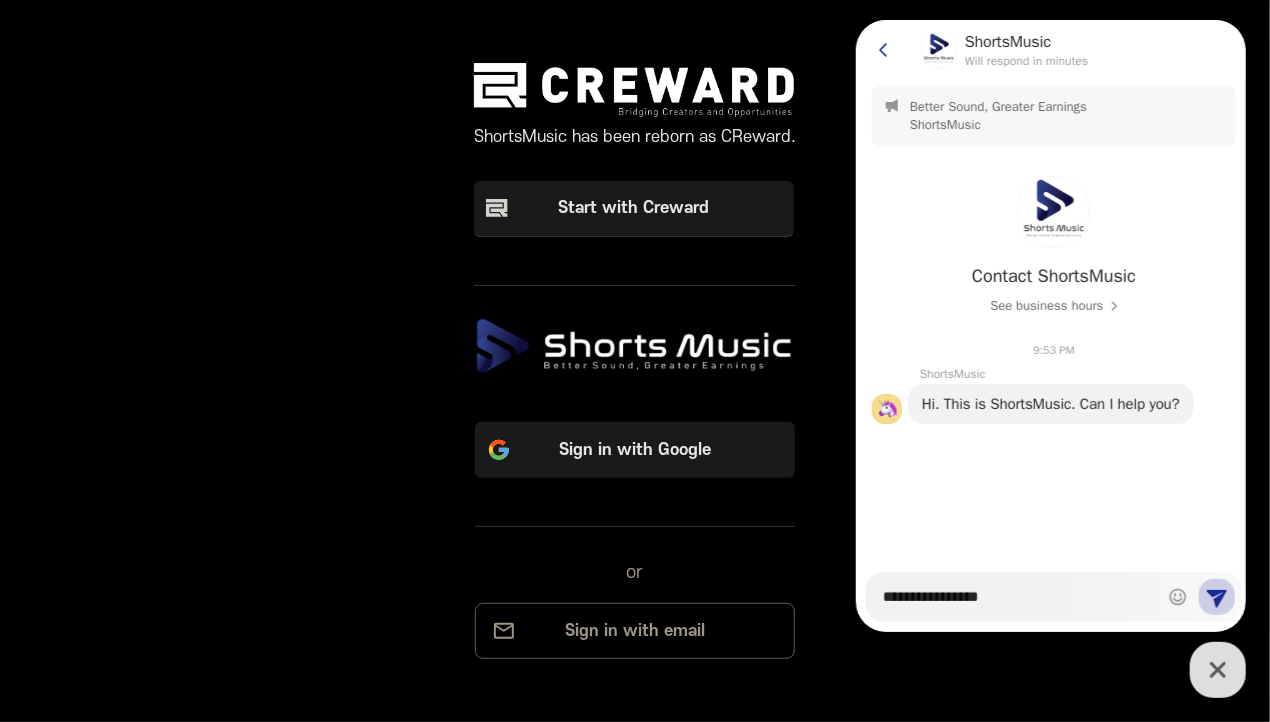 type on "*" 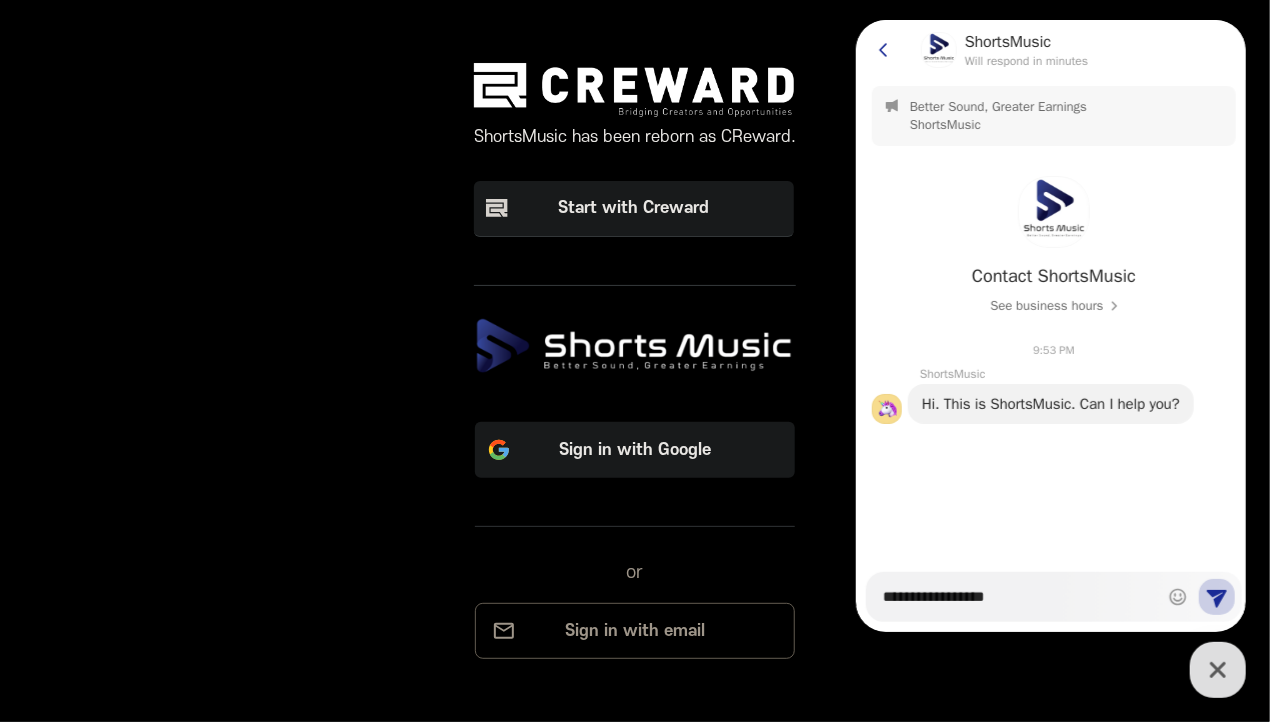 type on "*" 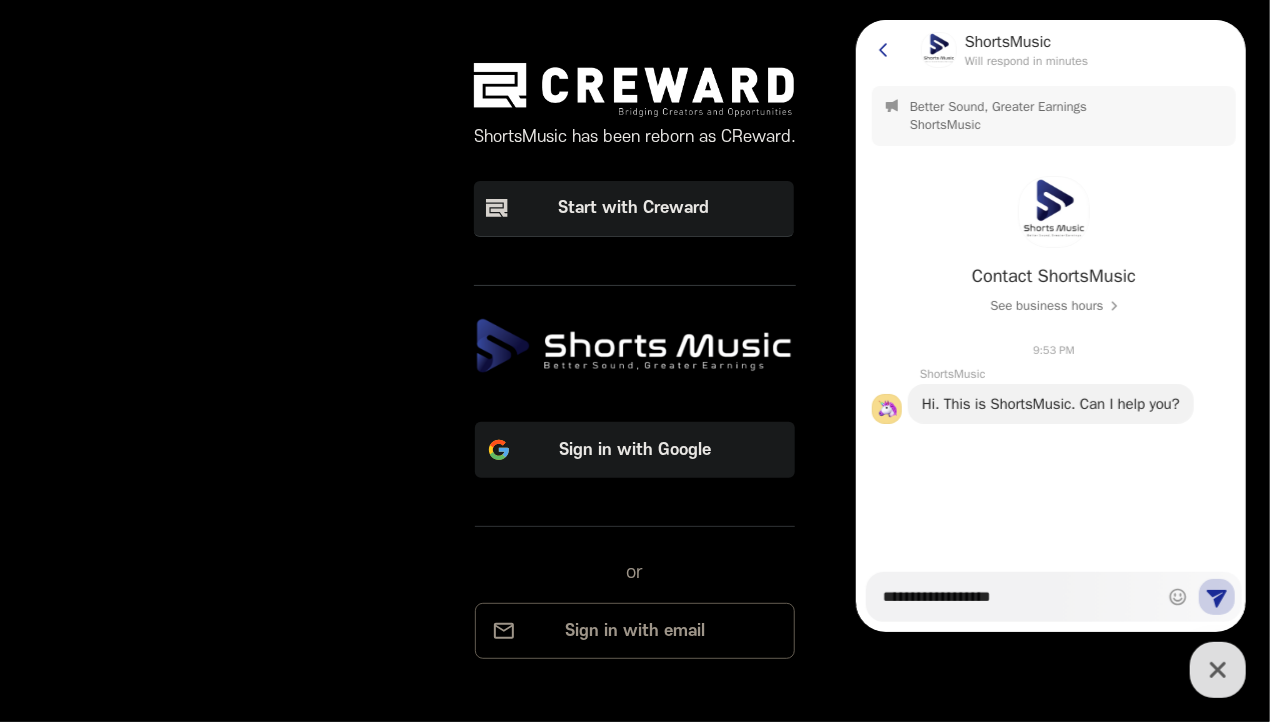 type on "*" 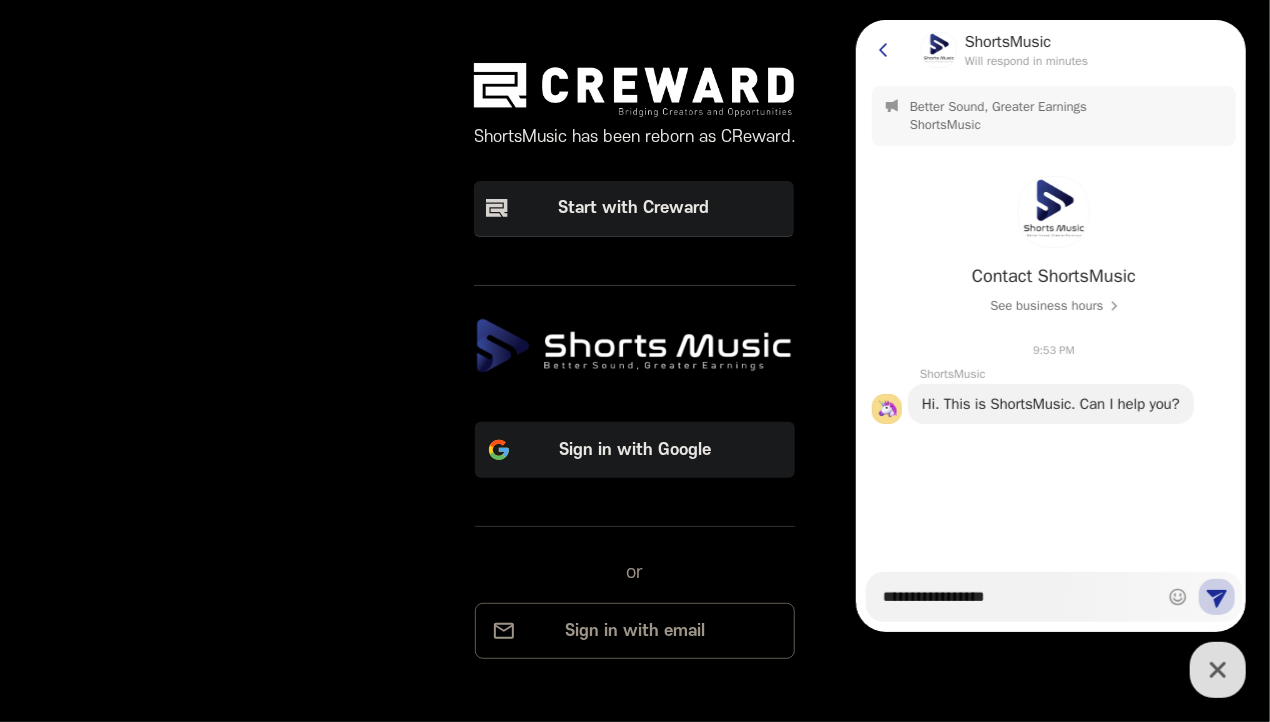 type on "*" 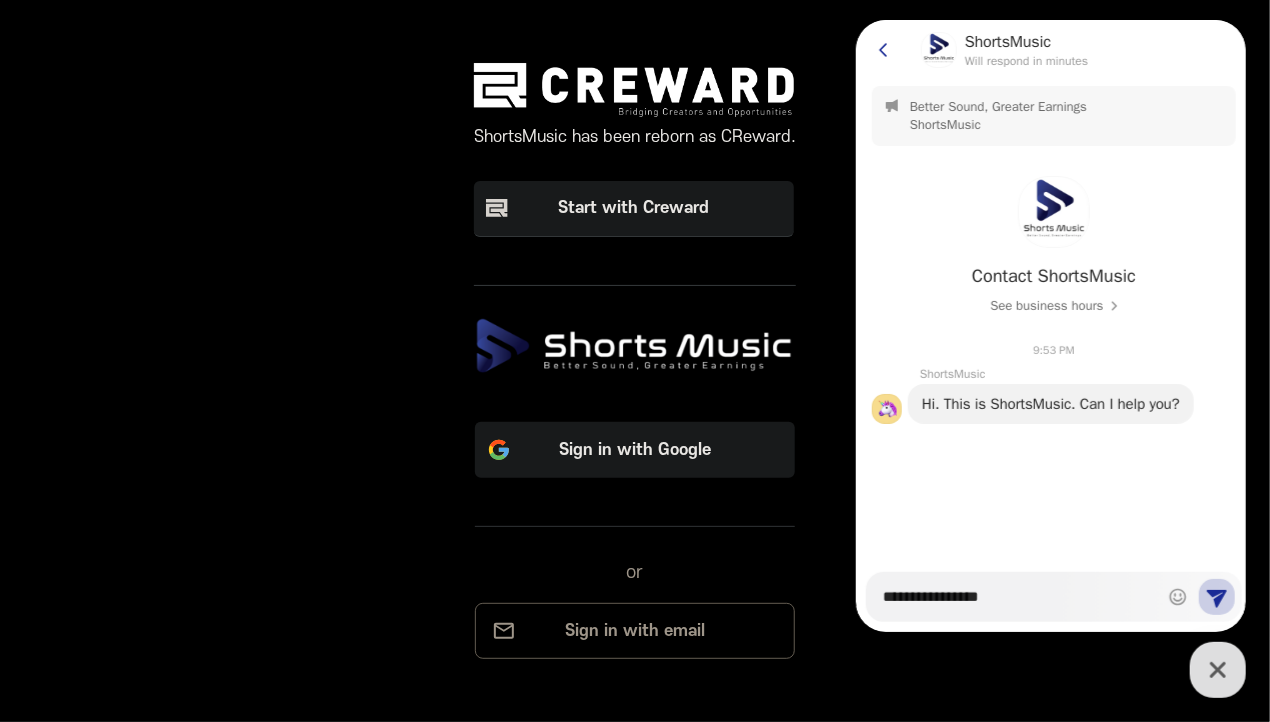 type on "**********" 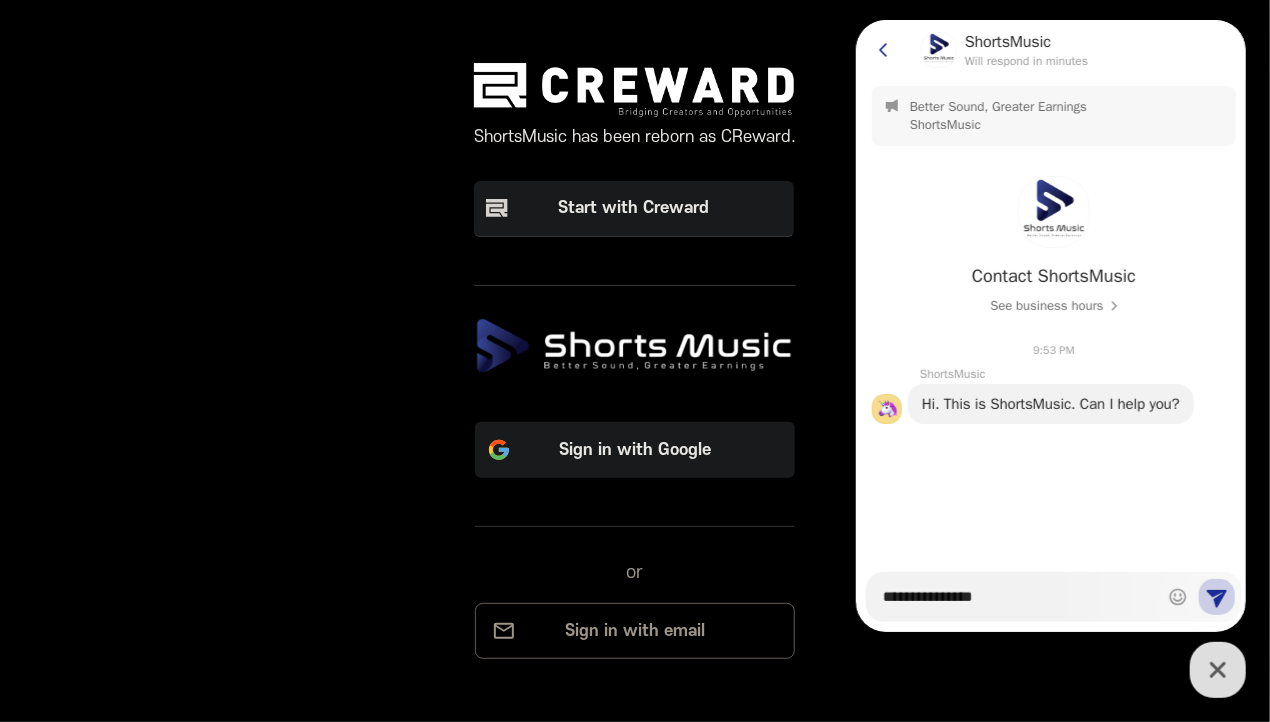 type on "*" 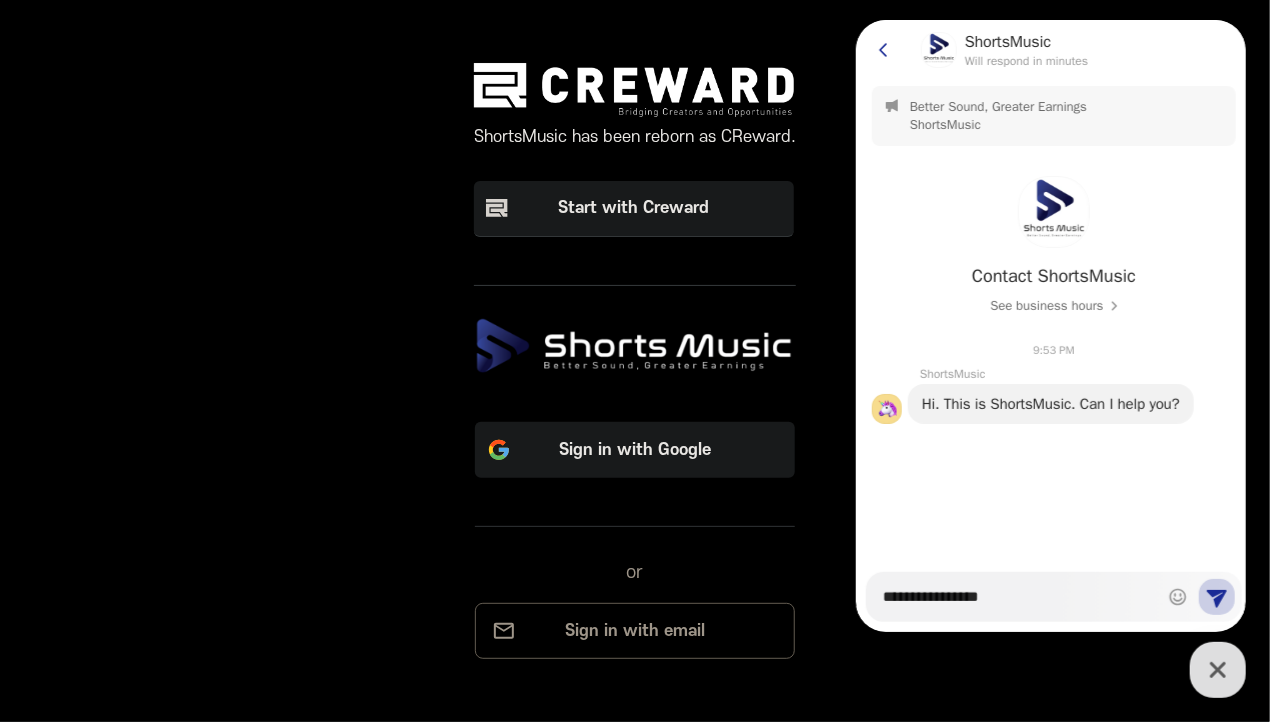 type on "*" 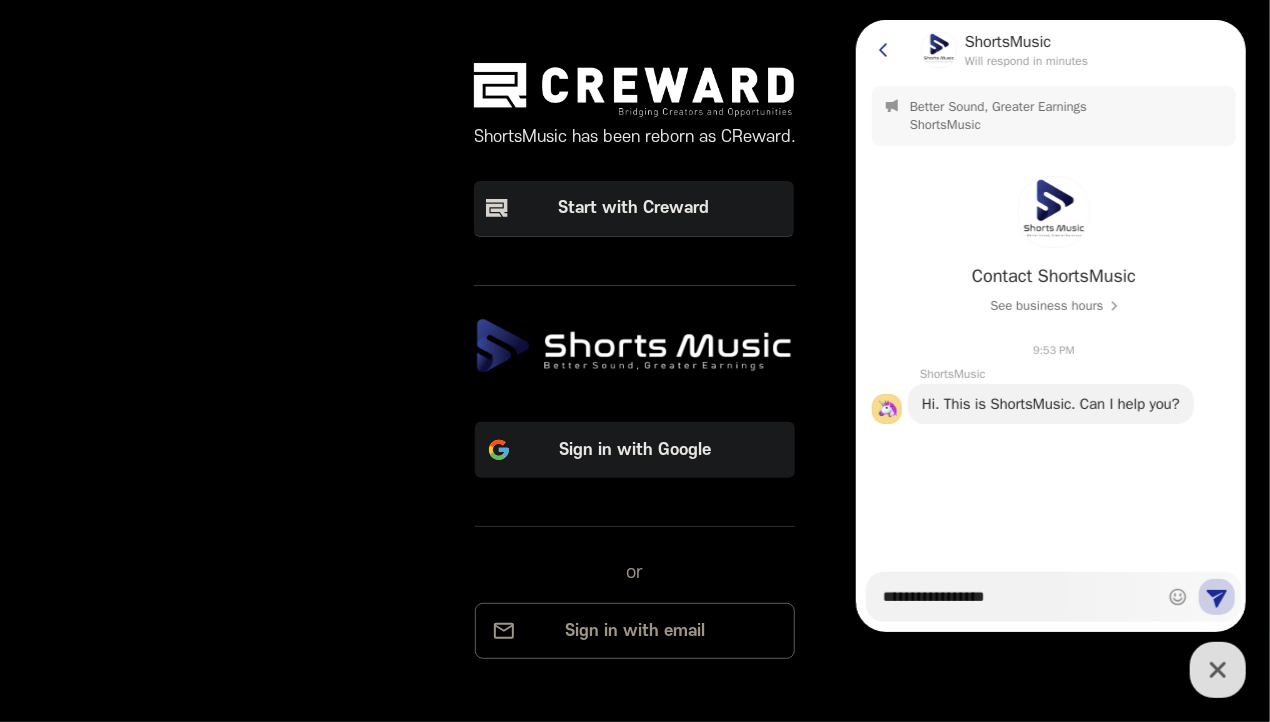 type on "*" 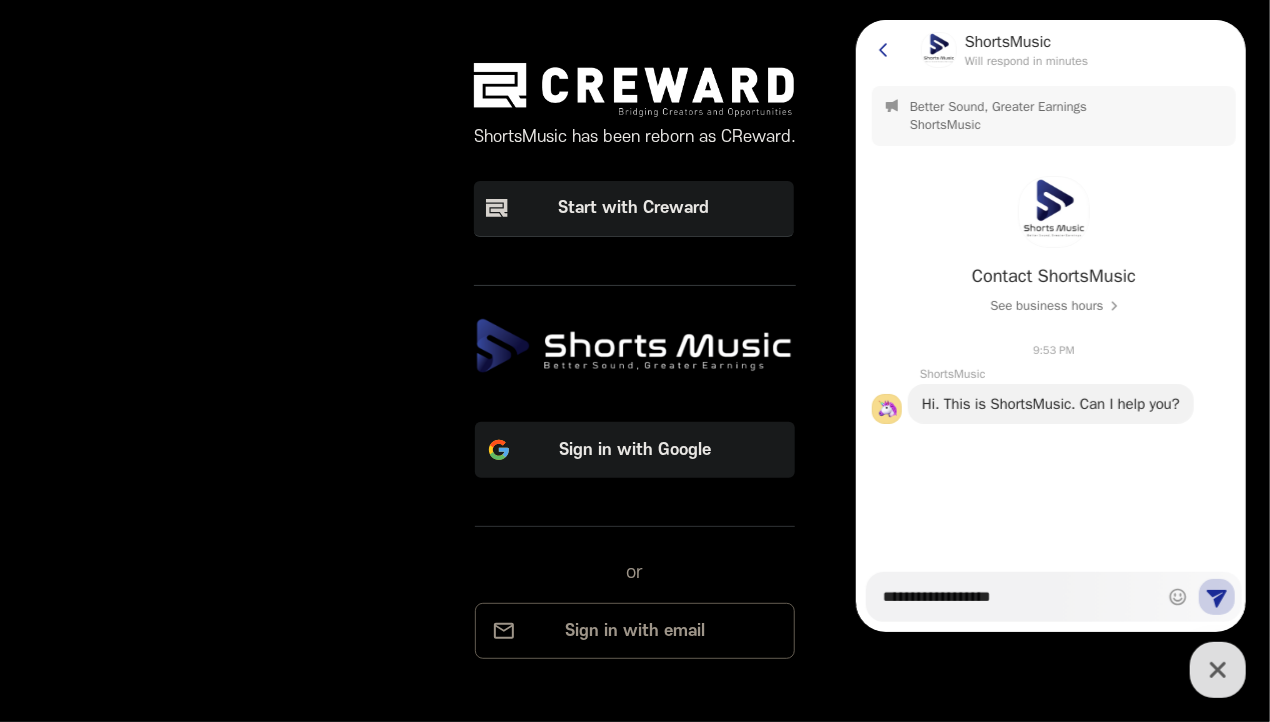 type on "*" 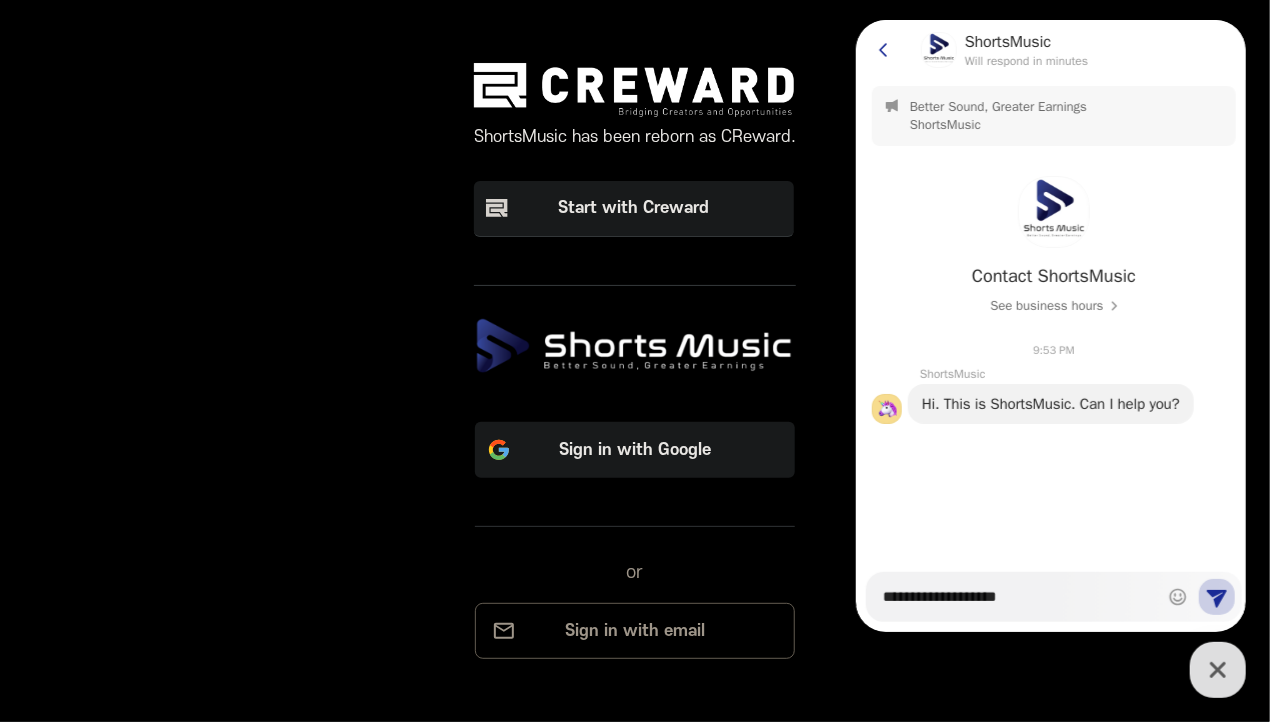 type on "*" 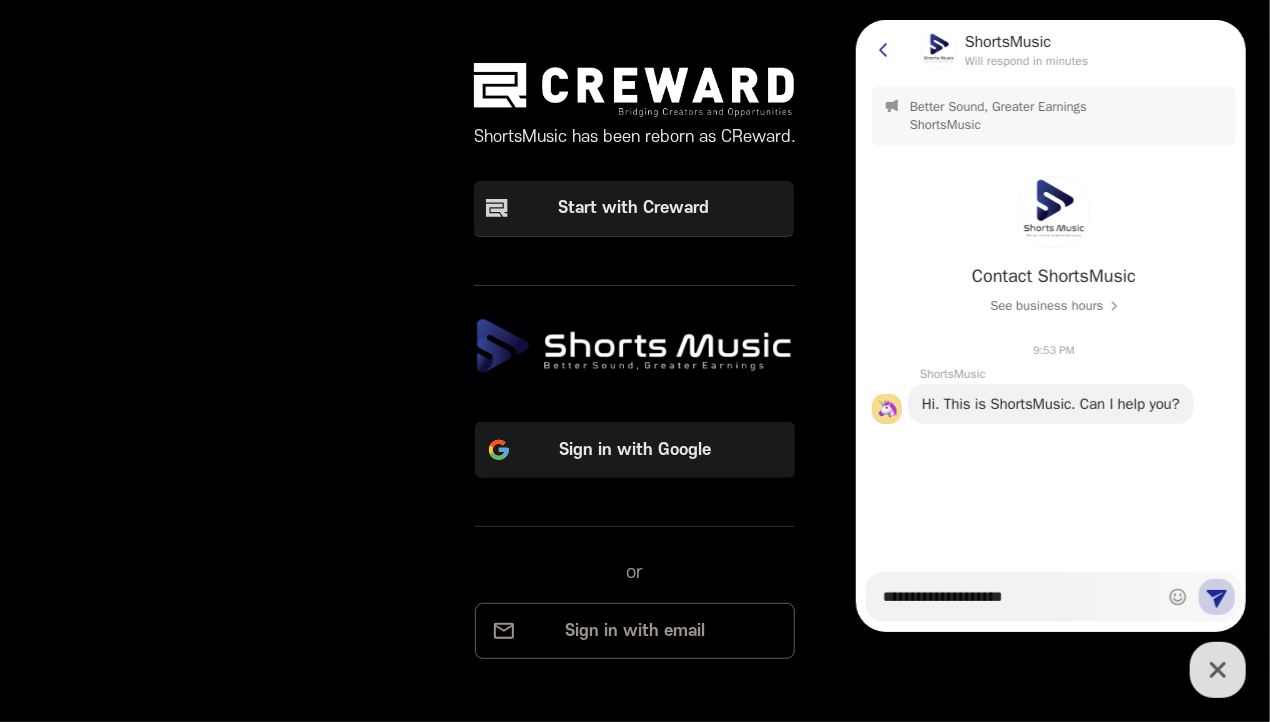 type on "*" 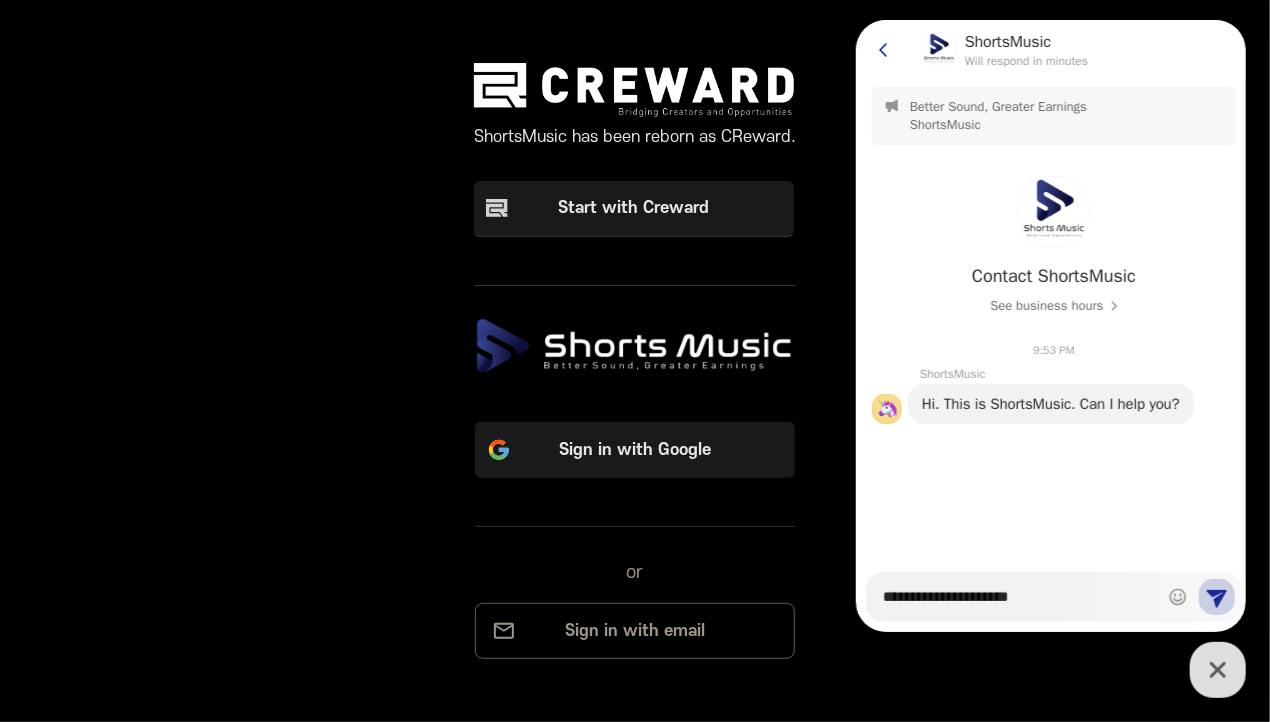 type on "*" 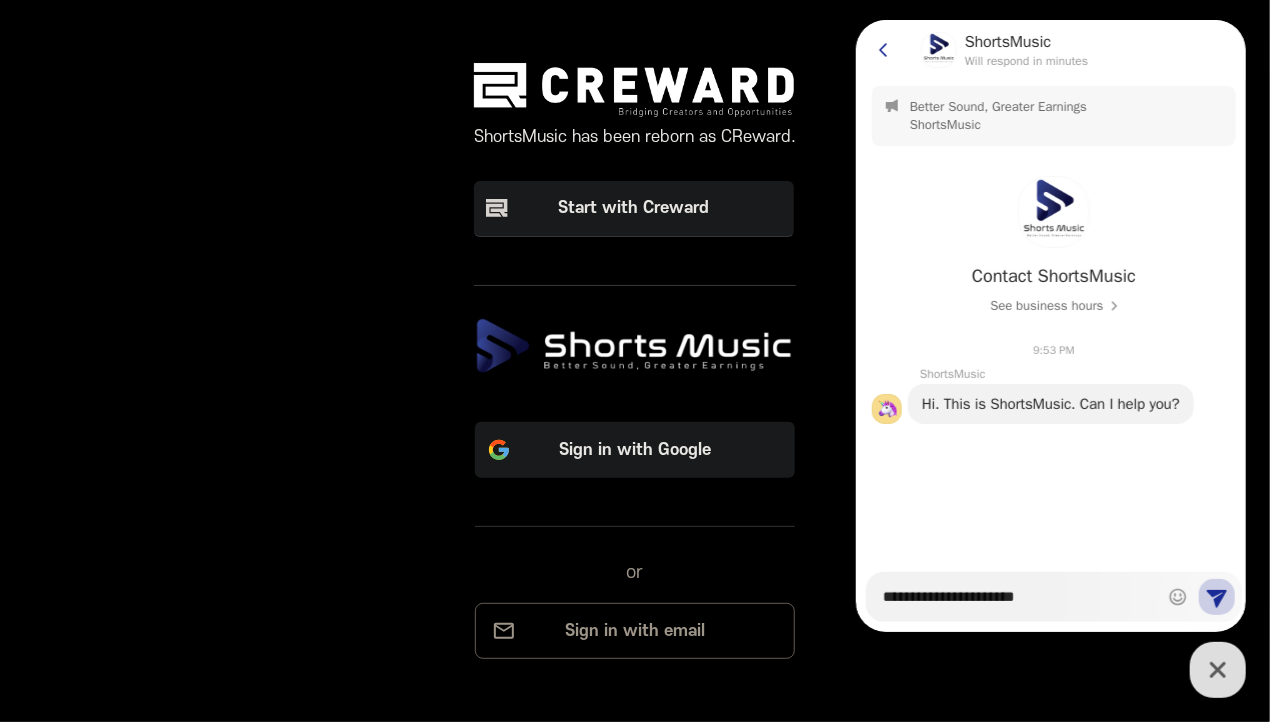 type on "*" 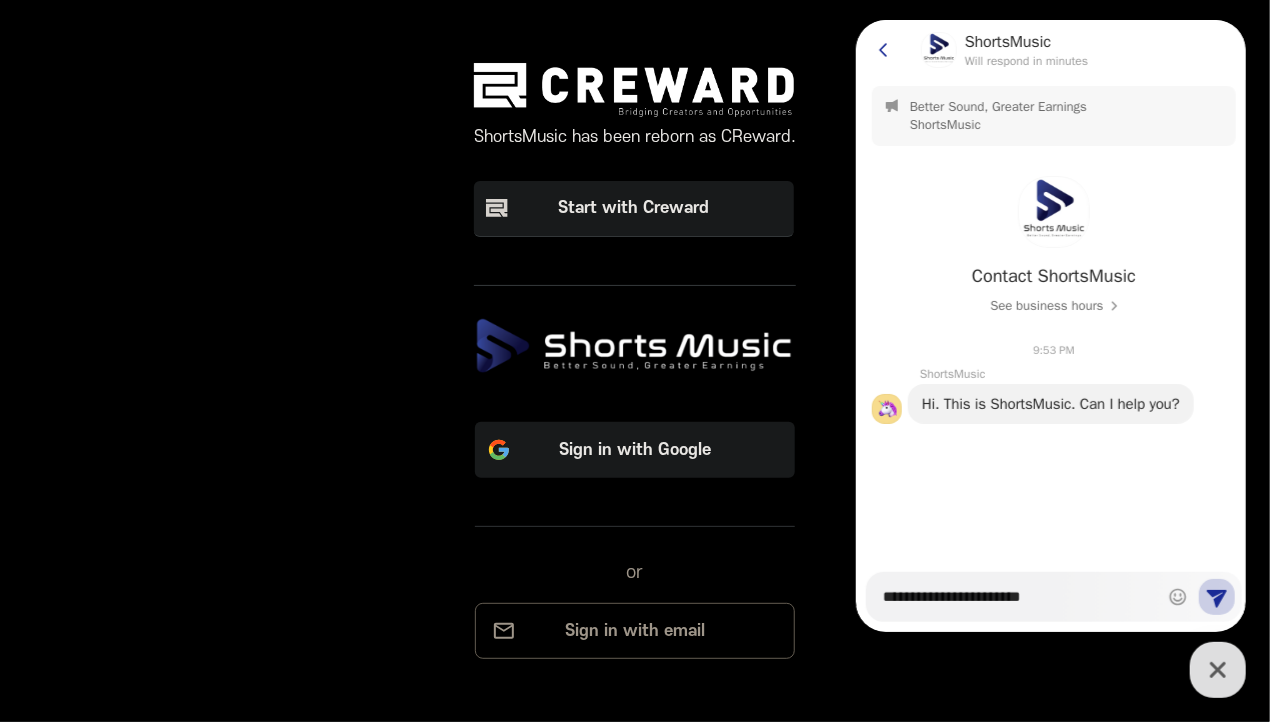 type on "*" 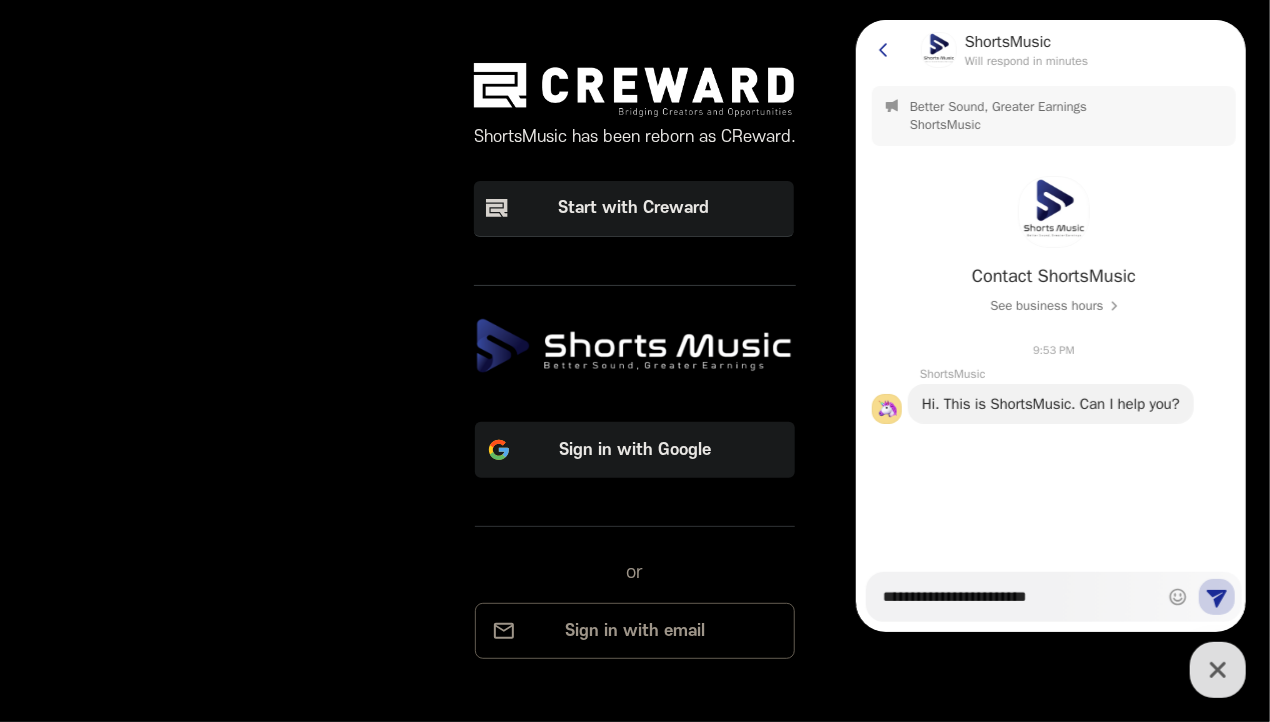 type on "*" 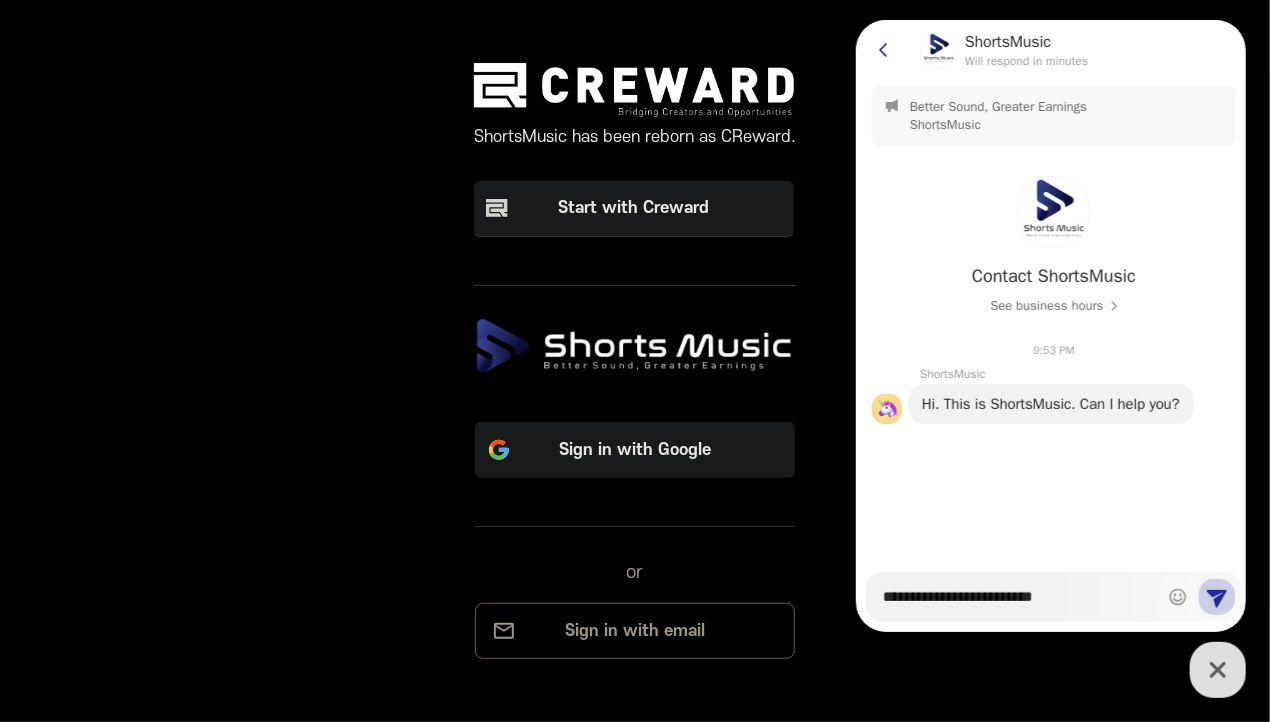 type on "**********" 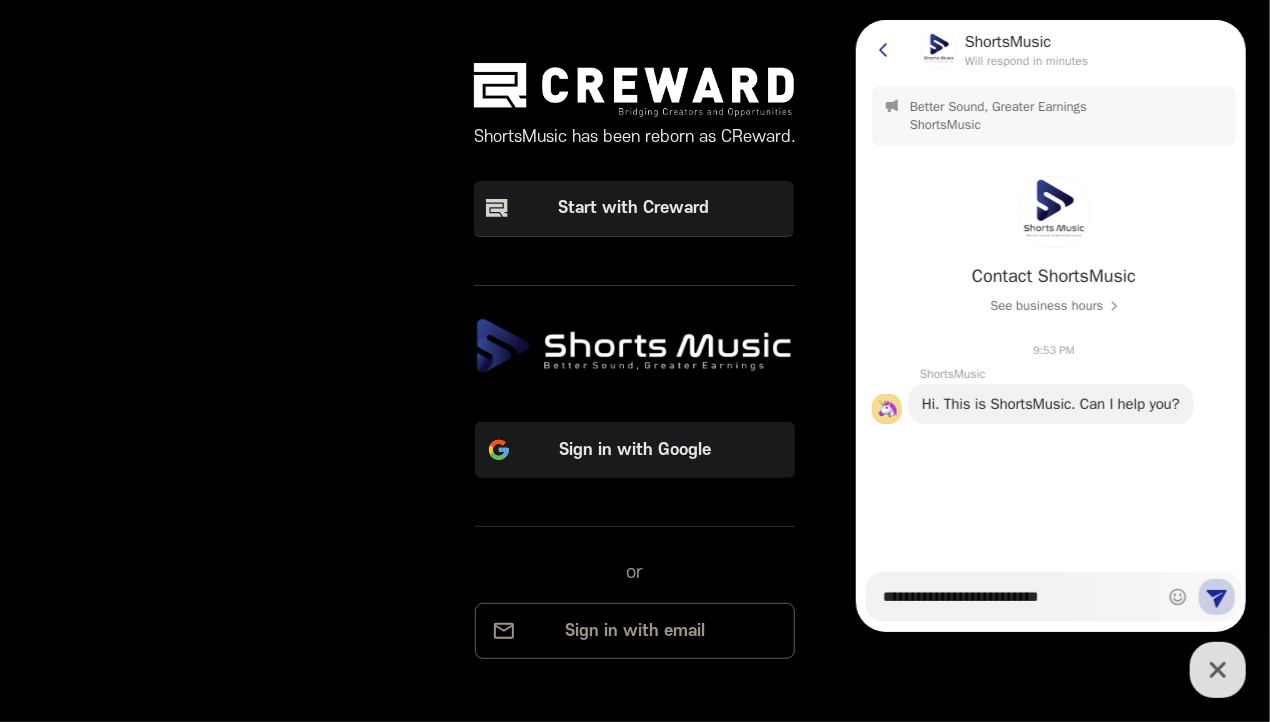 type on "*" 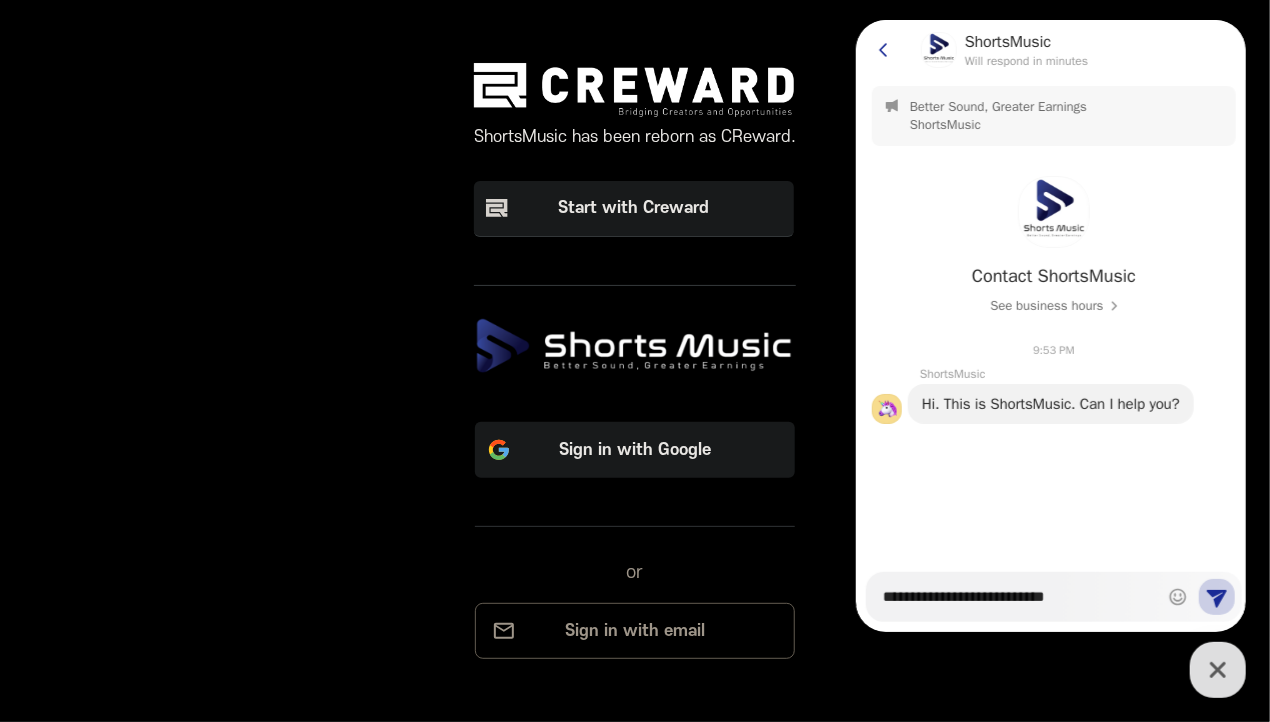 type on "*" 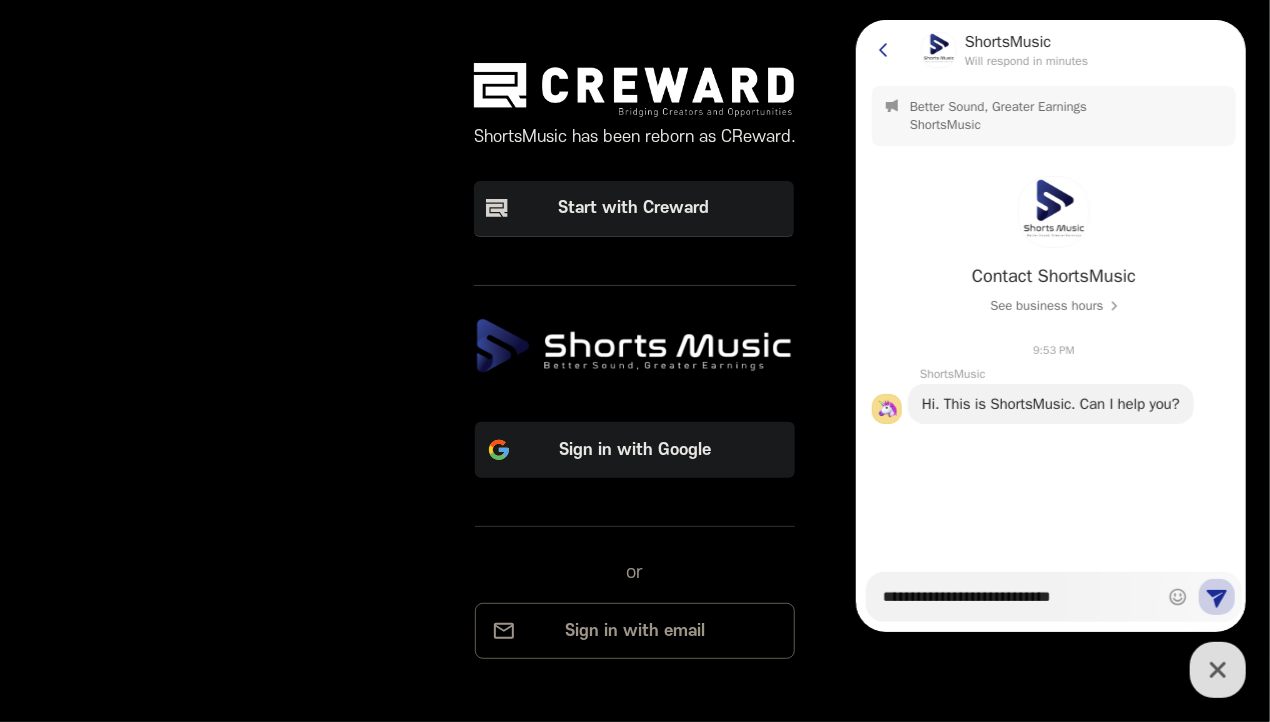 type on "*" 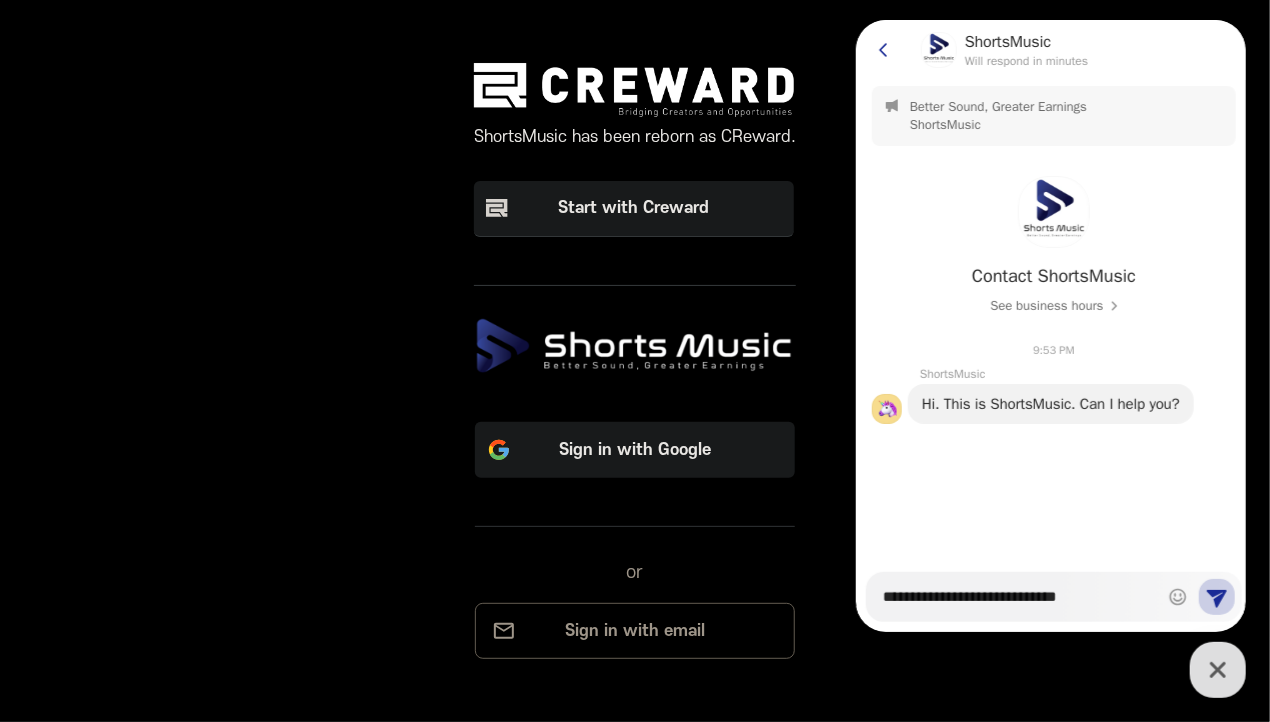 type on "*" 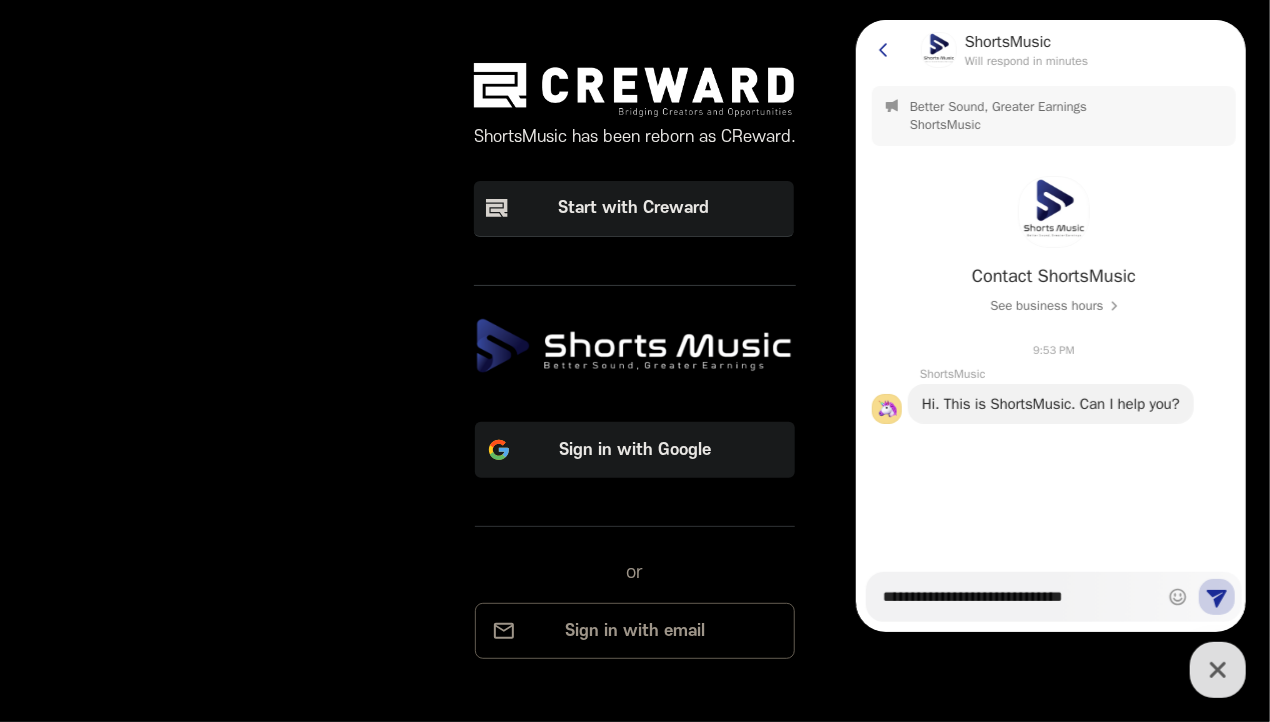 type on "*" 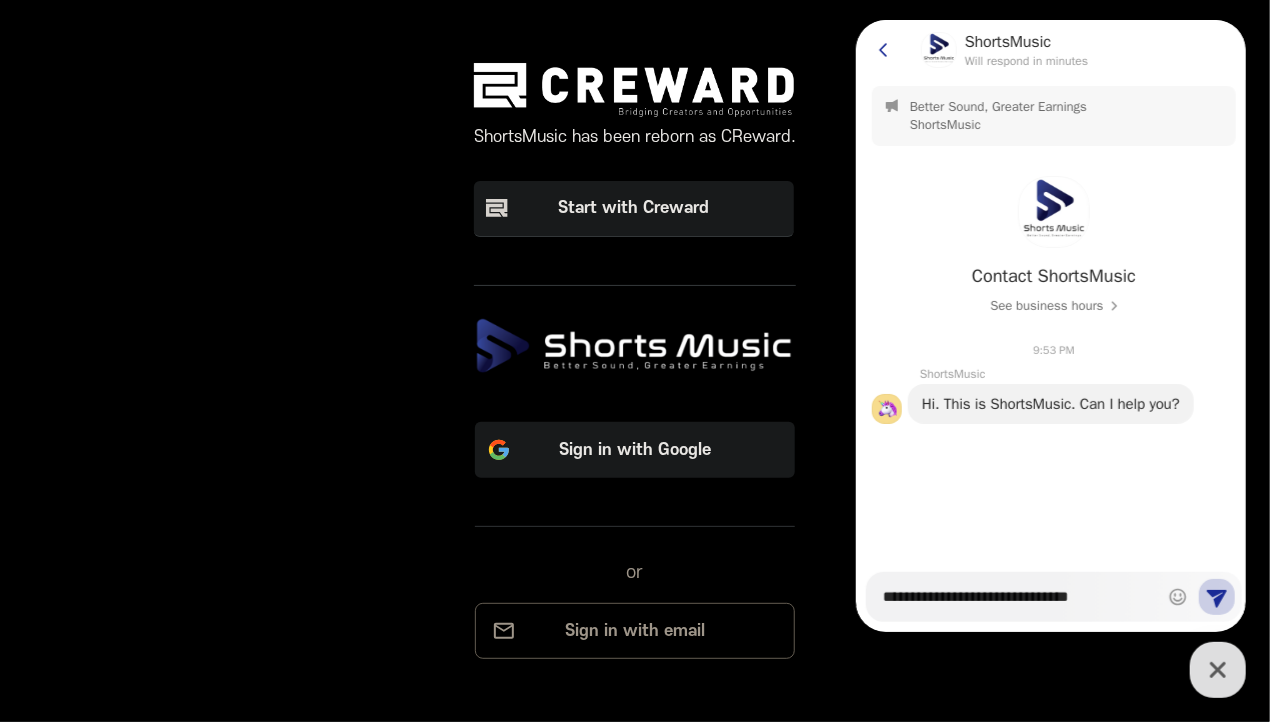 type on "*" 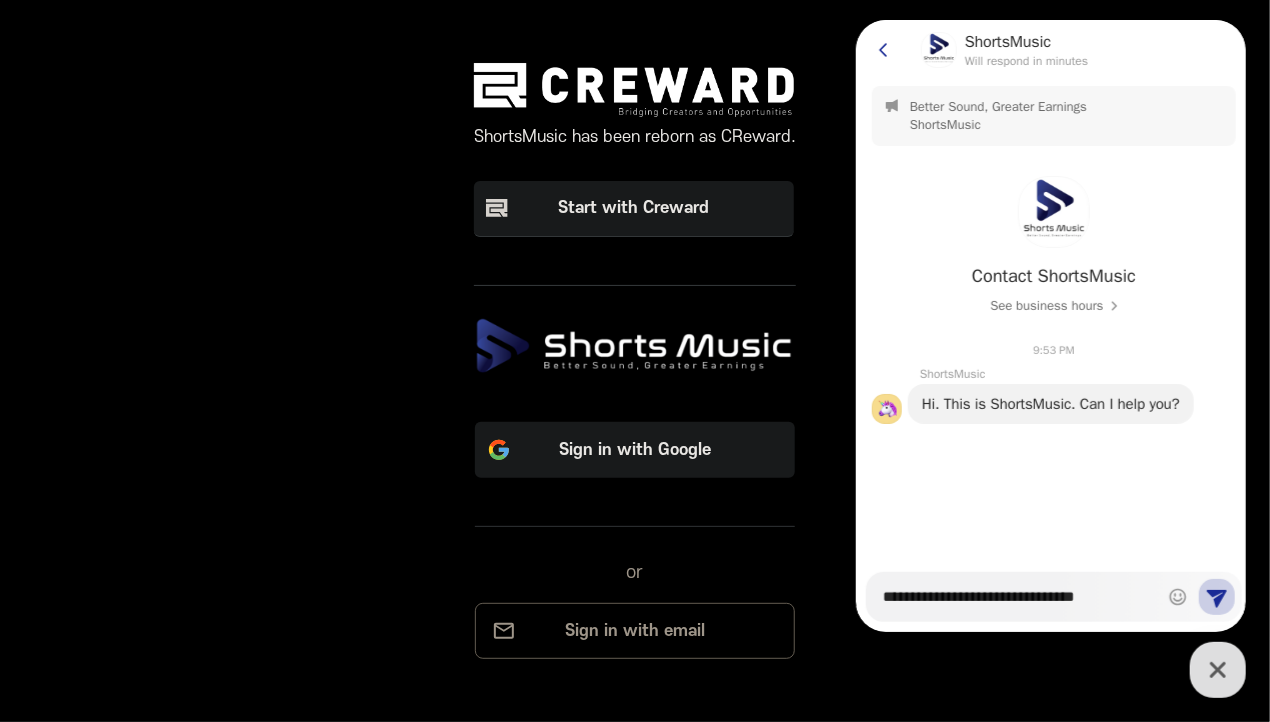 type on "*" 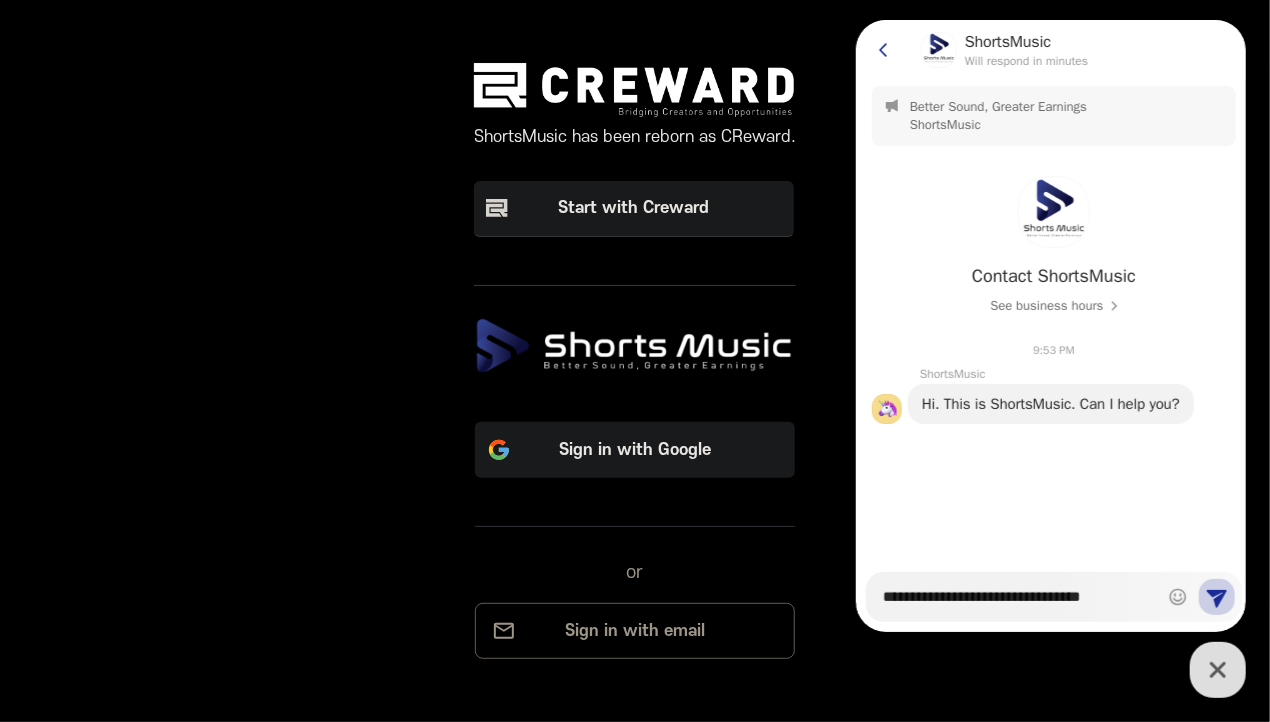 type on "*" 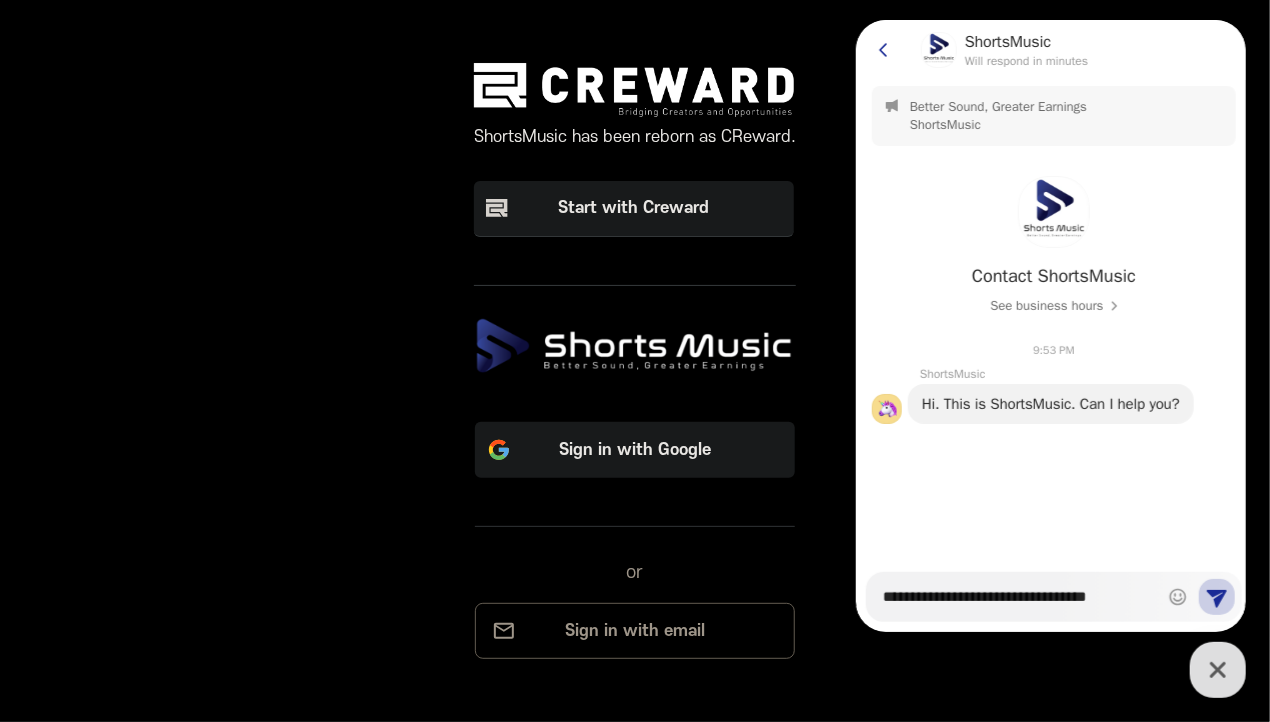 type on "*" 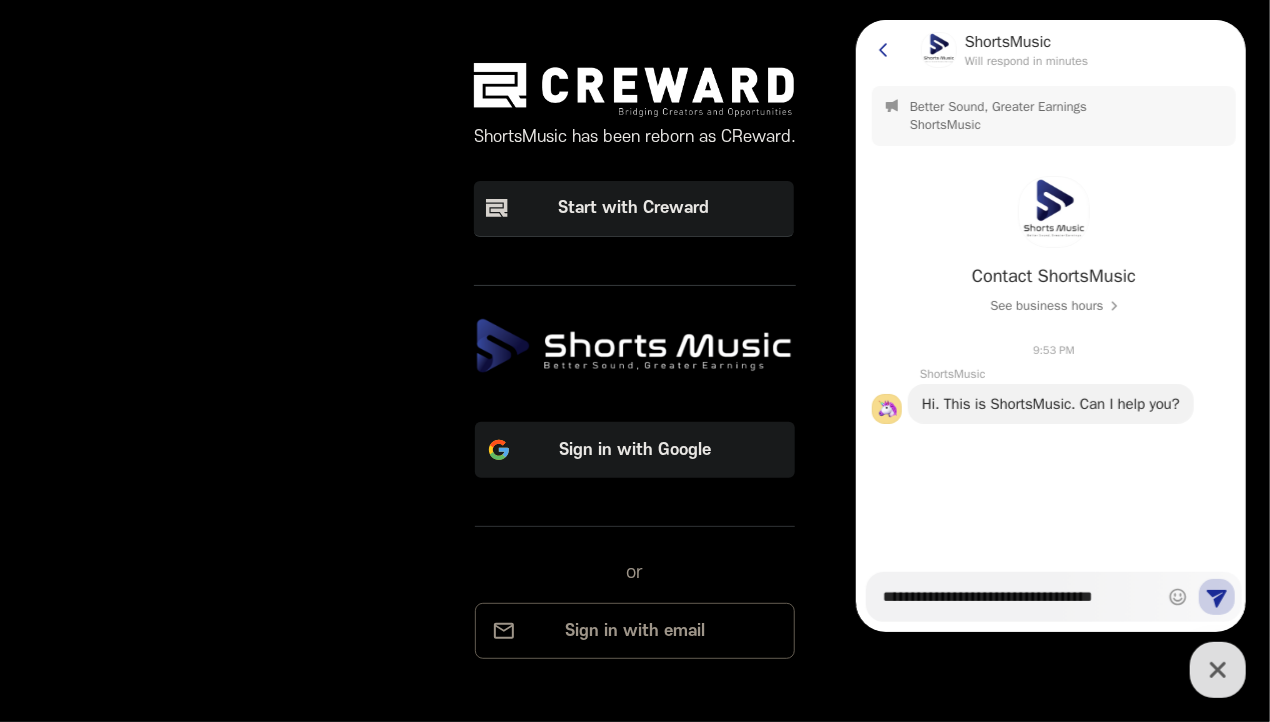 type on "*" 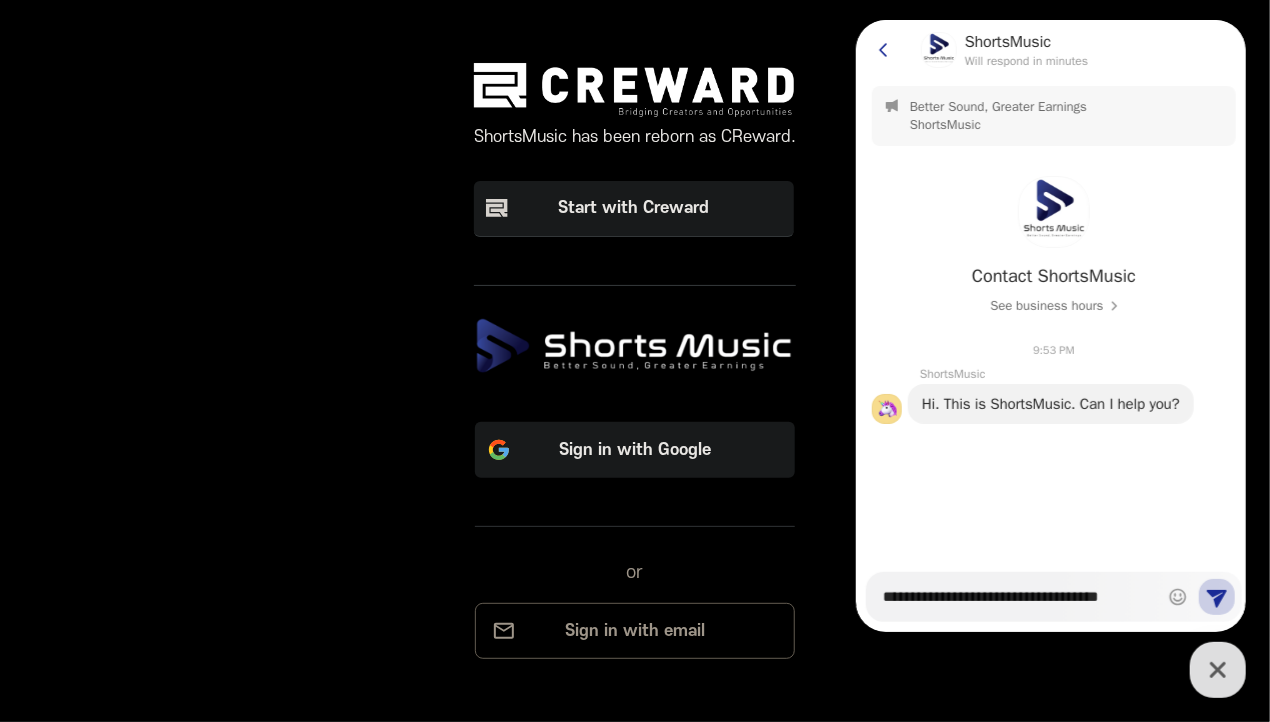 type on "*" 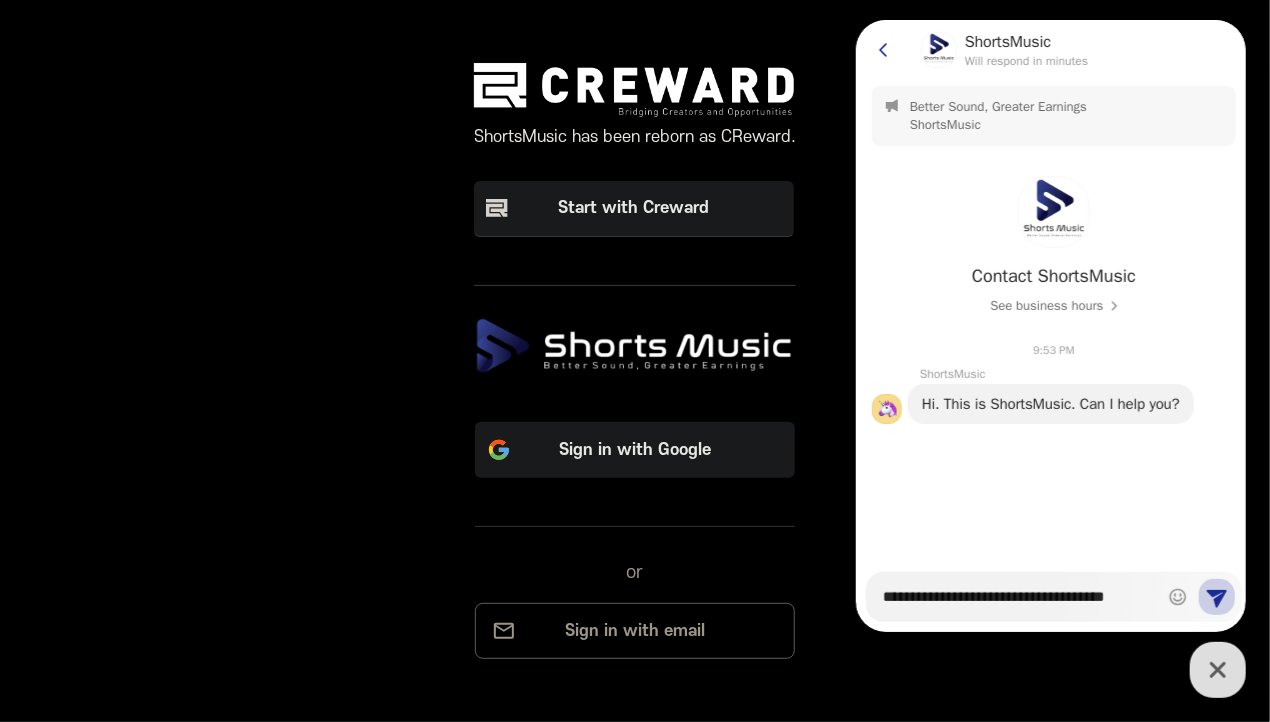 type on "*" 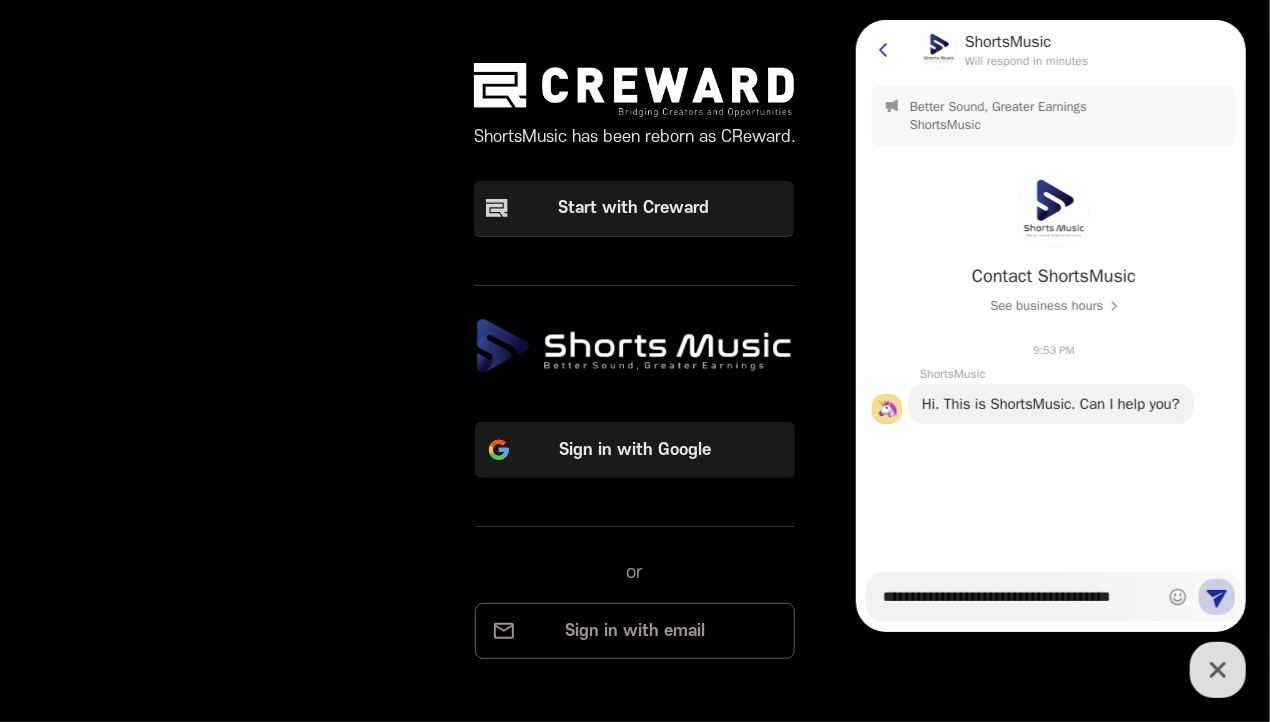 type on "*" 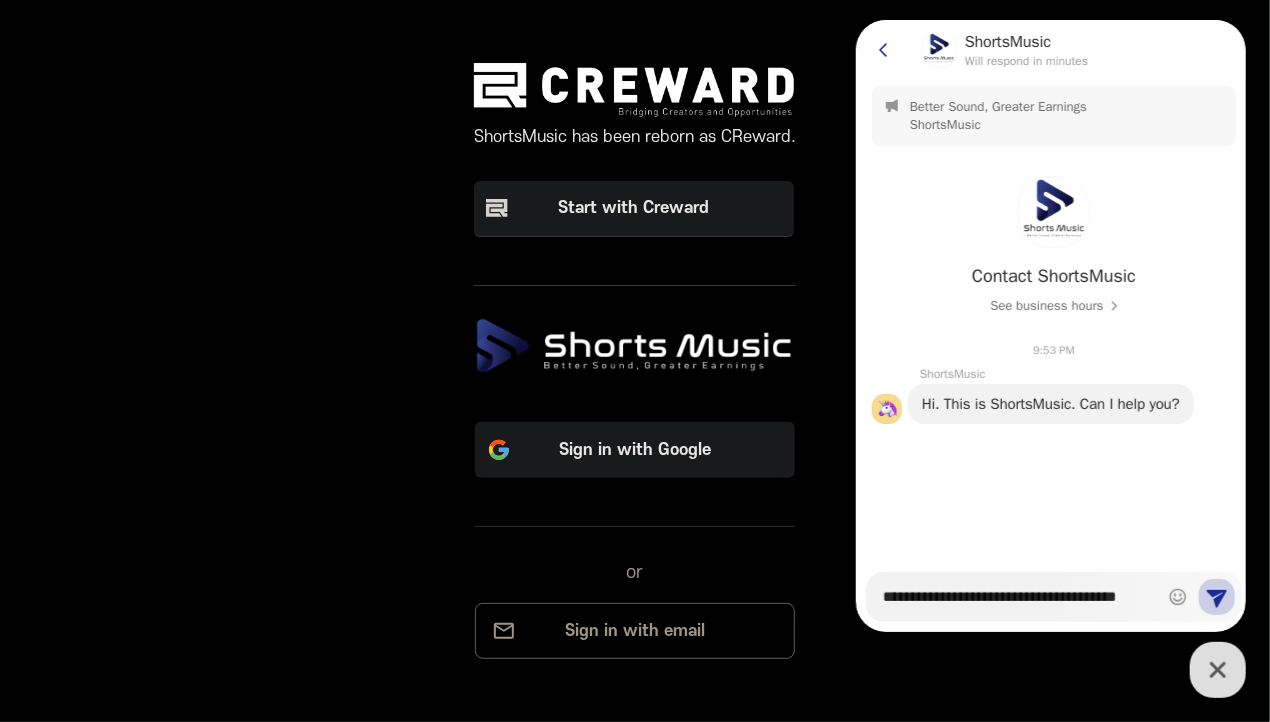 type on "*" 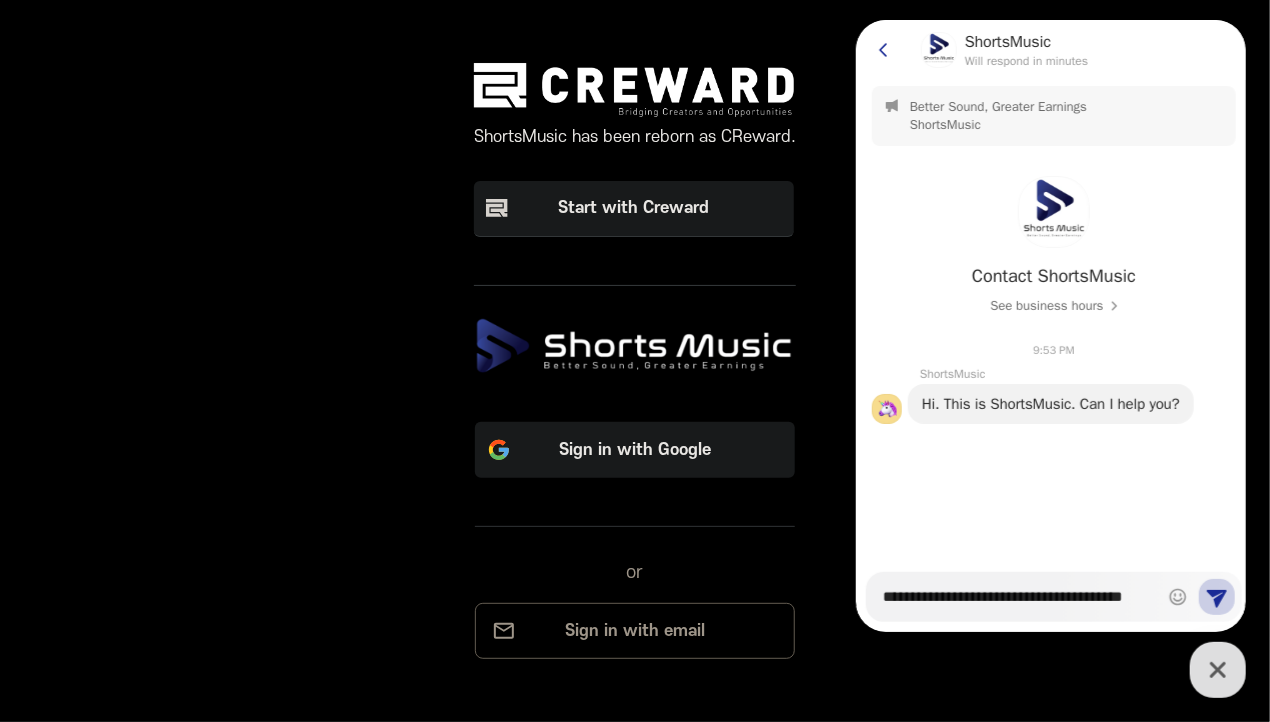 type on "*" 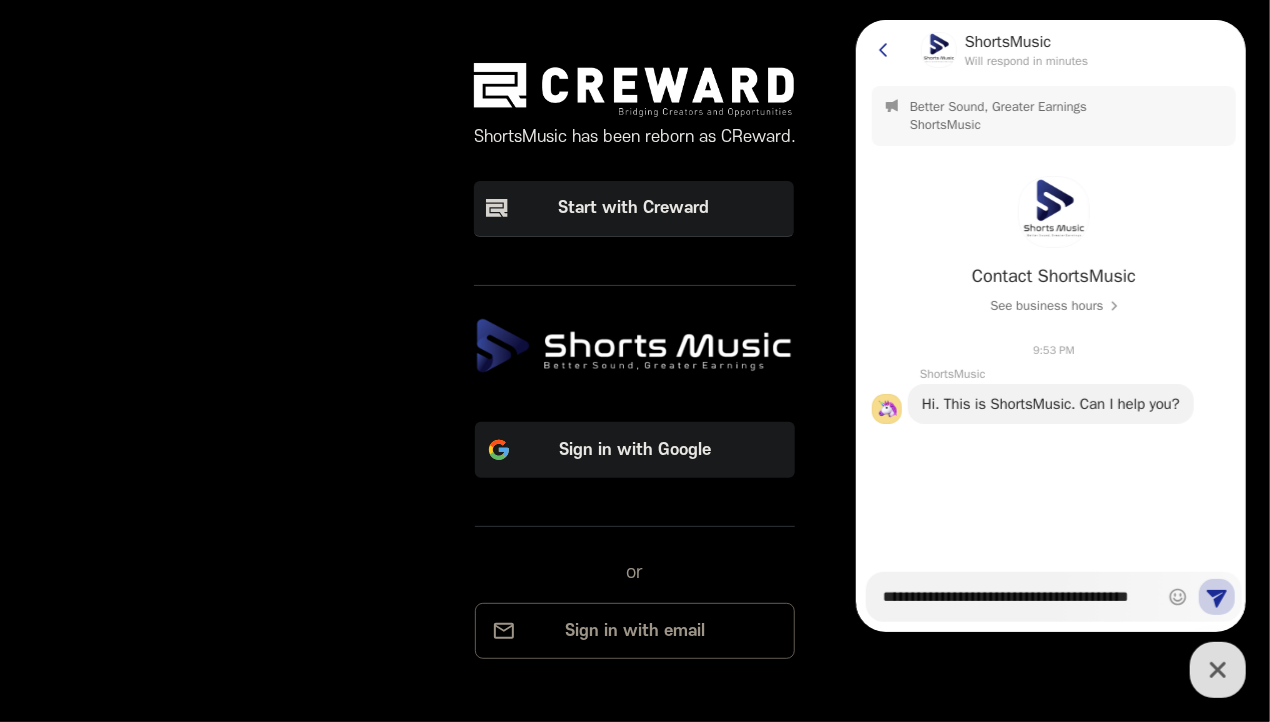 type on "*" 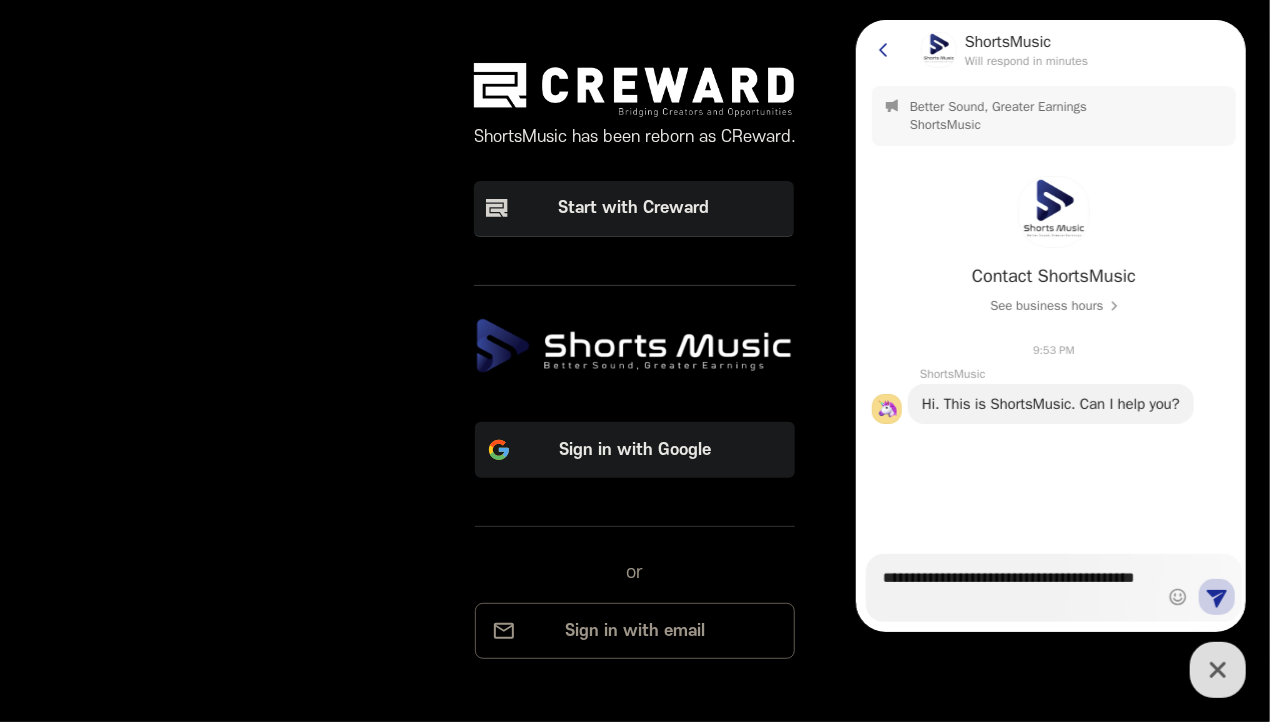 type on "*" 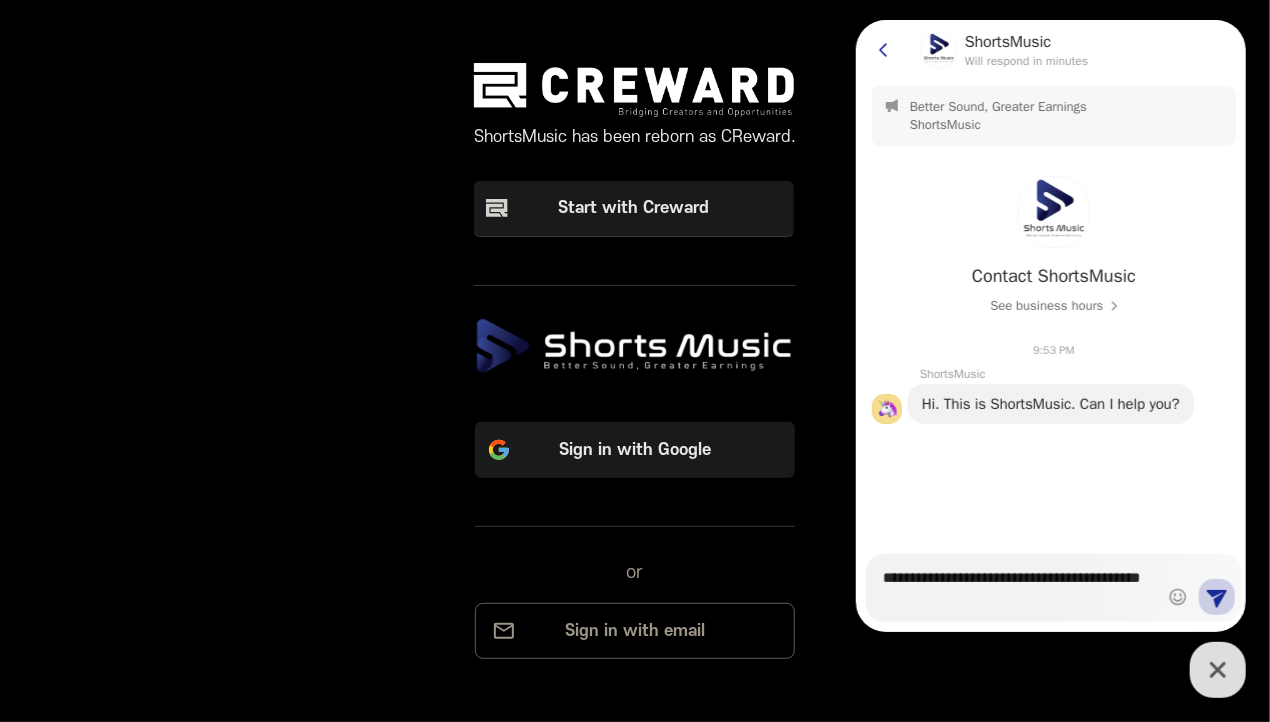 type on "*" 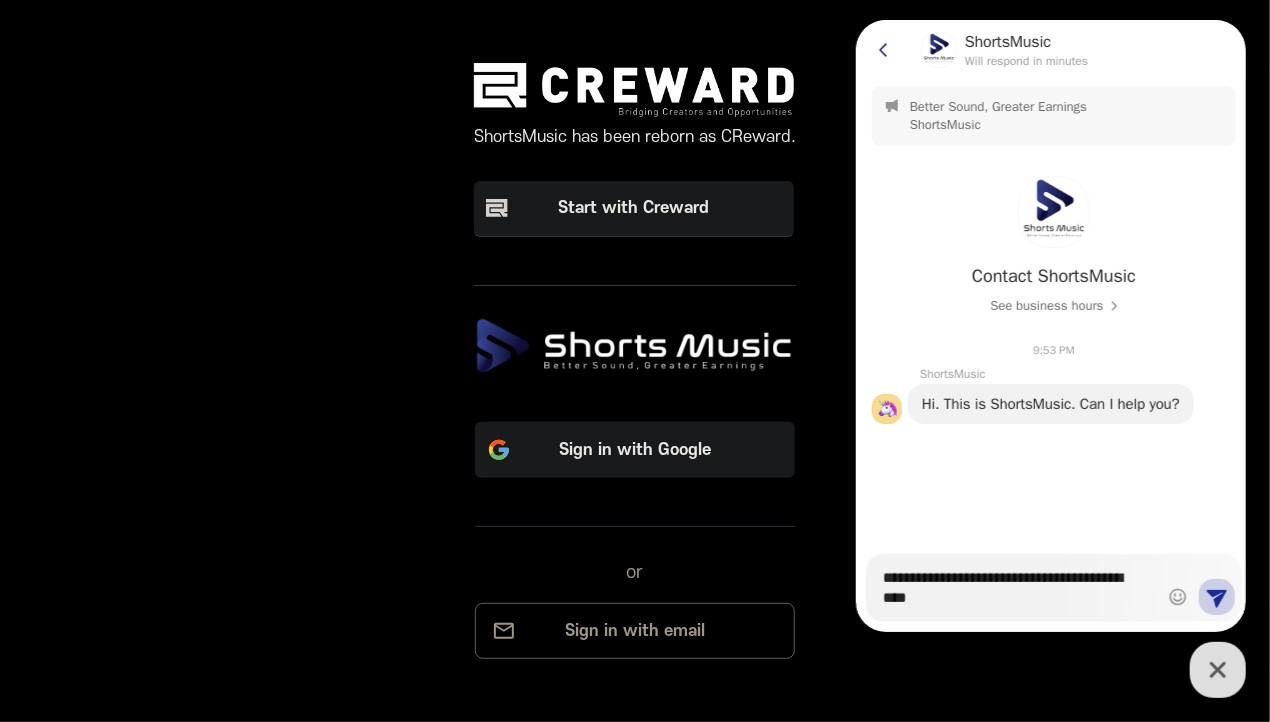 type on "*" 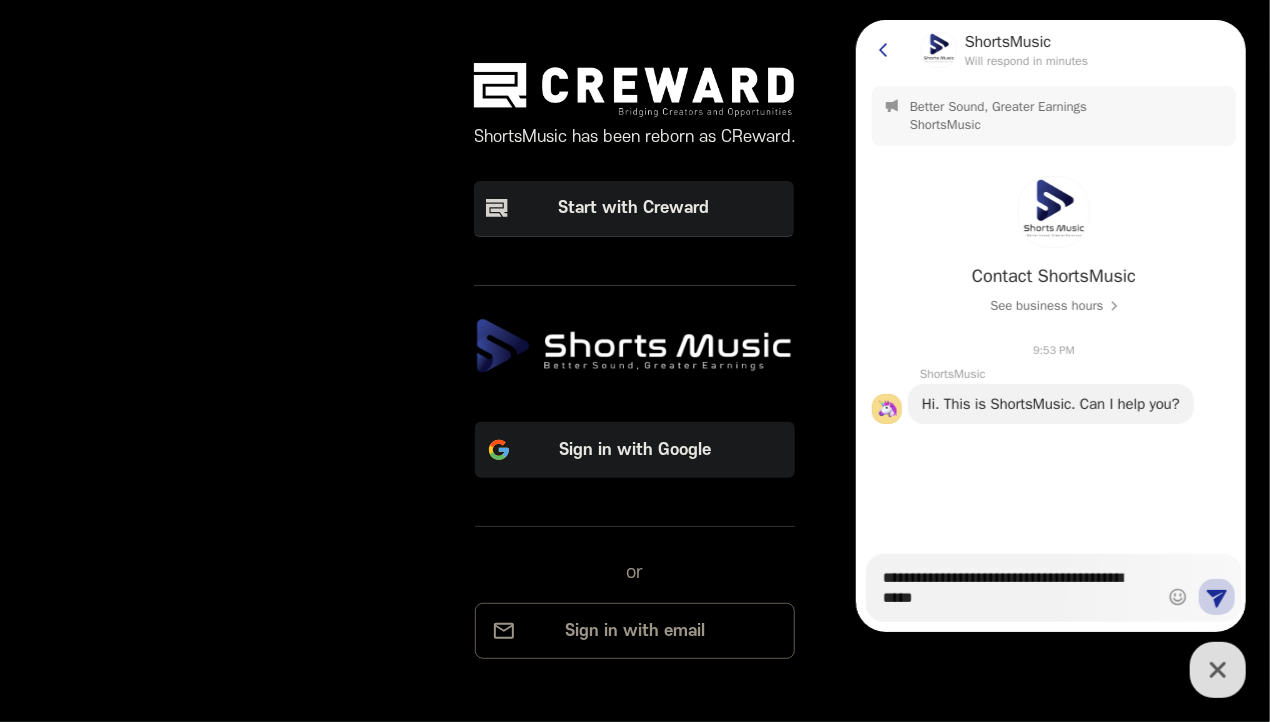 type on "*" 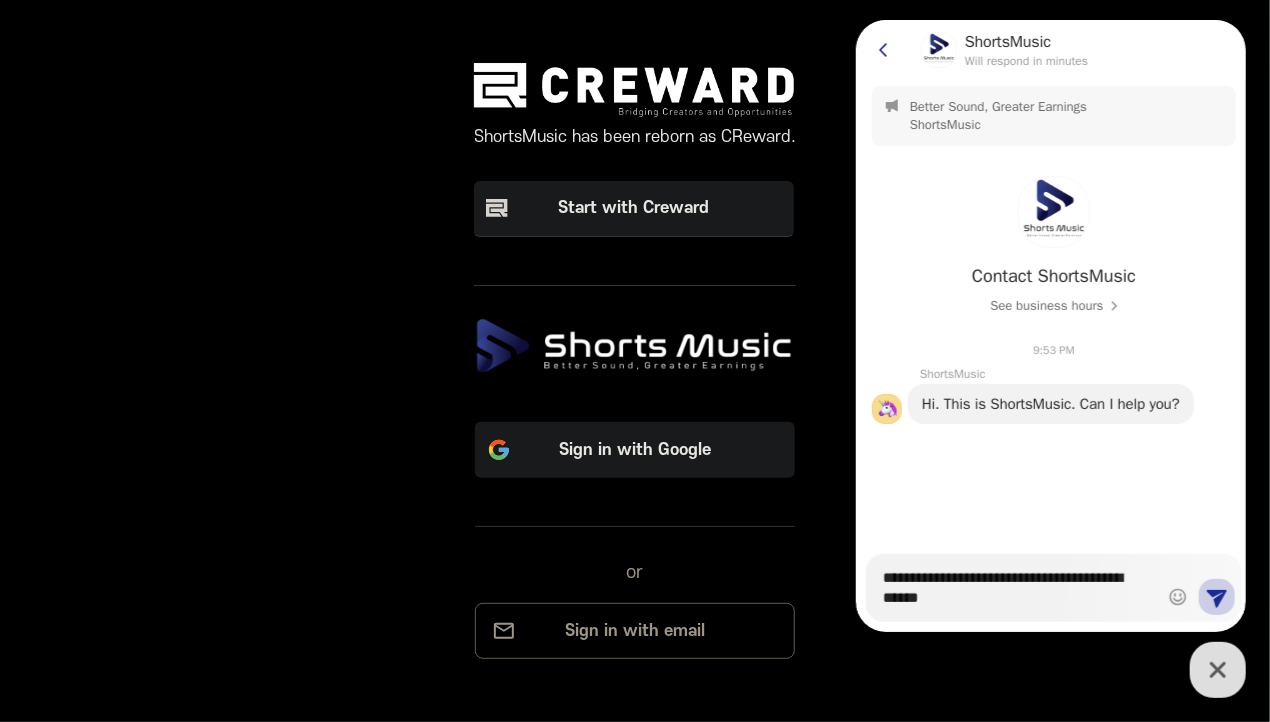 type on "*" 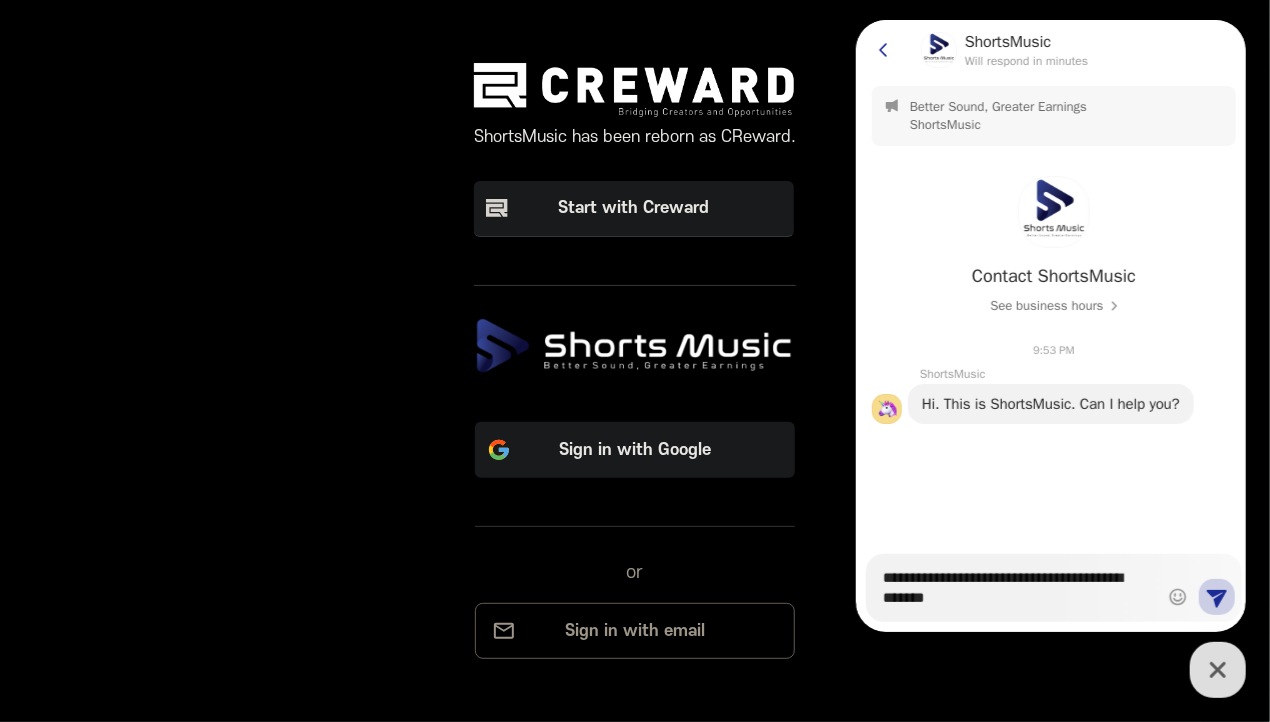 type on "*" 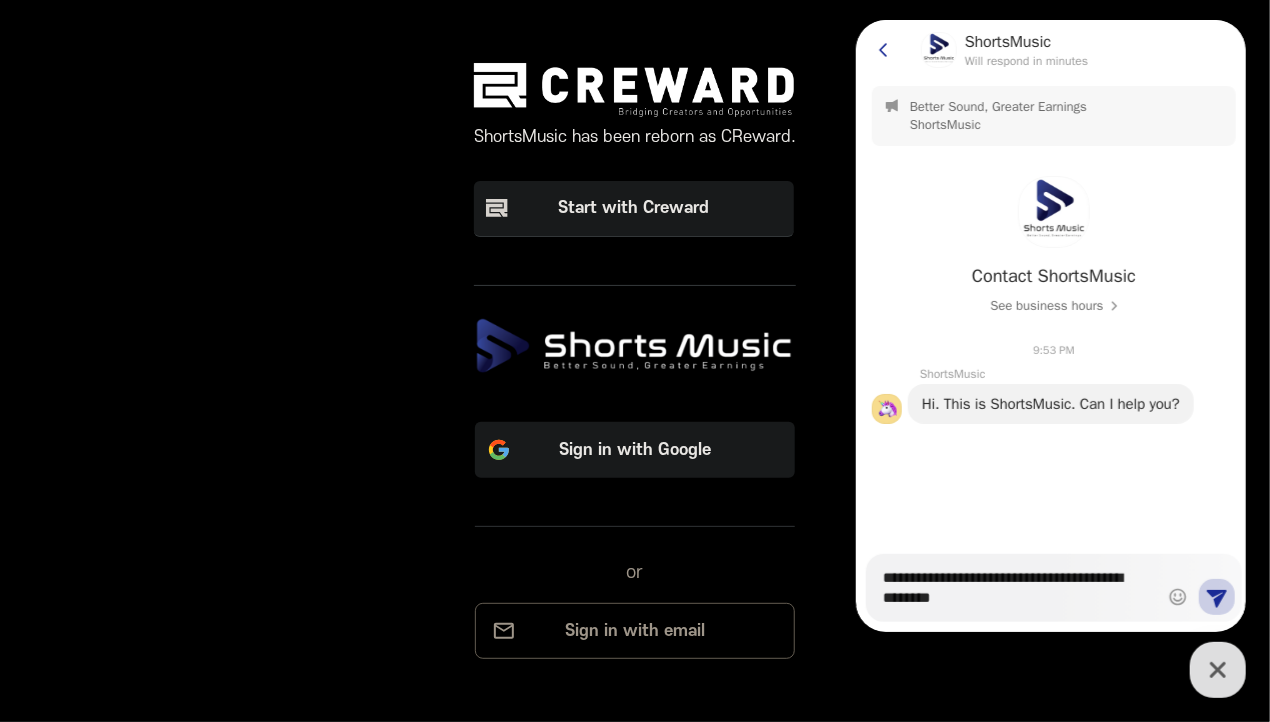 type on "*" 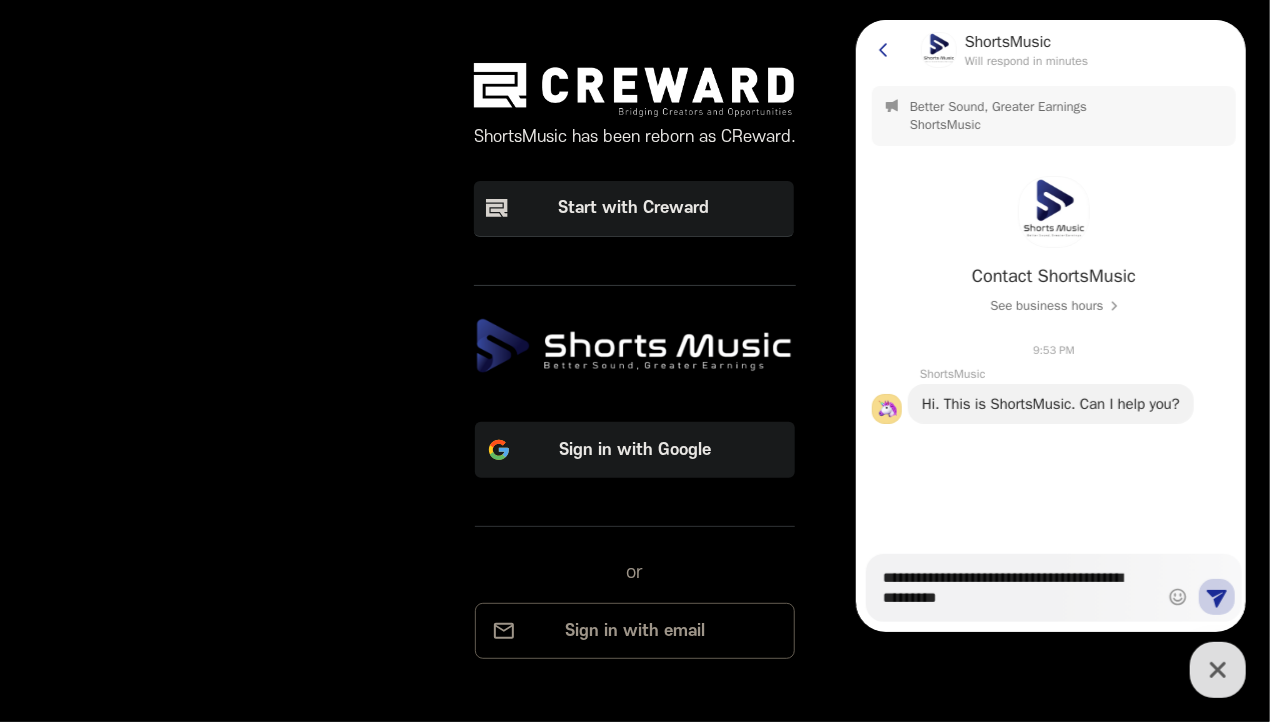 type on "*" 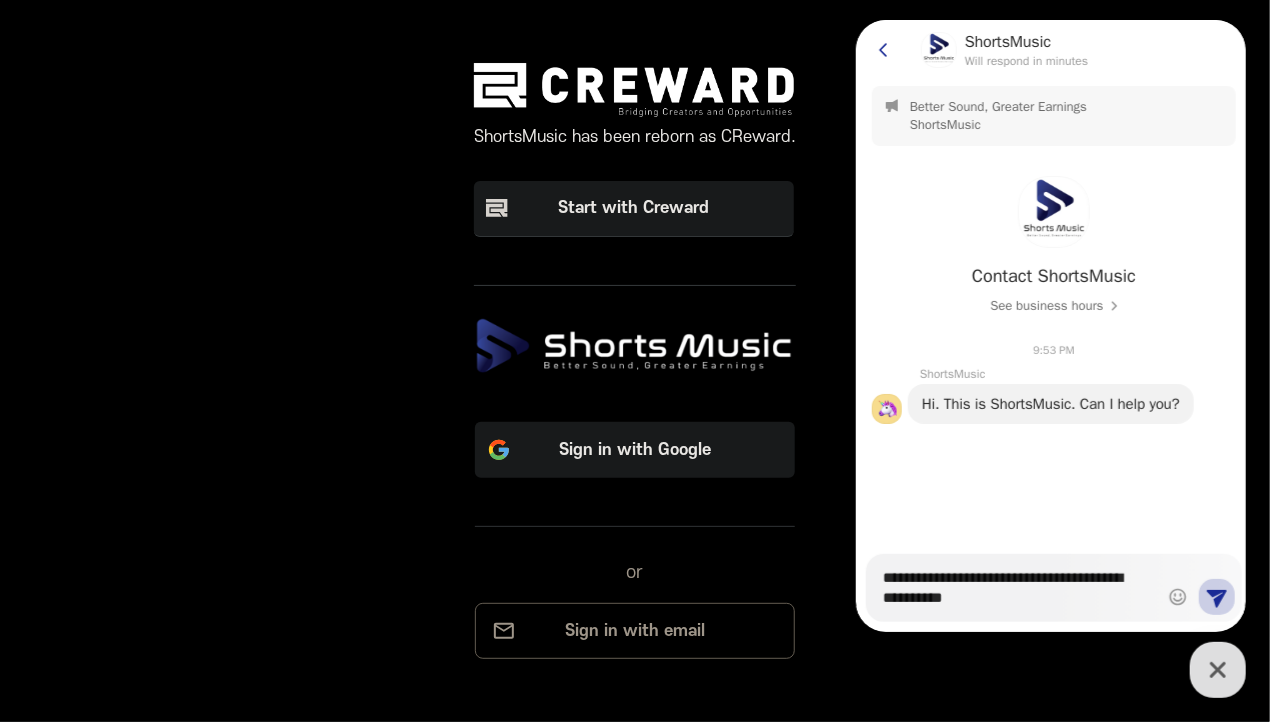type on "*" 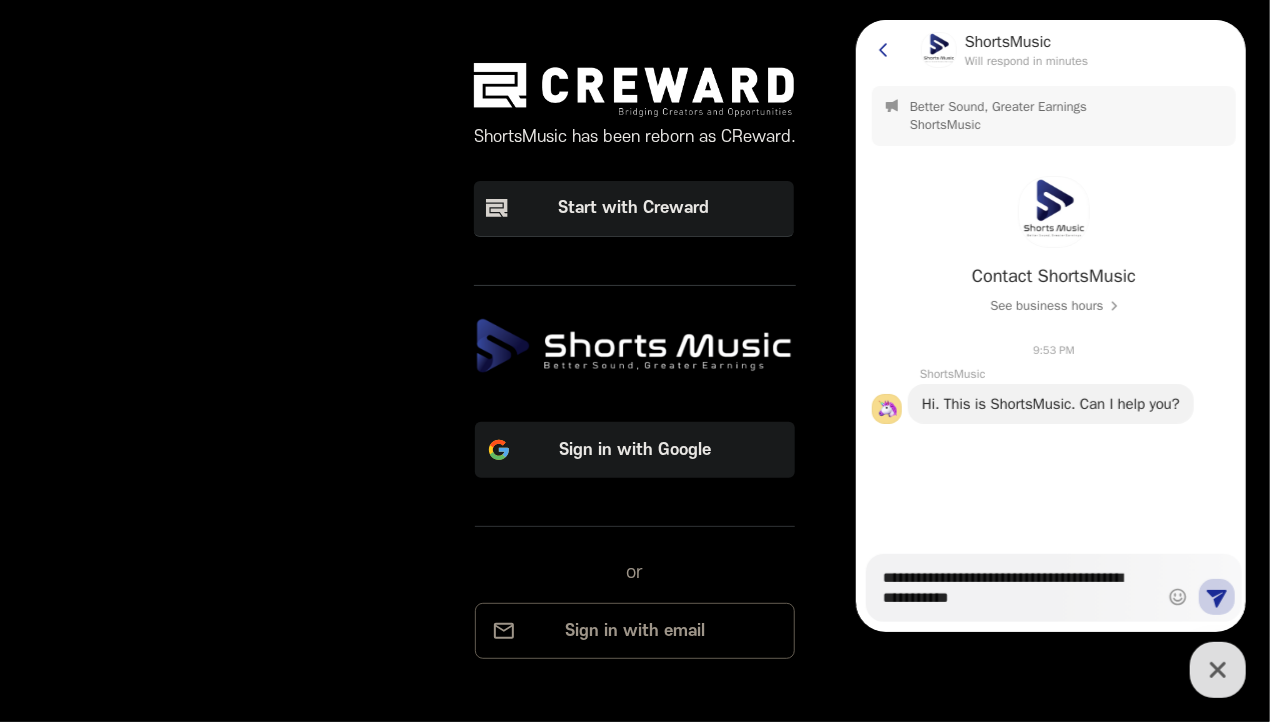 type on "*" 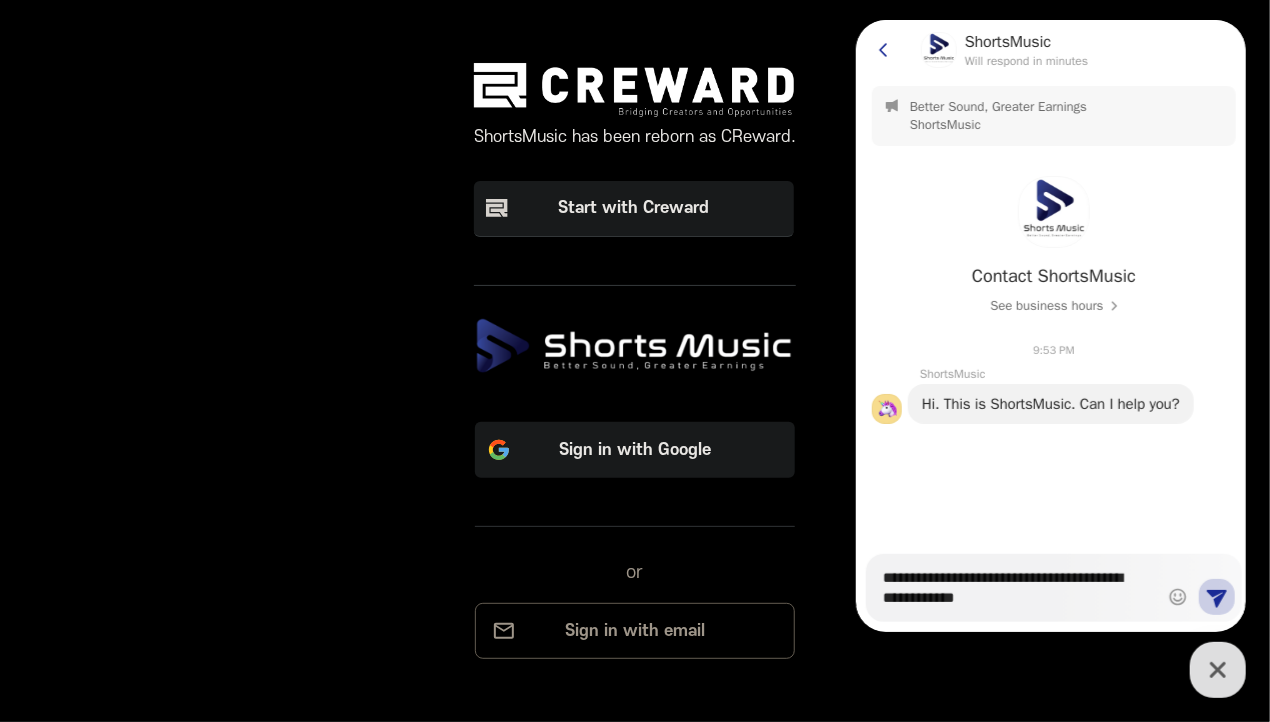 type on "*" 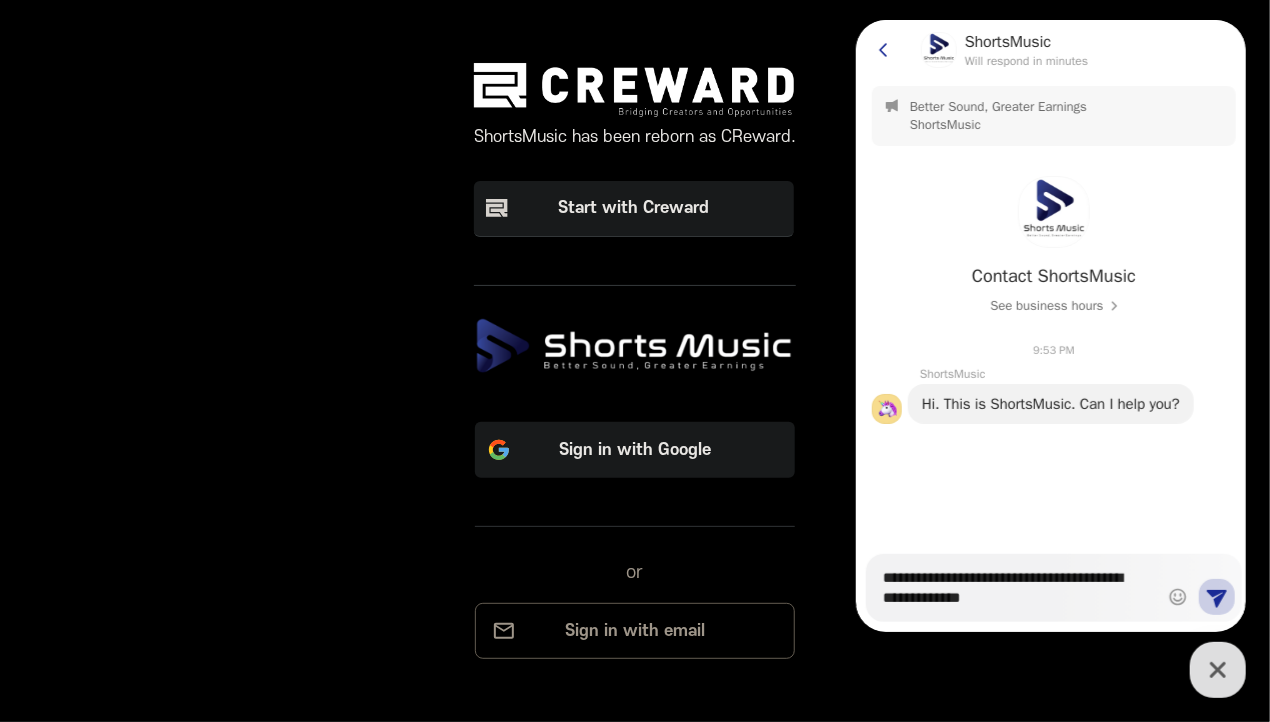 type on "*" 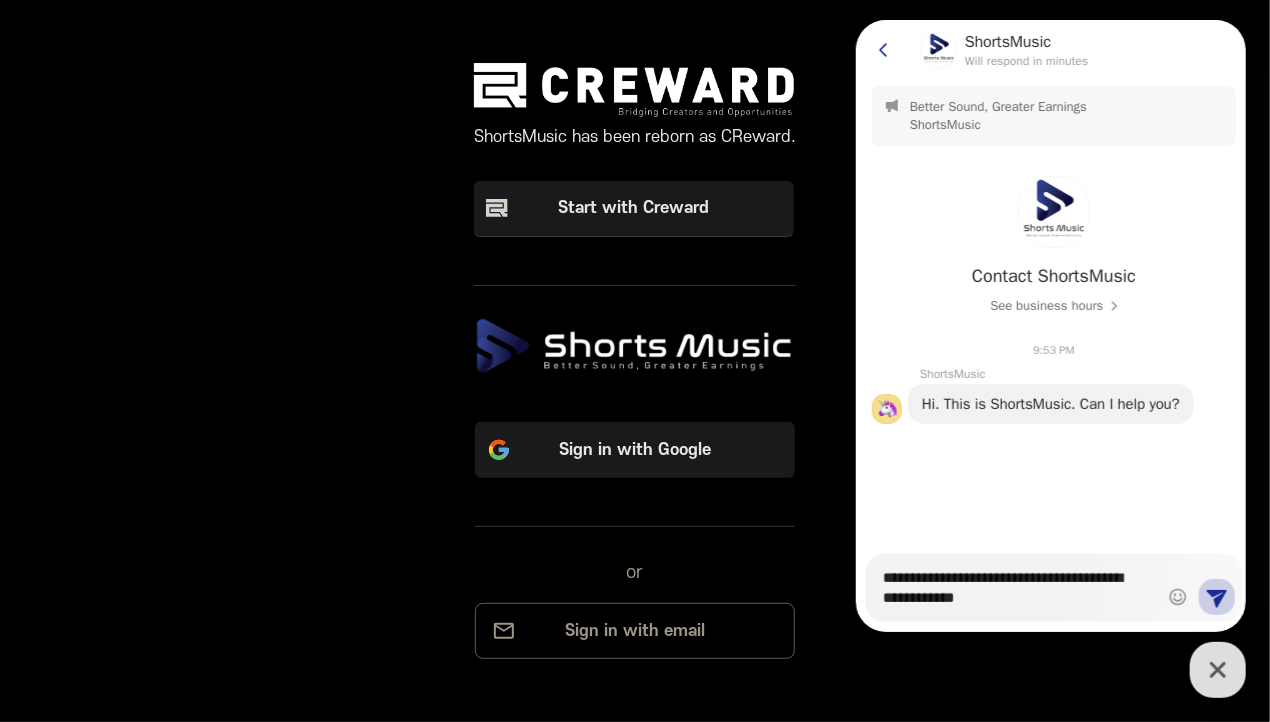 type on "*" 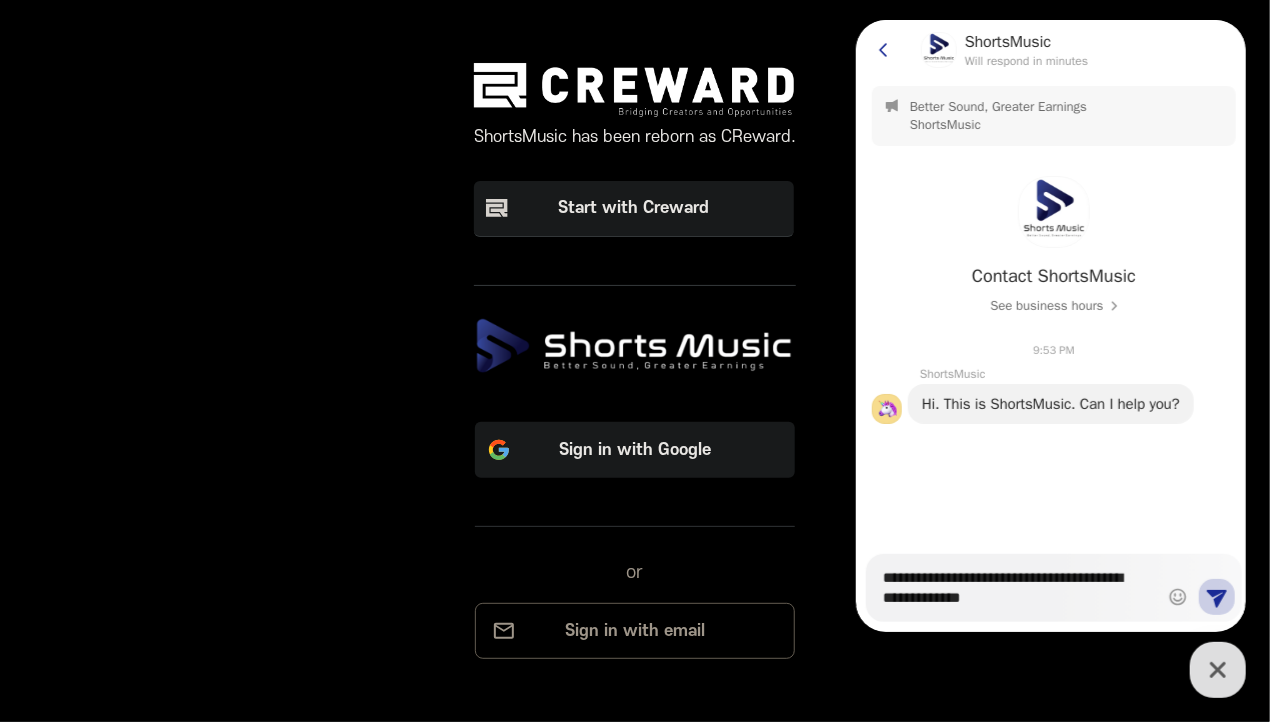 type on "*" 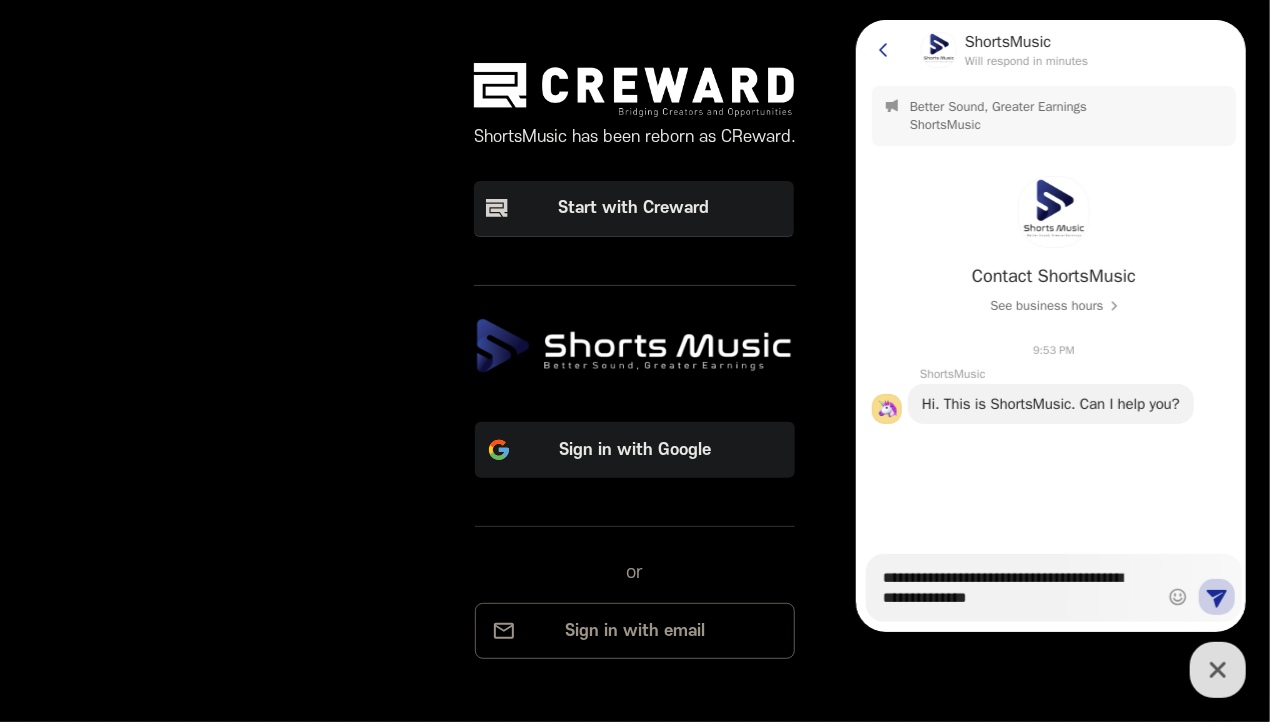 type on "*" 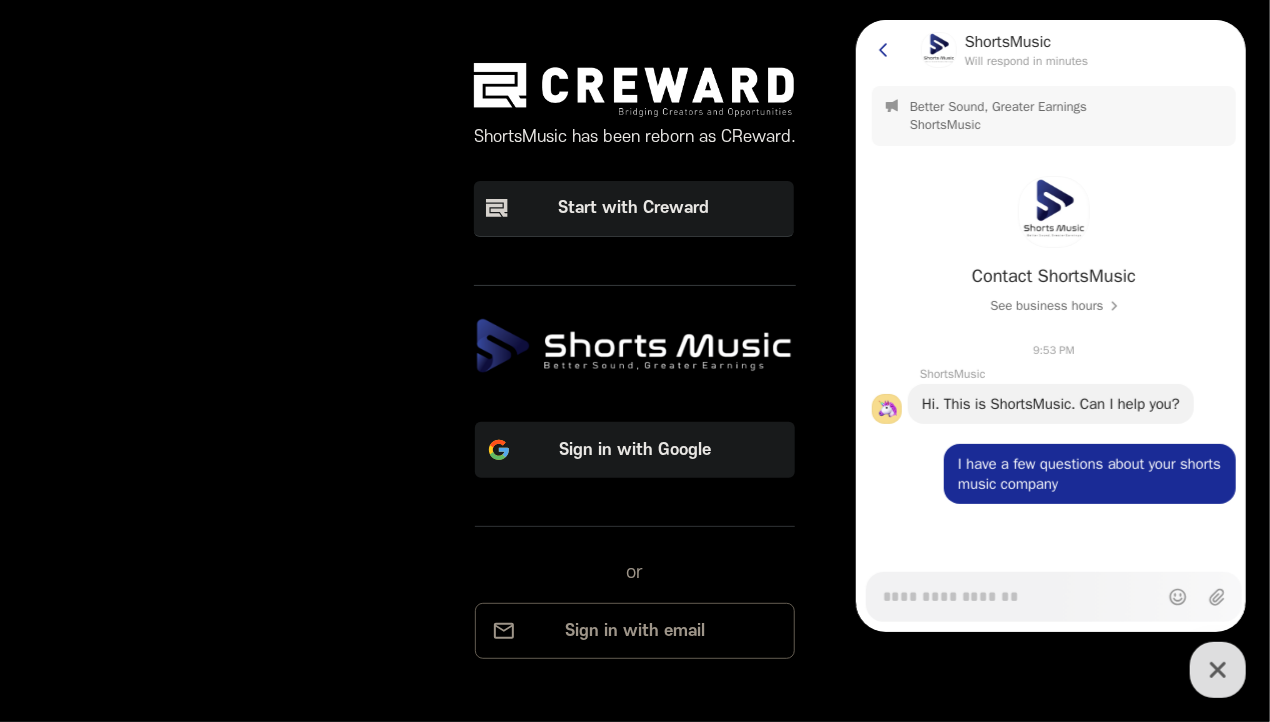 type on "*" 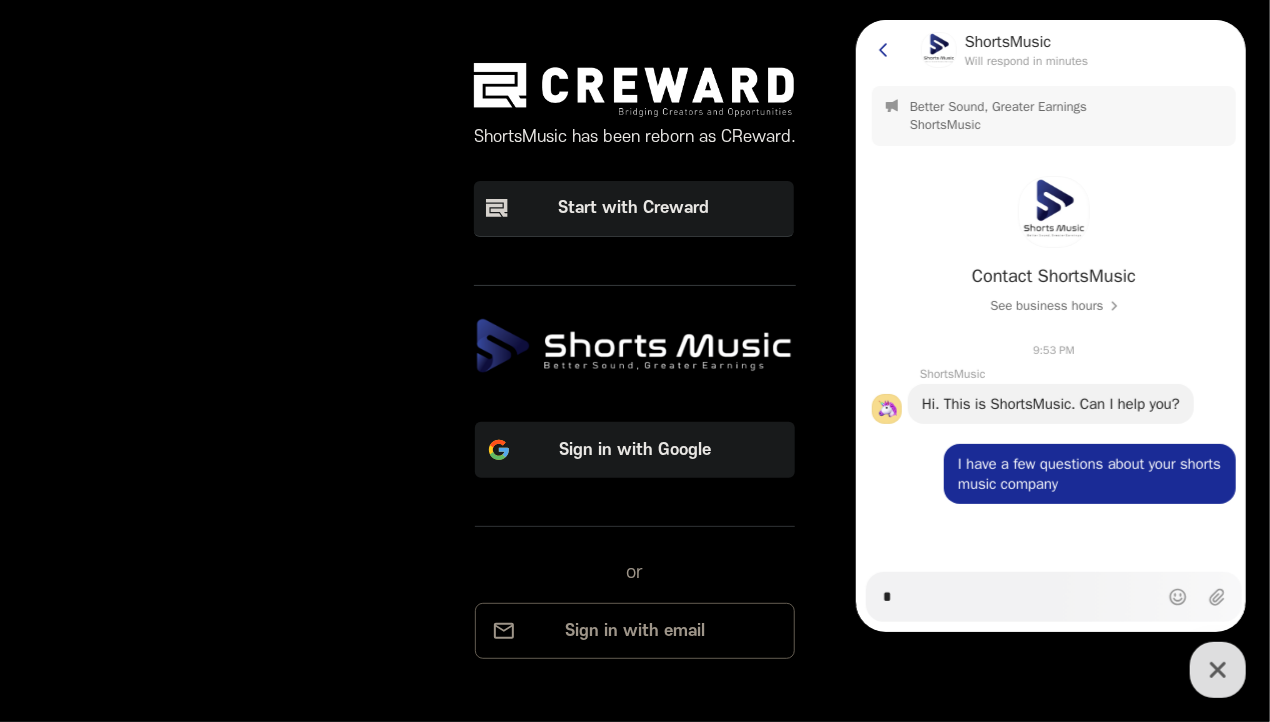 type on "*" 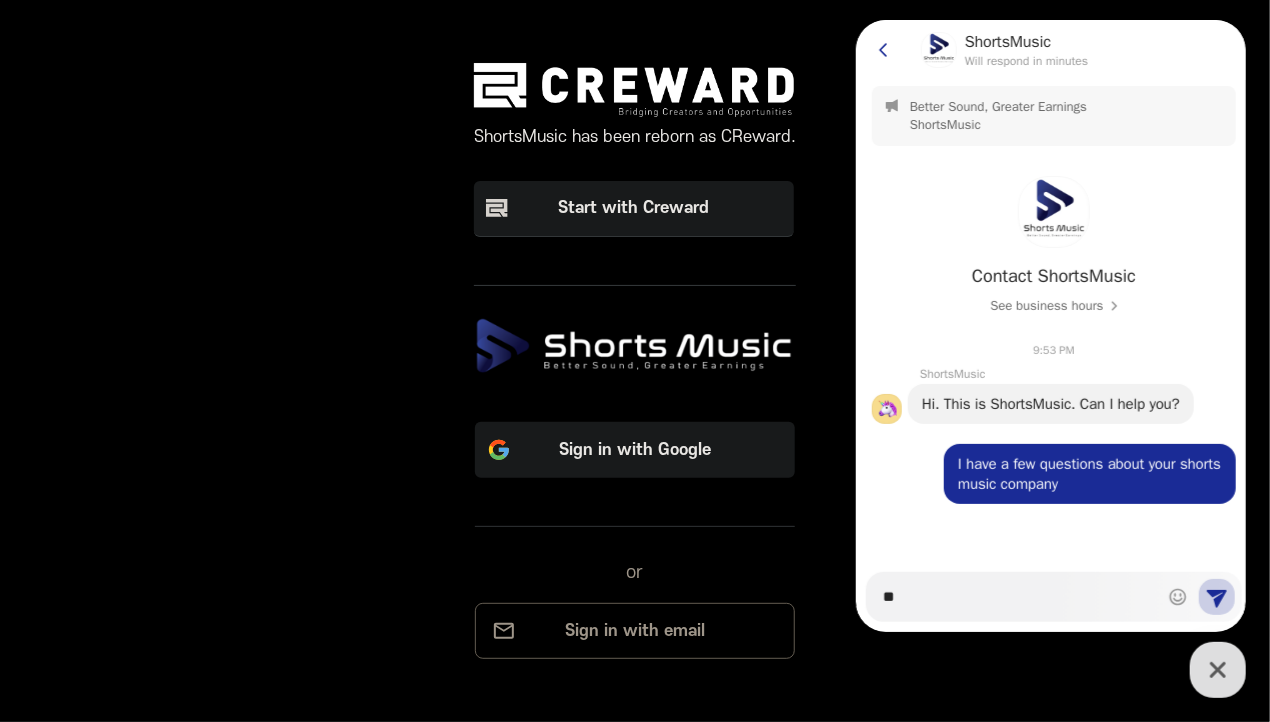 type on "*" 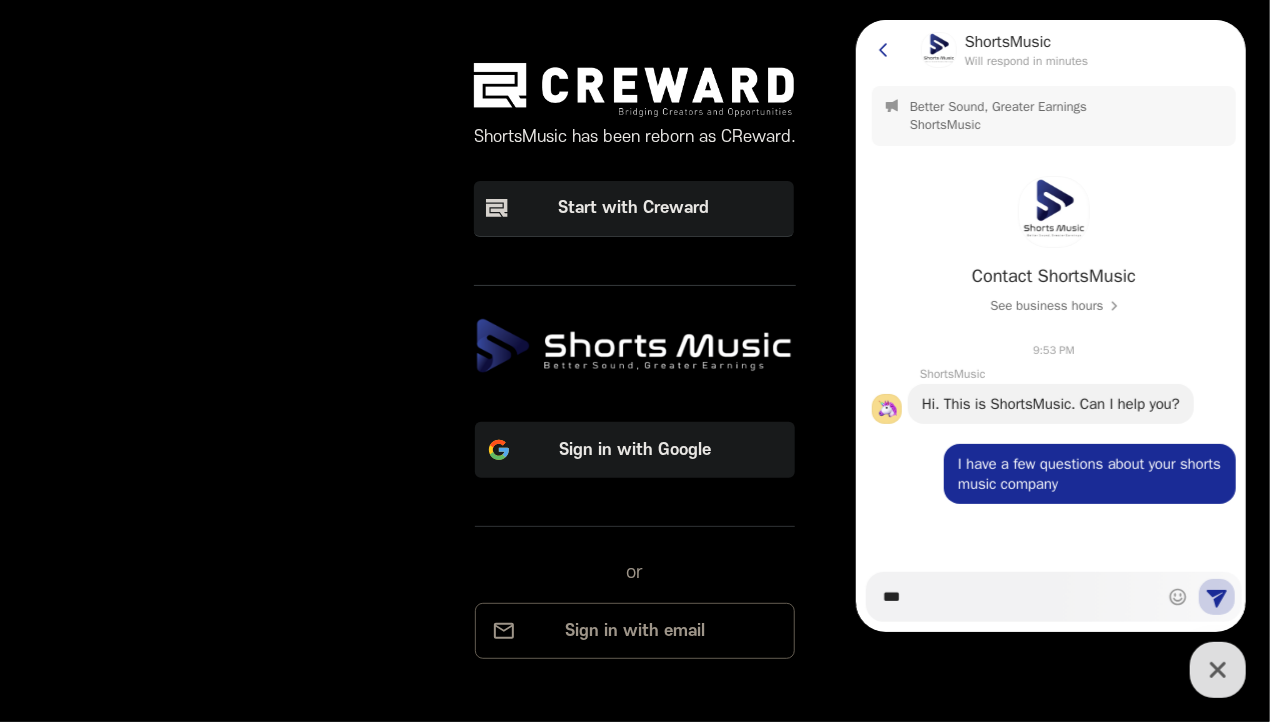 type on "*" 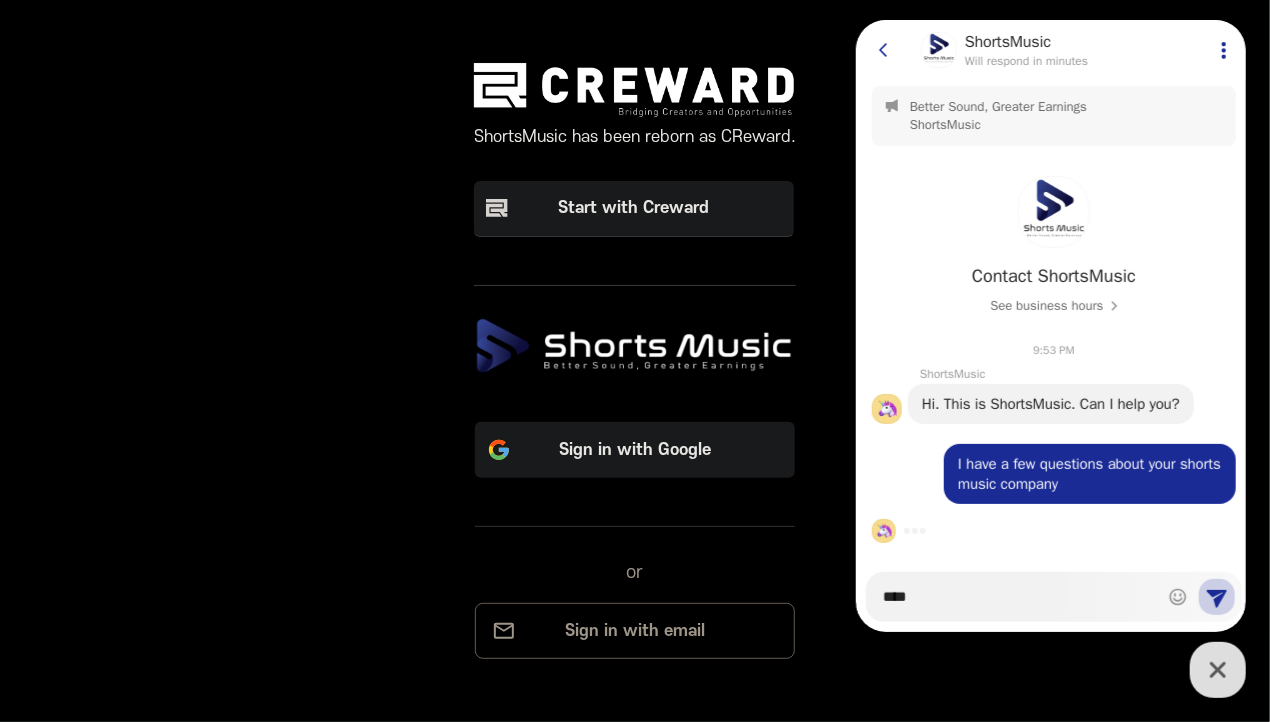 type on "*" 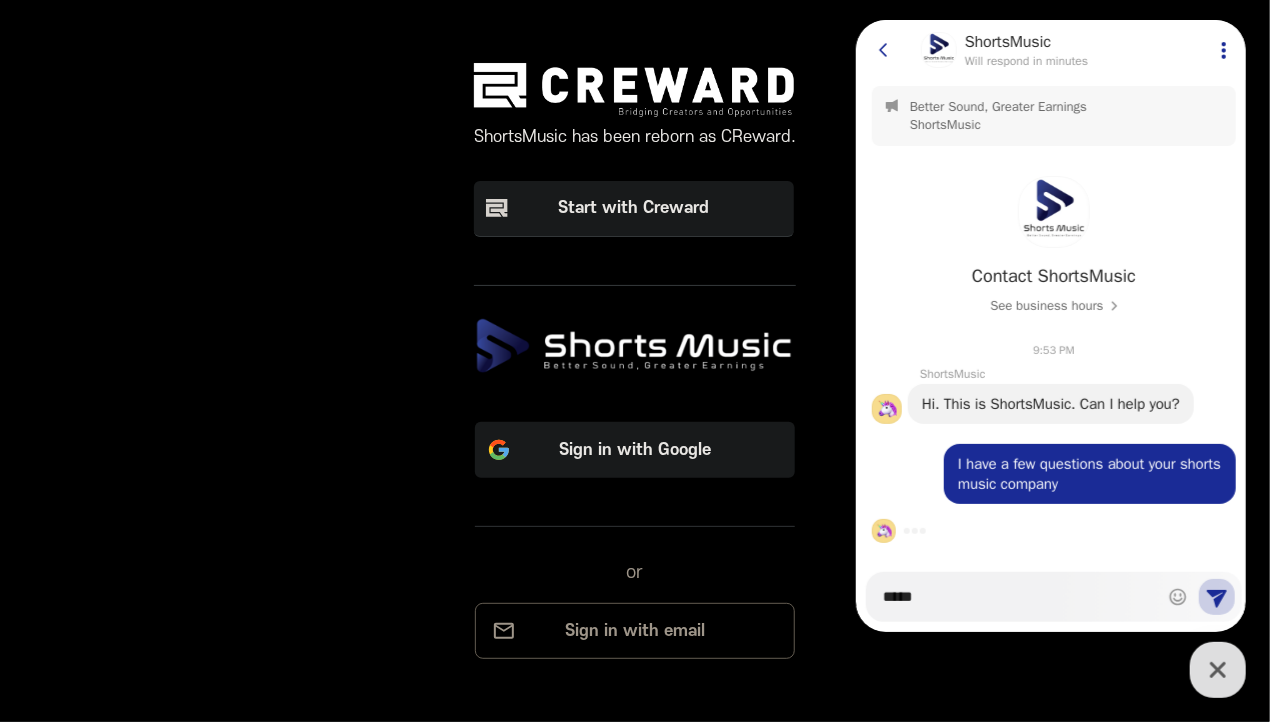 type on "*" 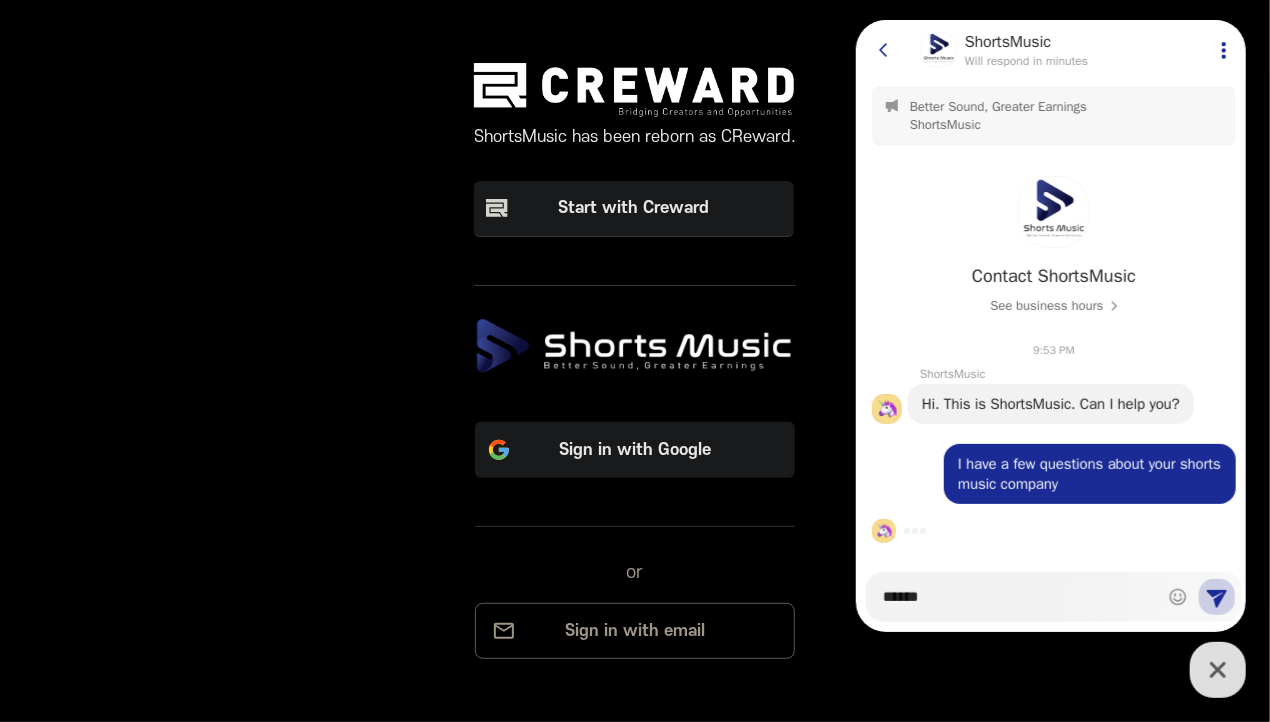 type on "*" 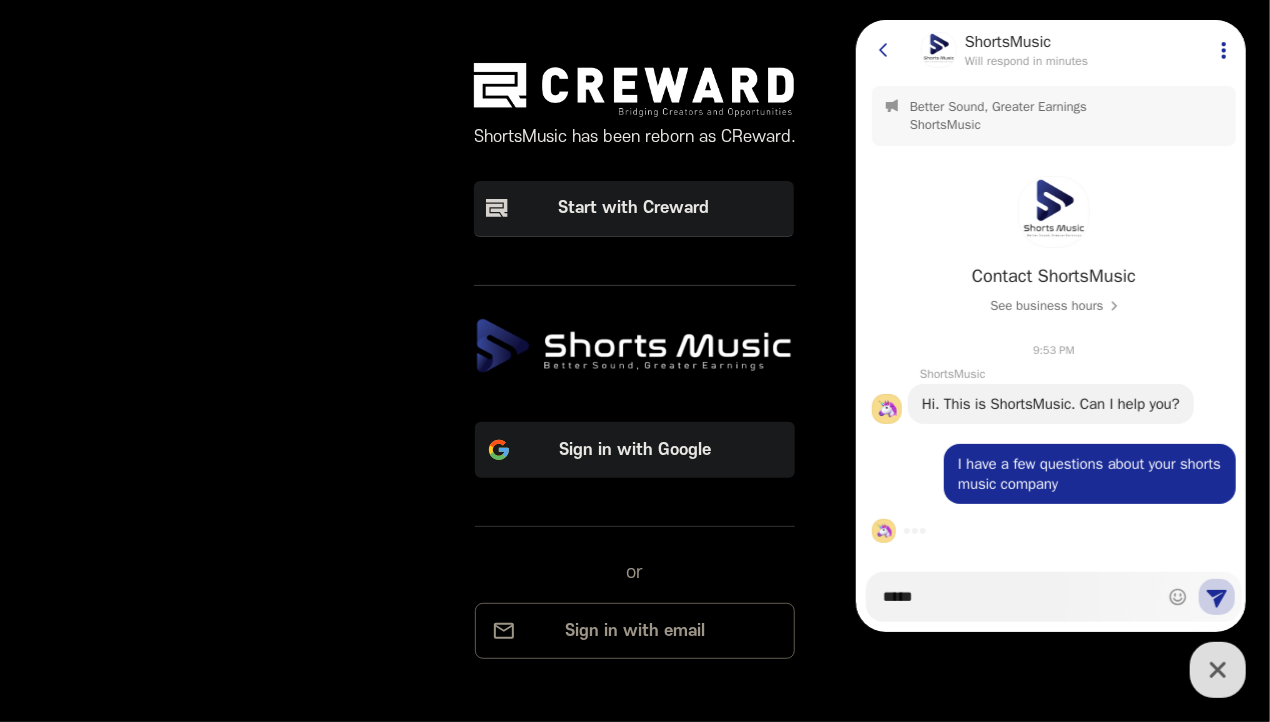 type on "*" 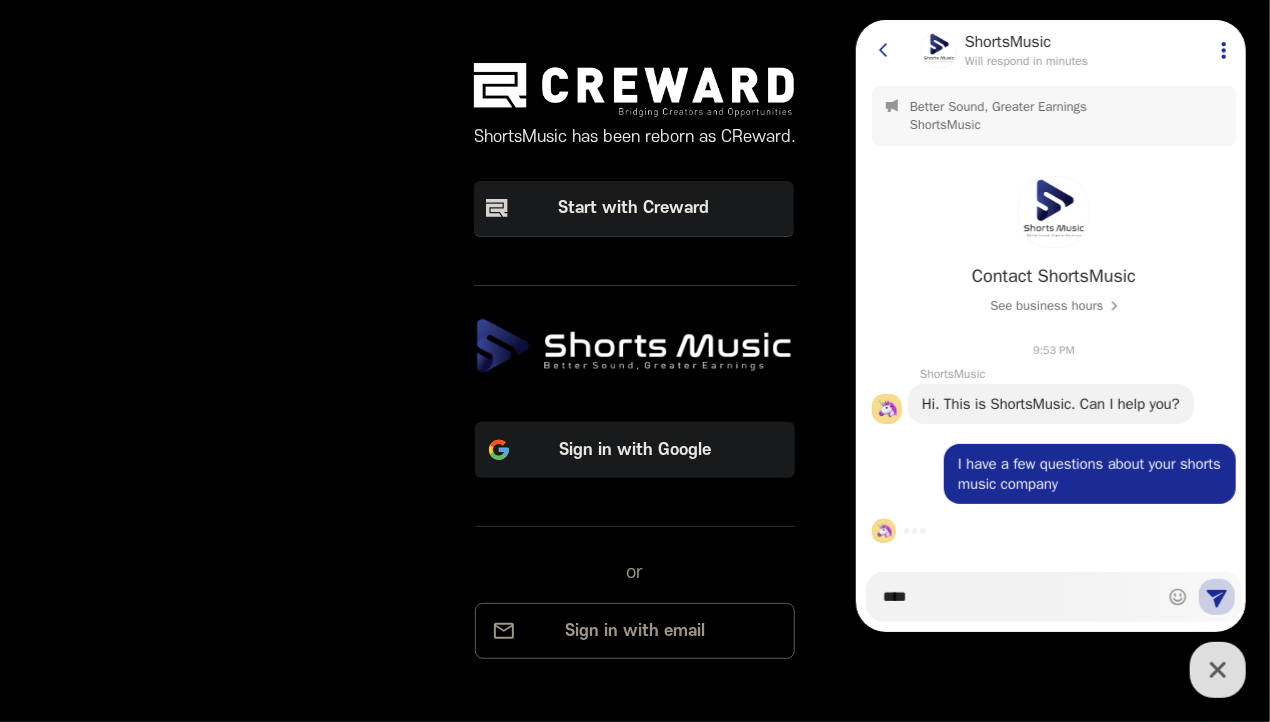 type on "*" 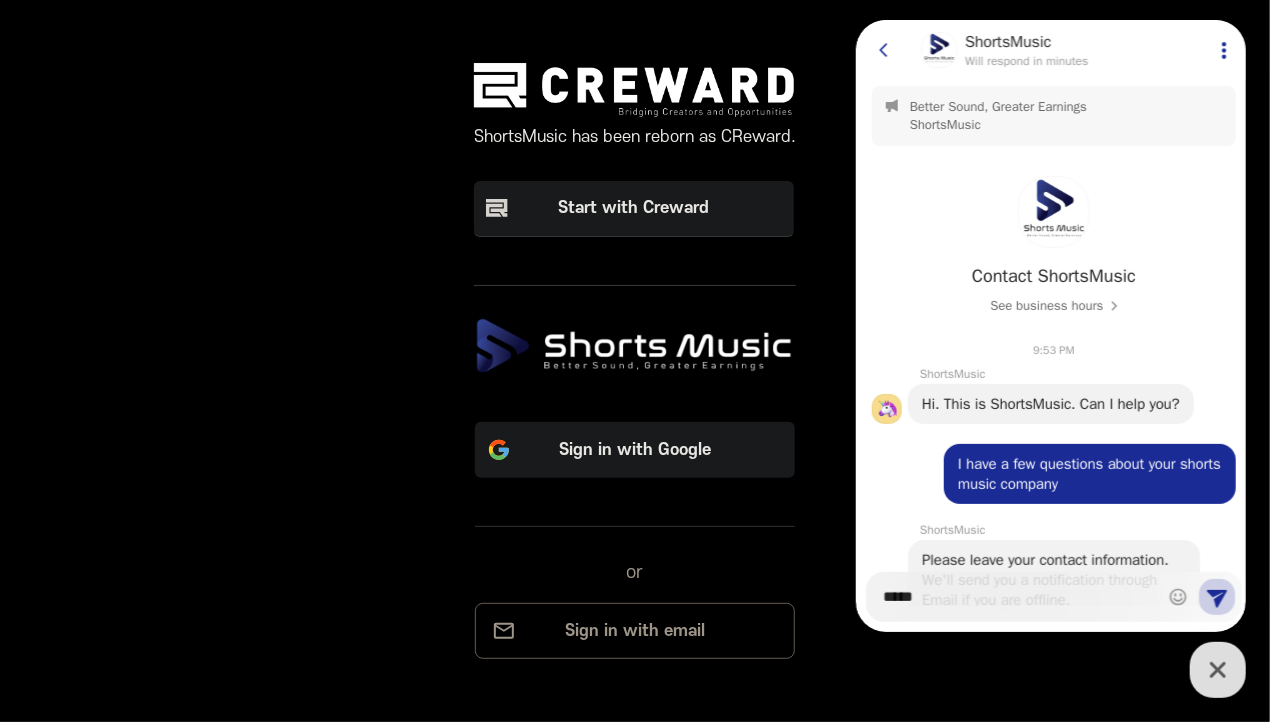 type on "*" 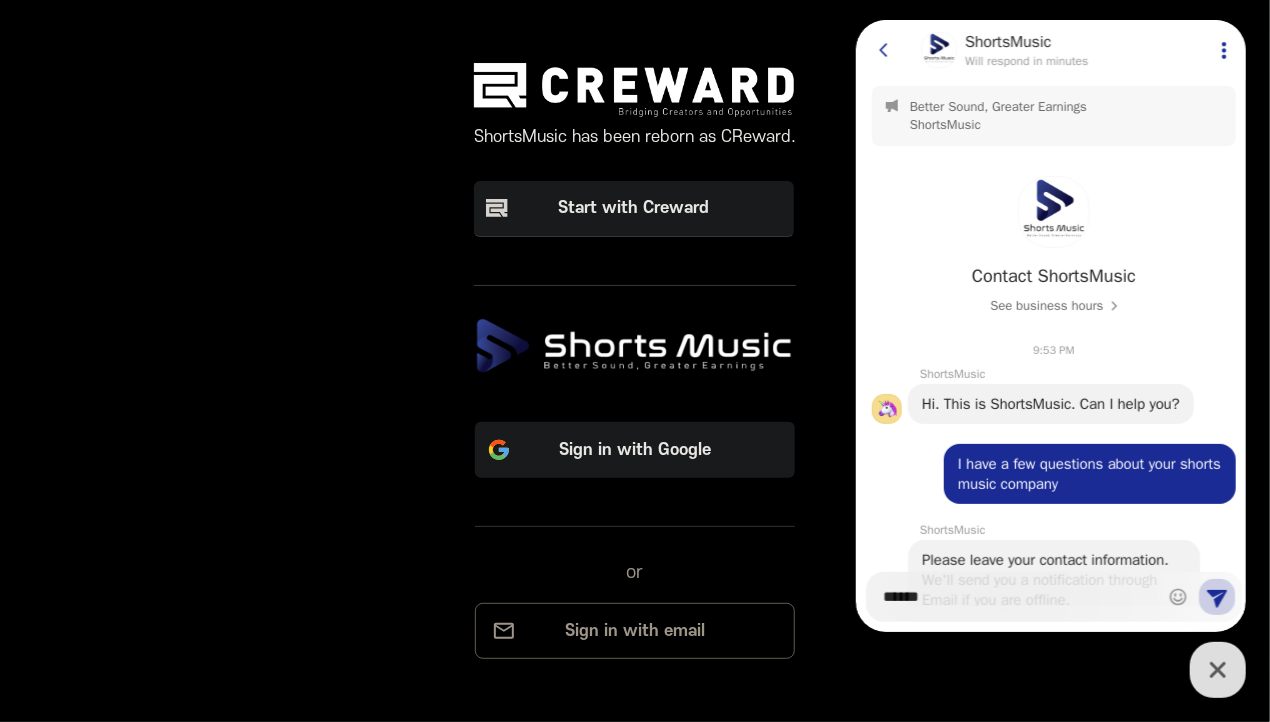 type on "*" 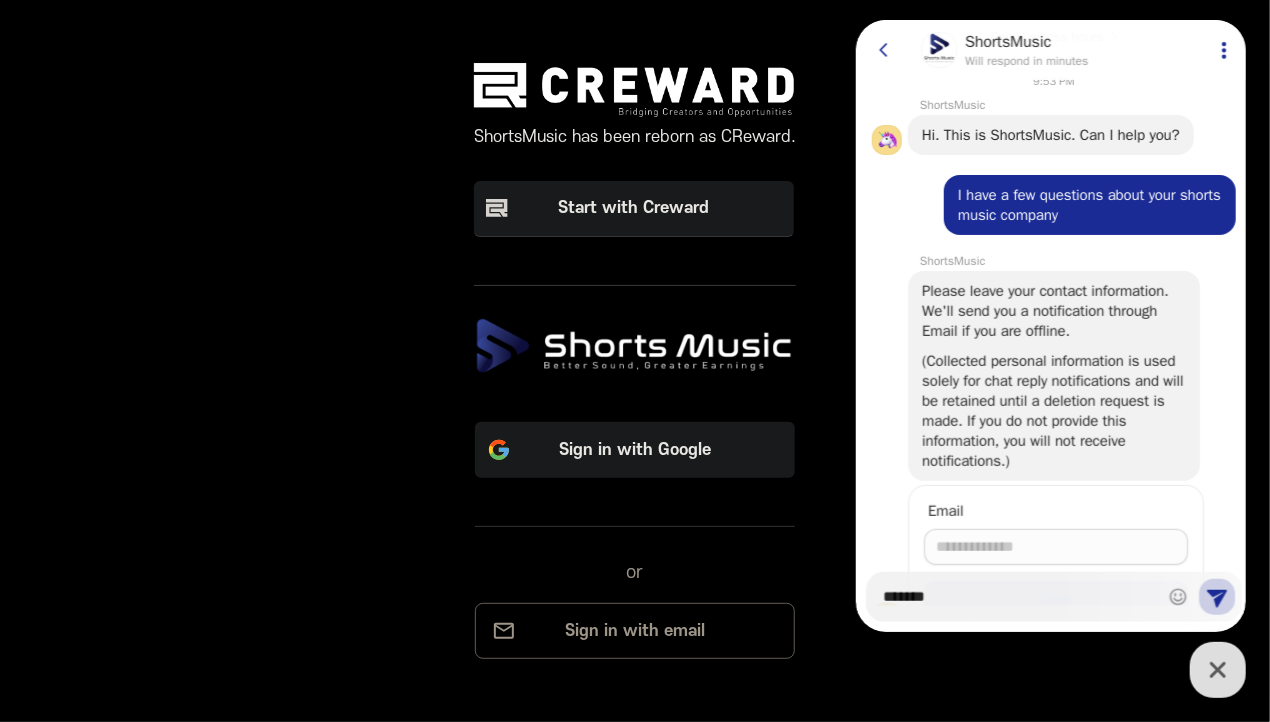 type on "*" 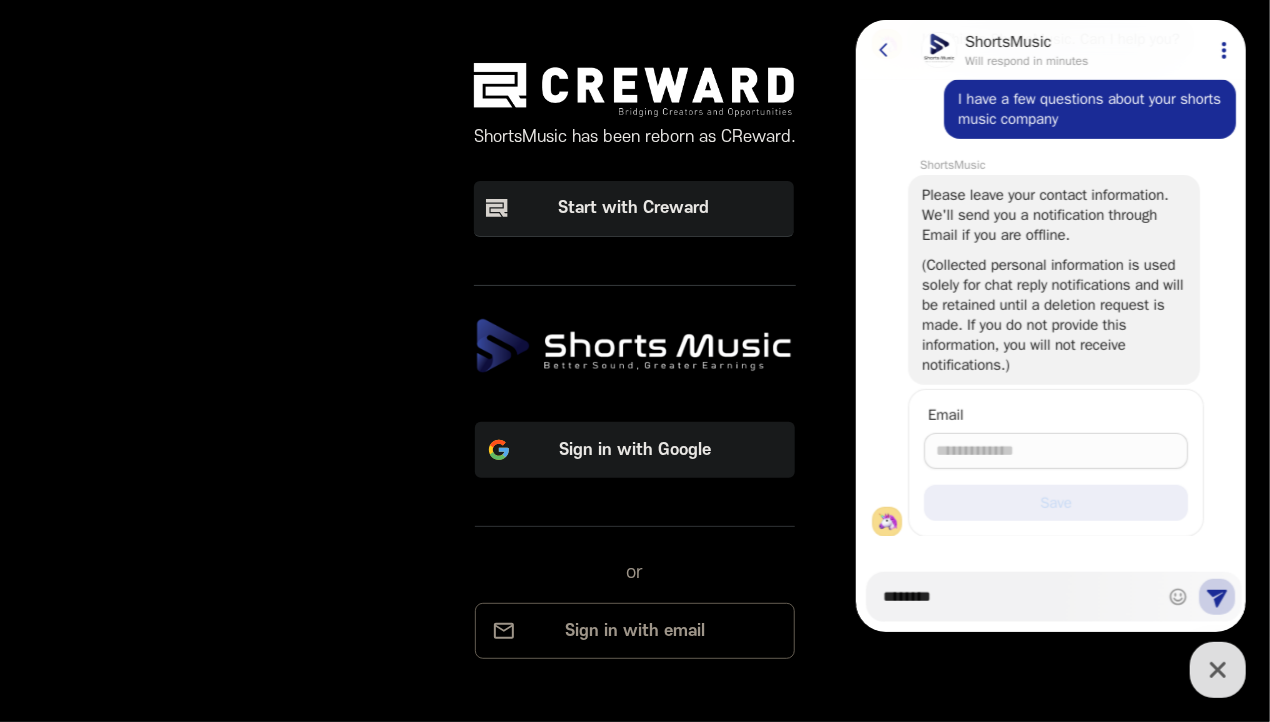 type on "*" 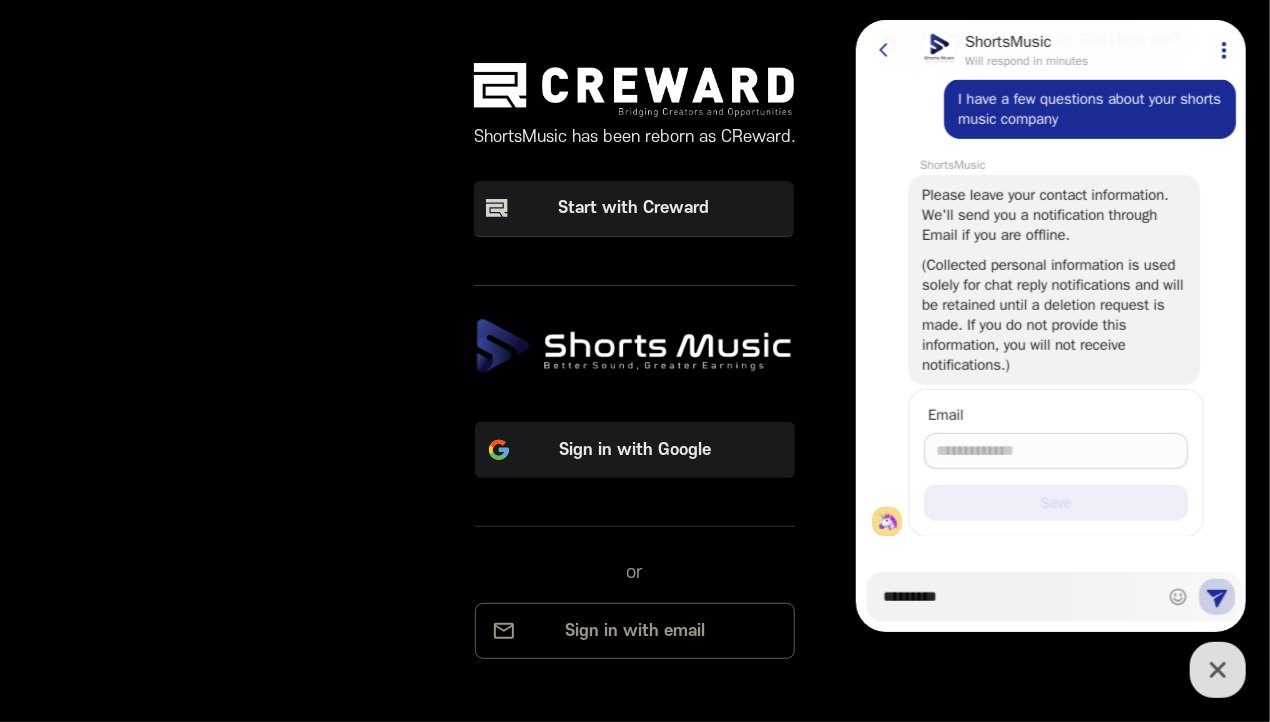 type on "**********" 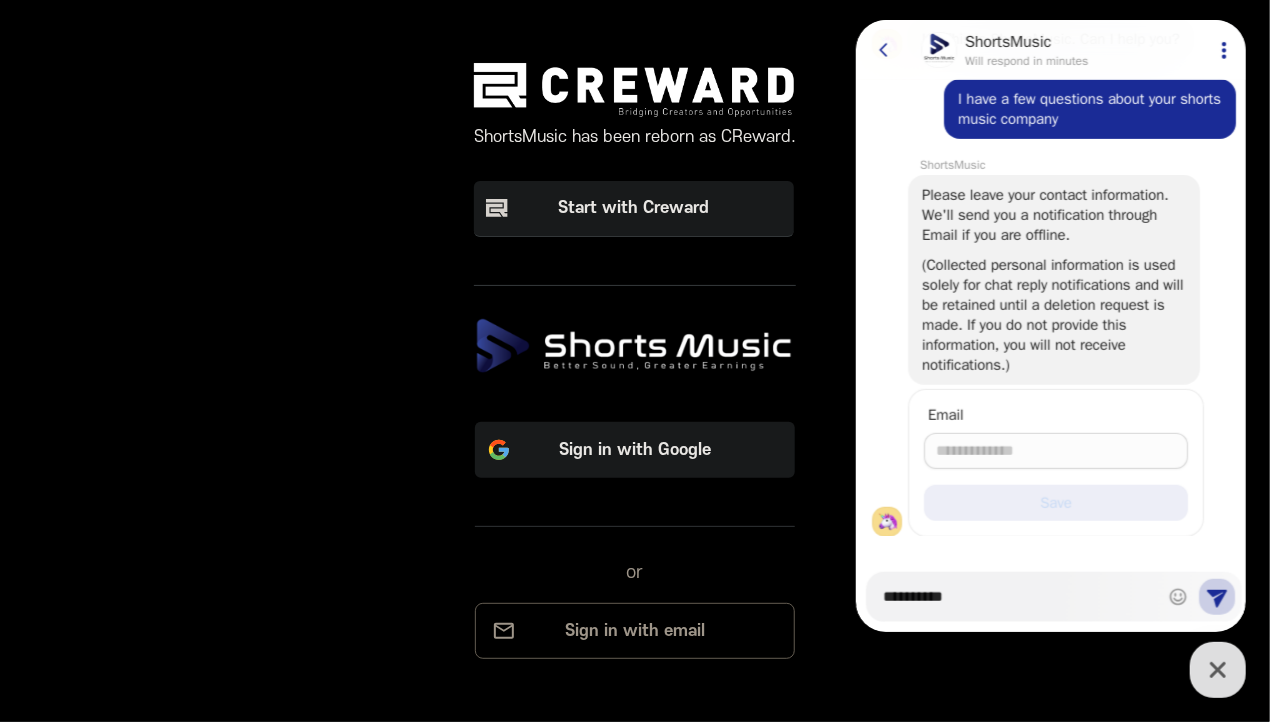 scroll, scrollTop: 391, scrollLeft: 0, axis: vertical 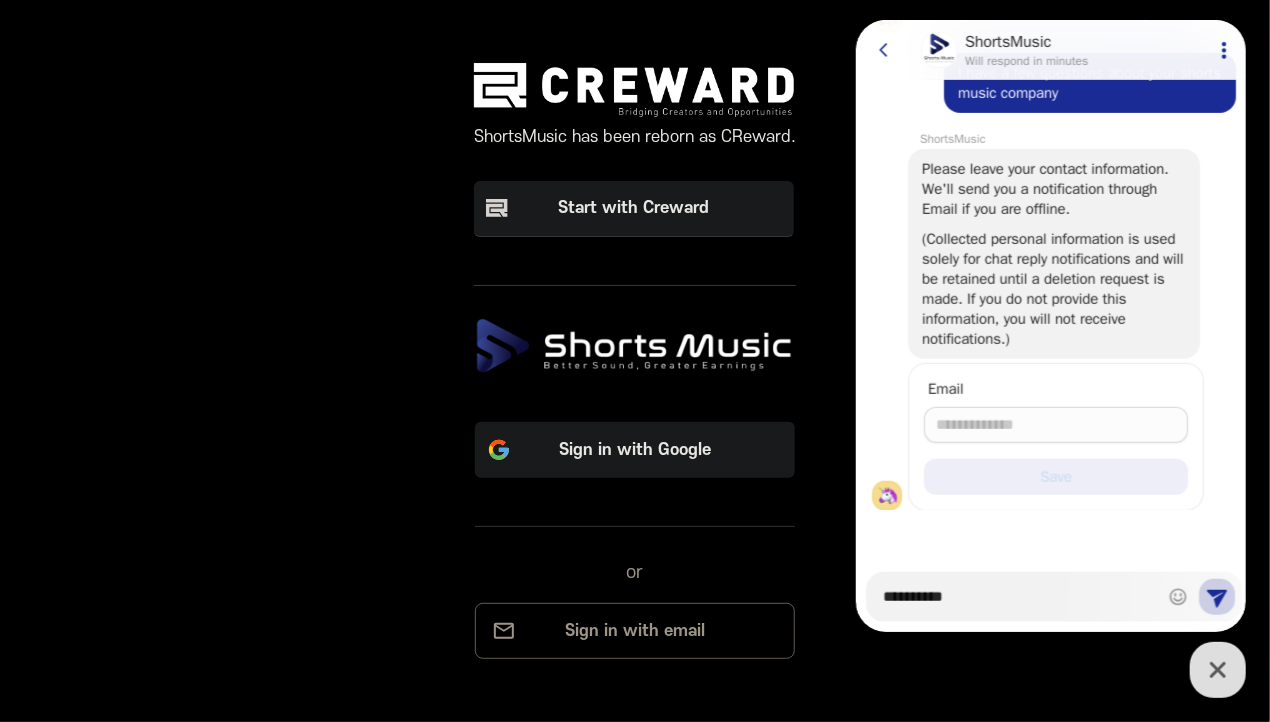 type on "*" 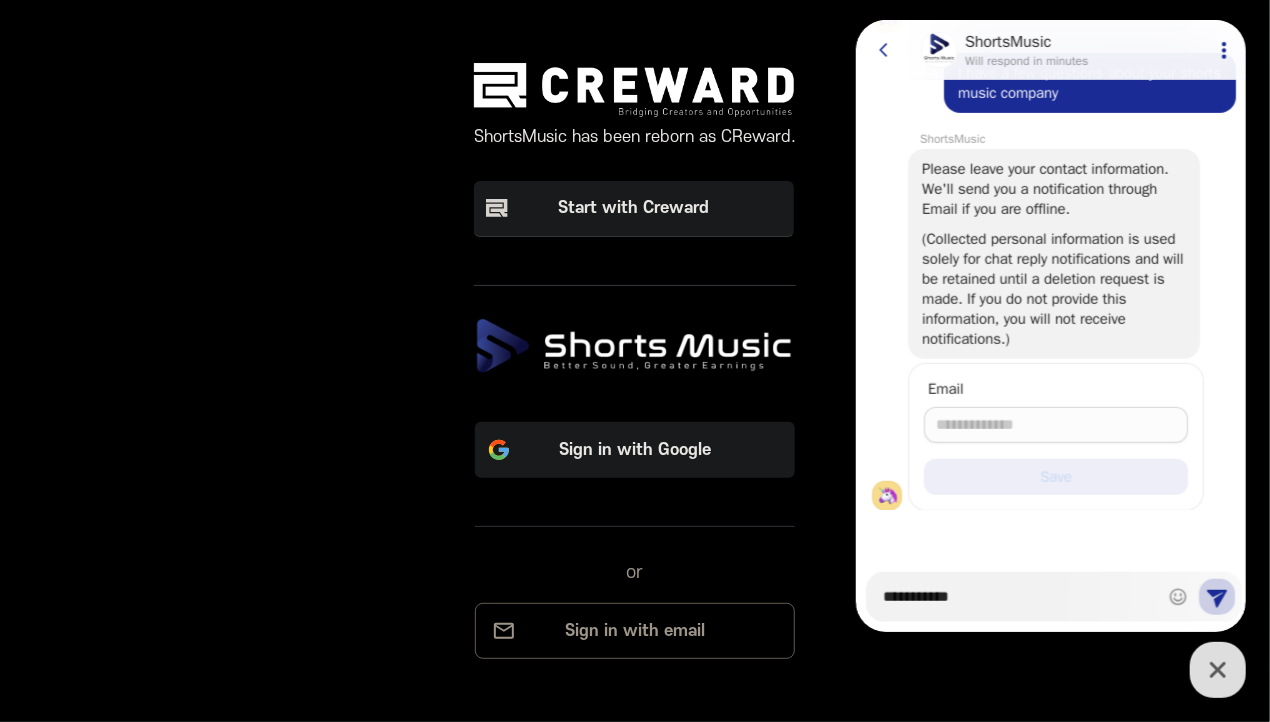 type on "*" 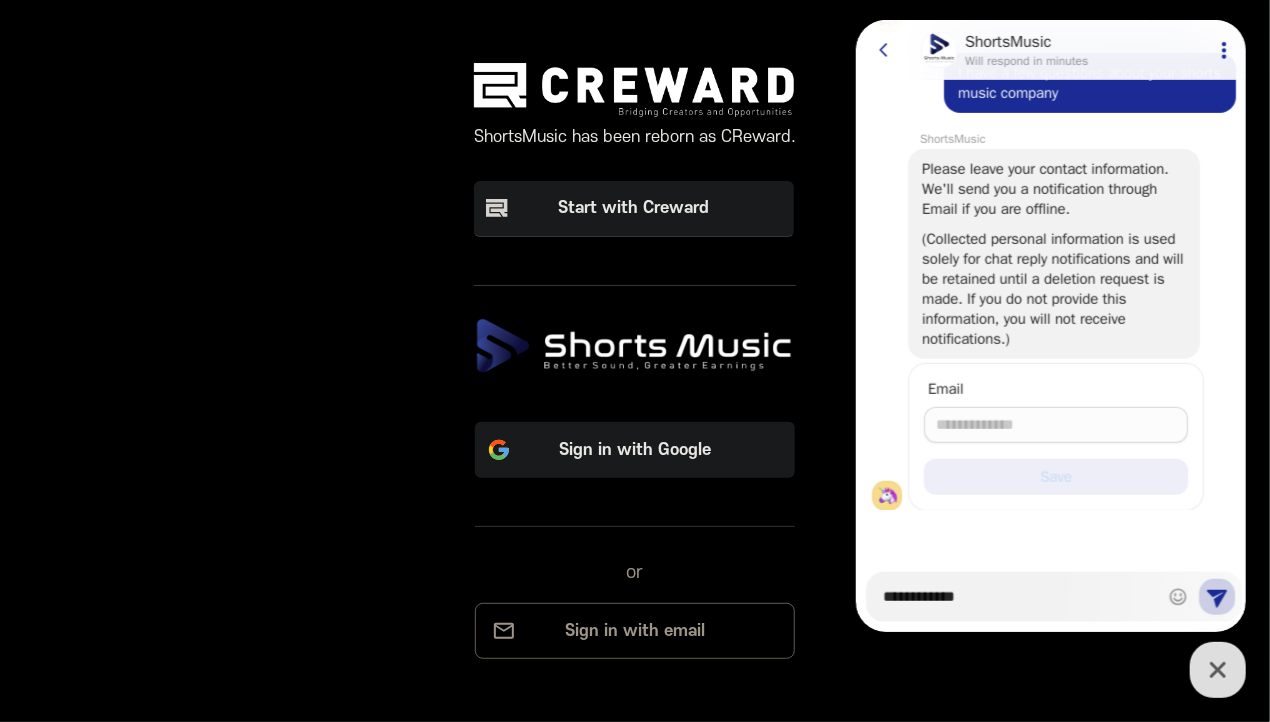 type on "*" 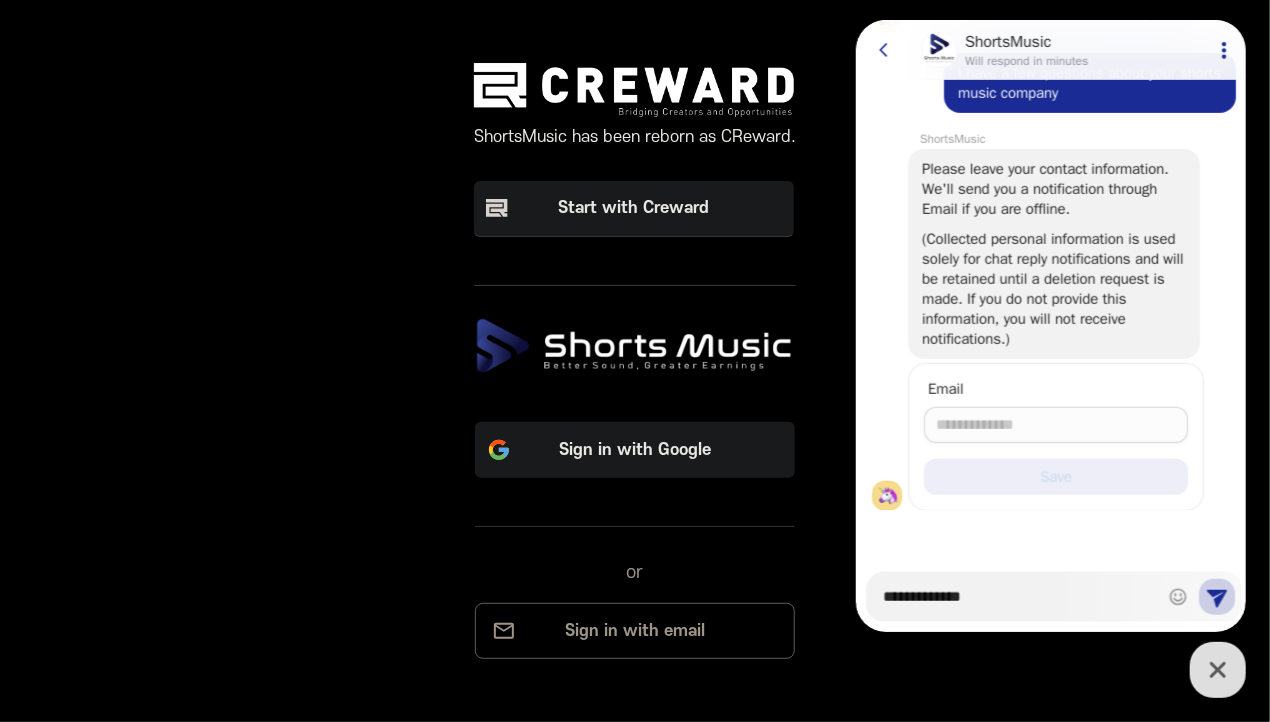type on "*" 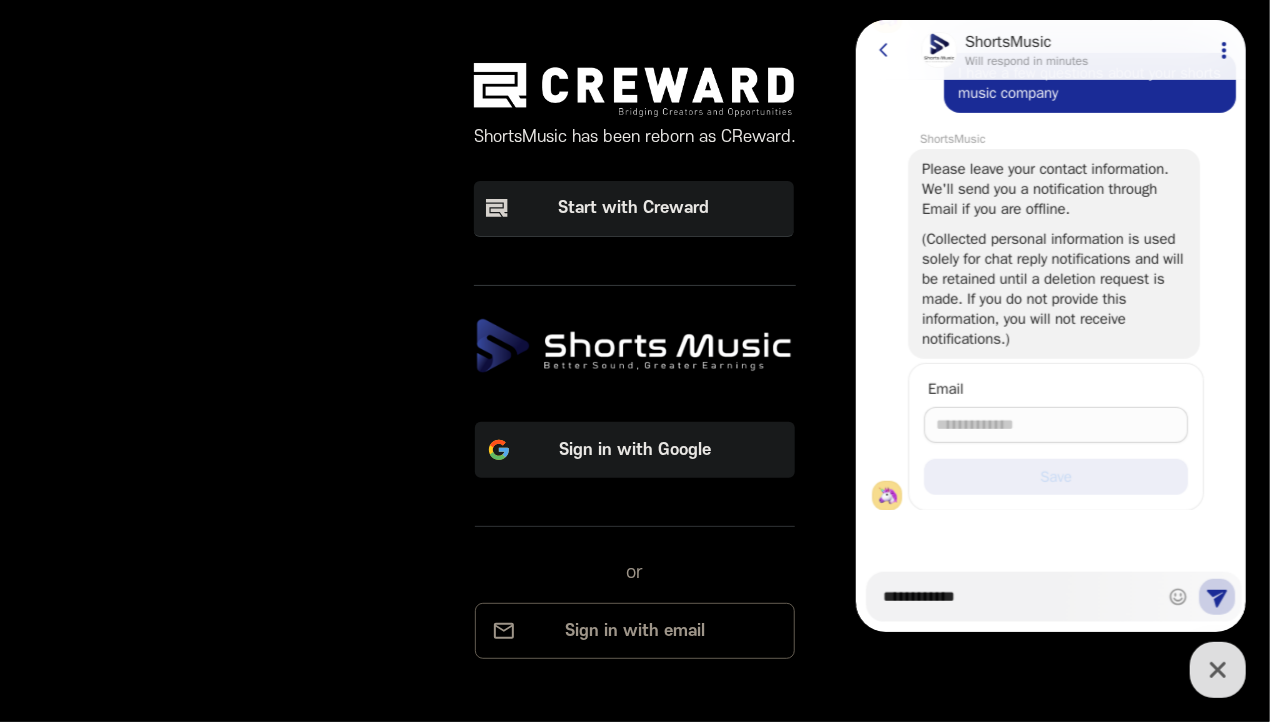 type on "*" 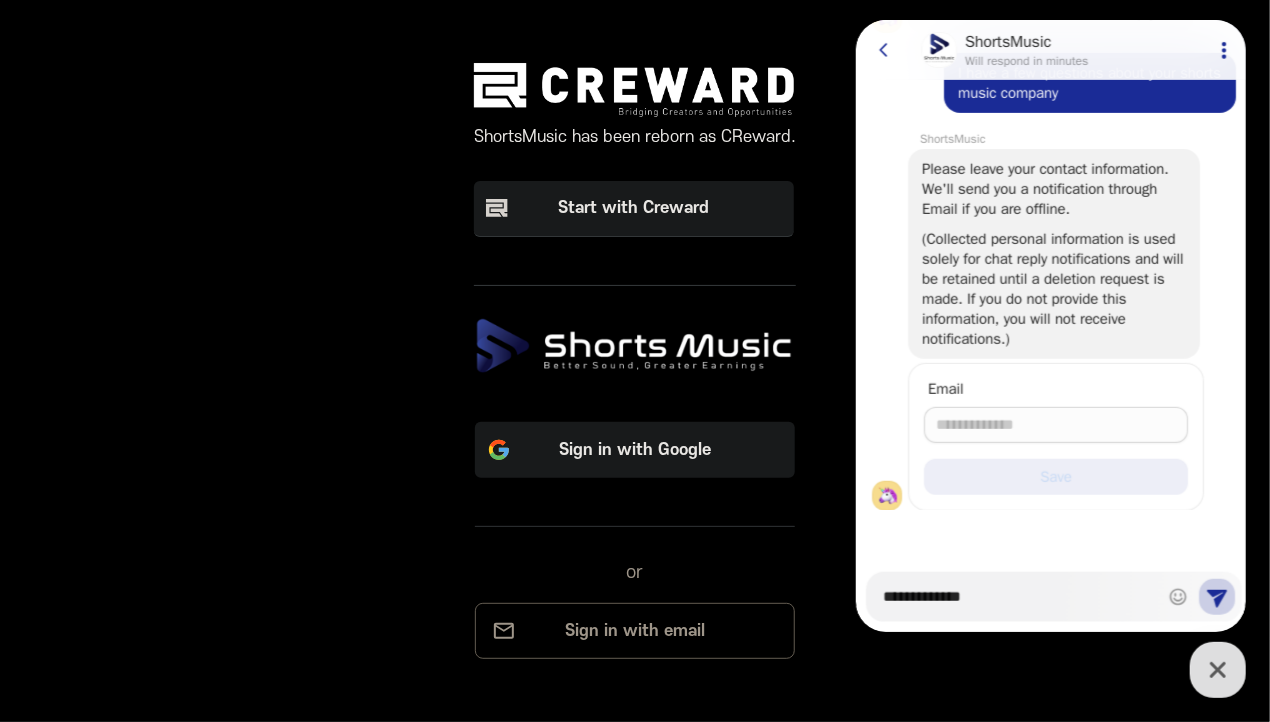 type on "*" 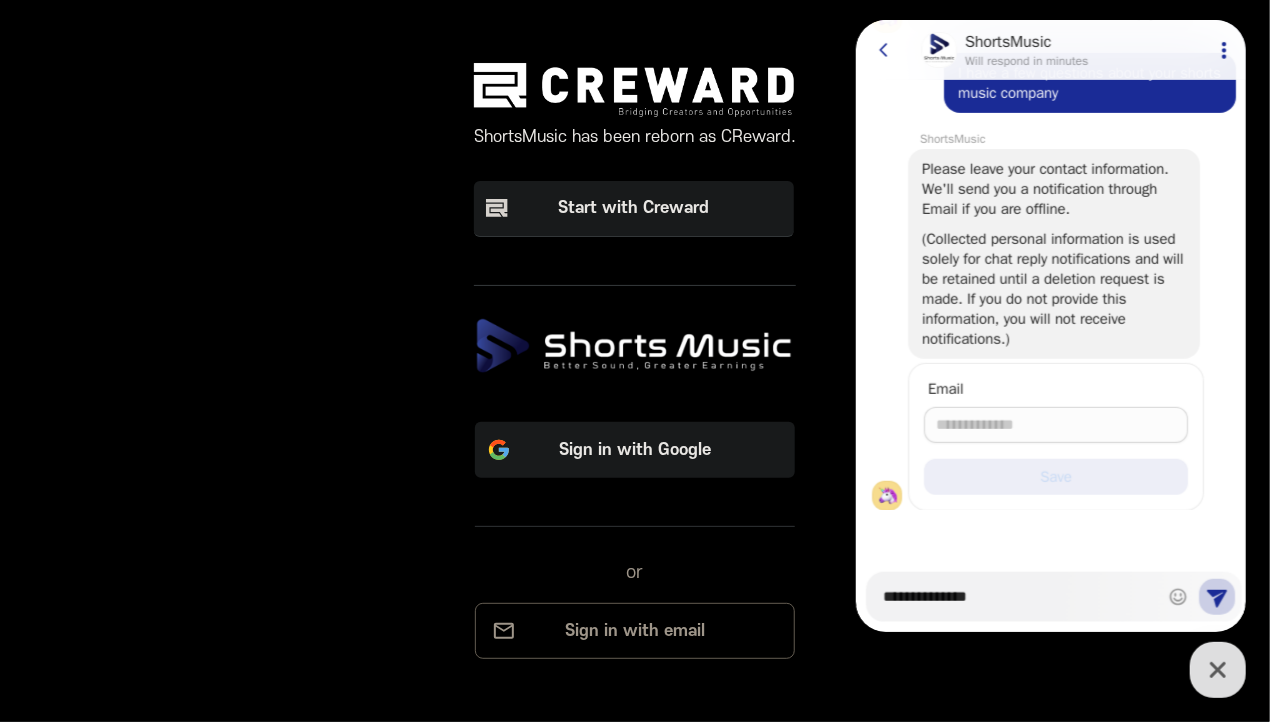type on "*" 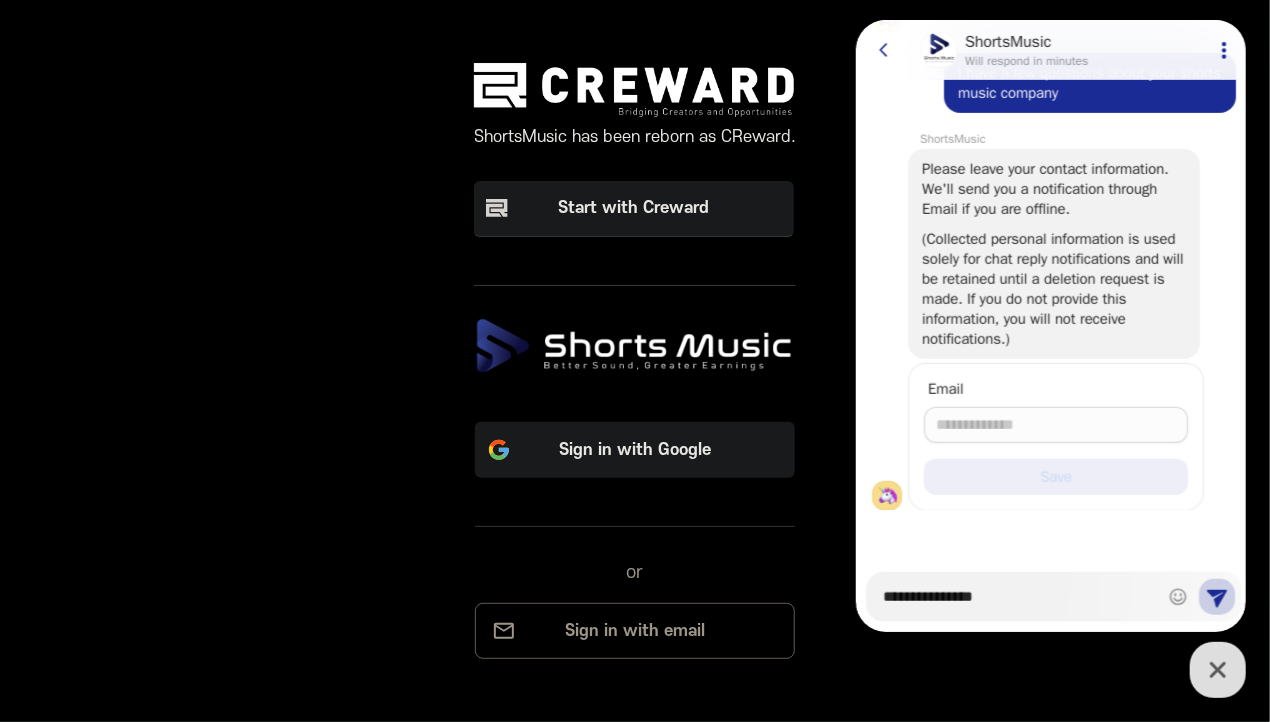 type on "*" 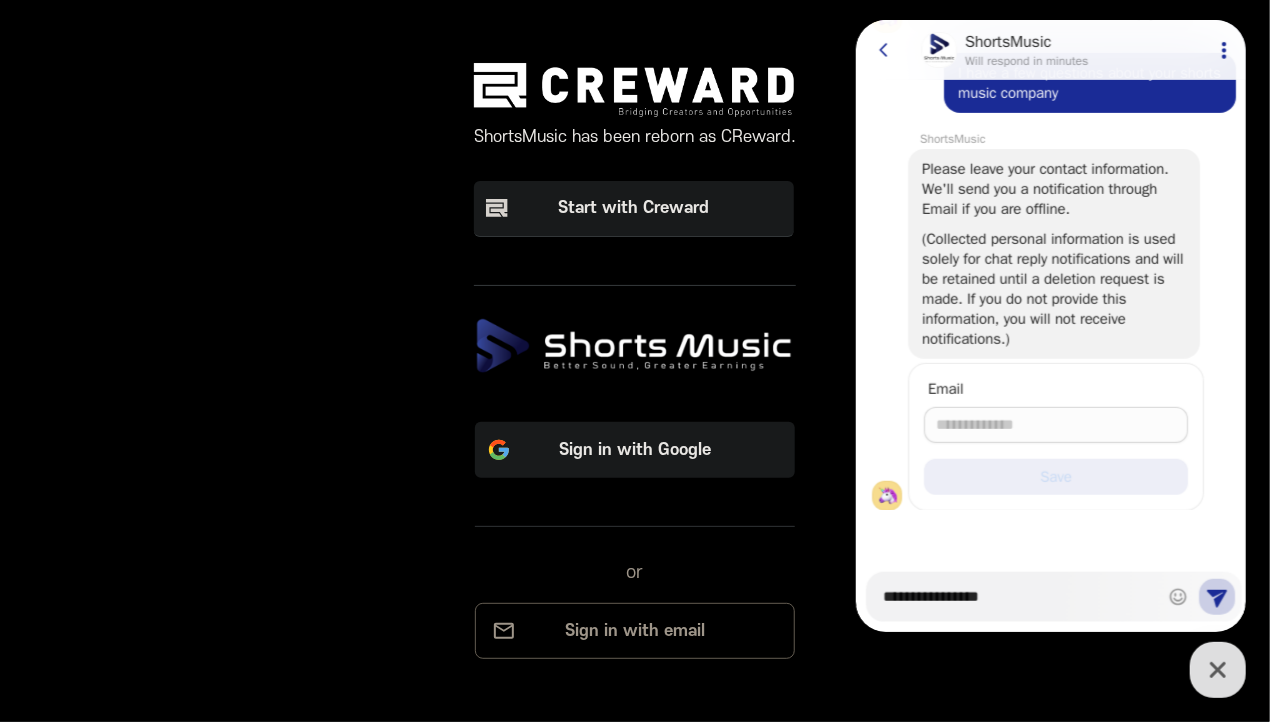 type on "*" 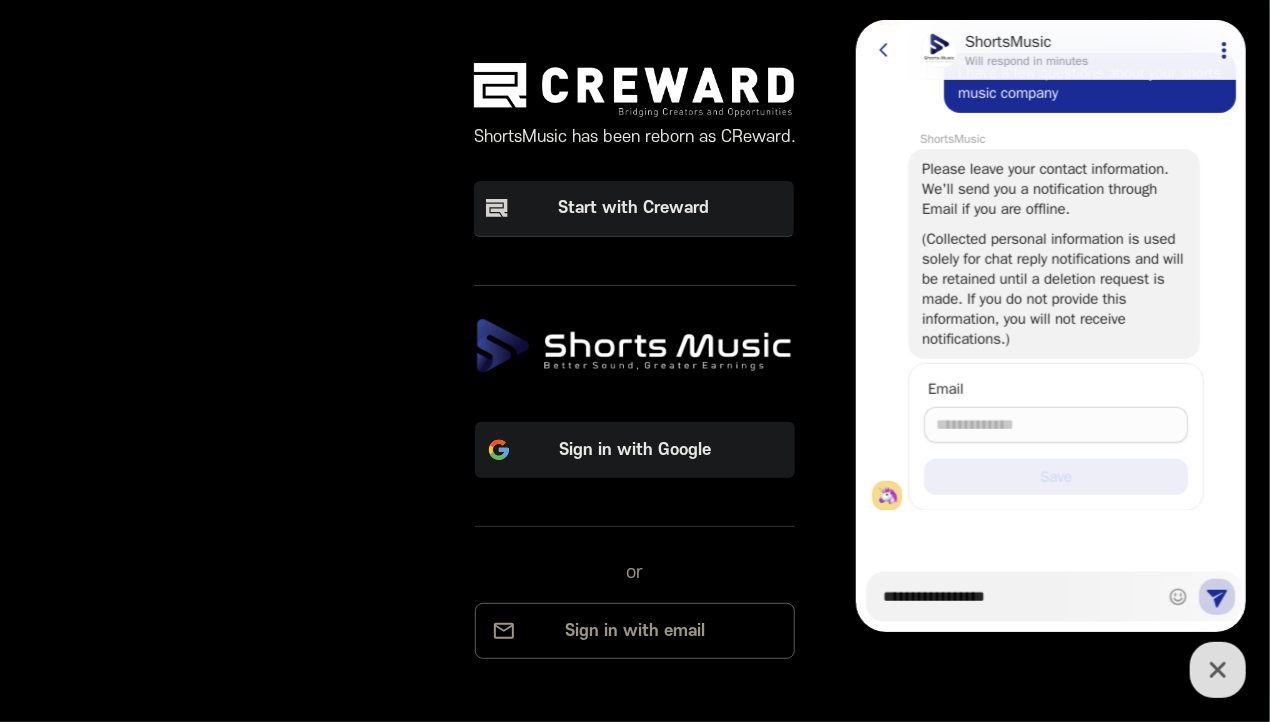 type on "*" 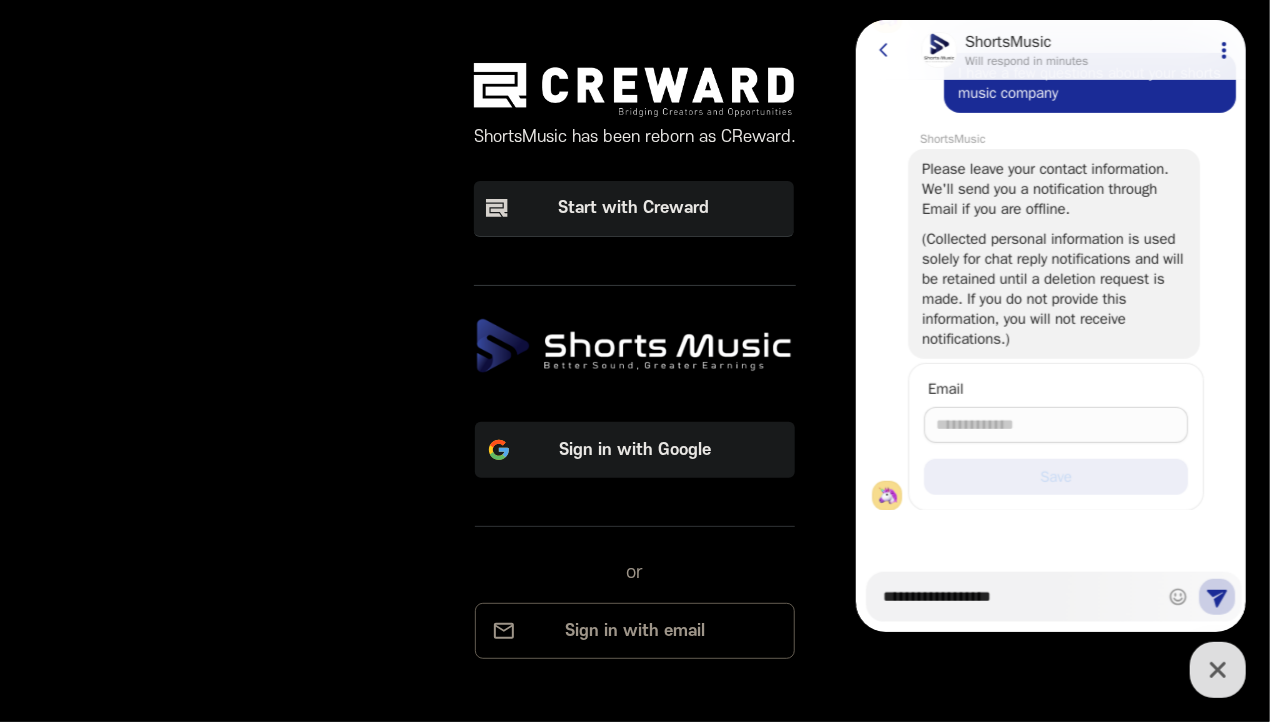 type on "*" 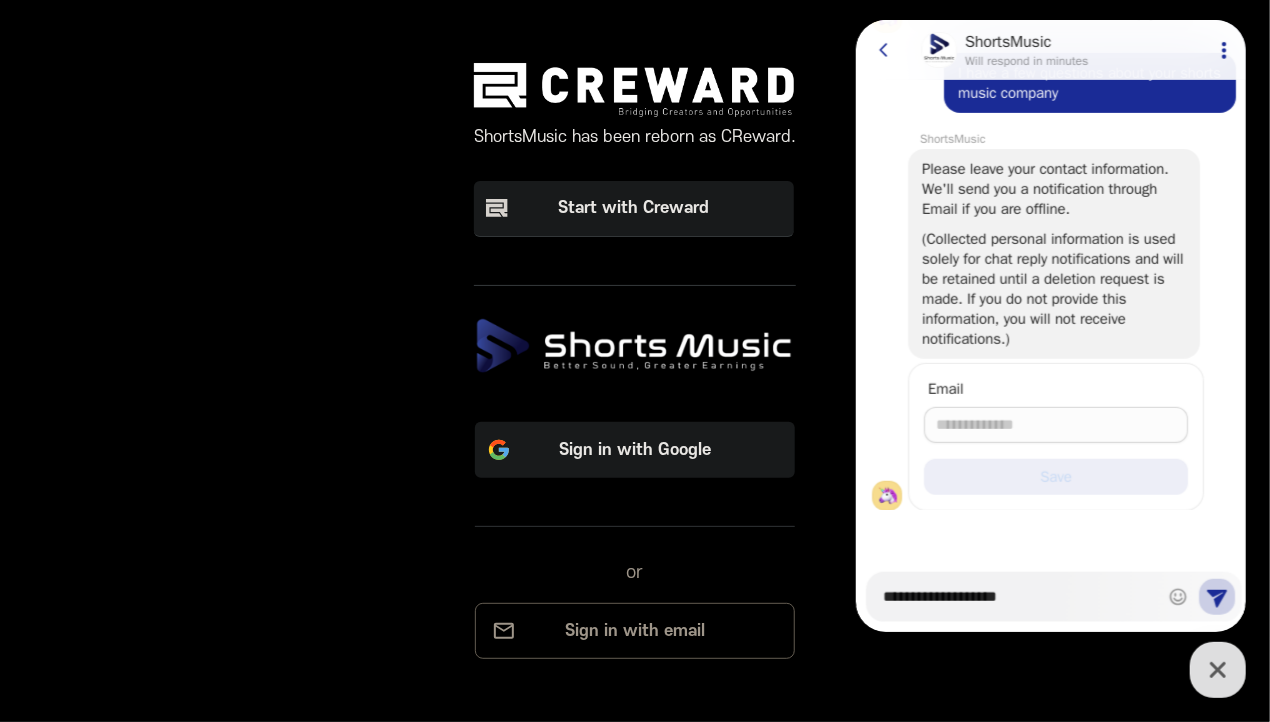 type on "*" 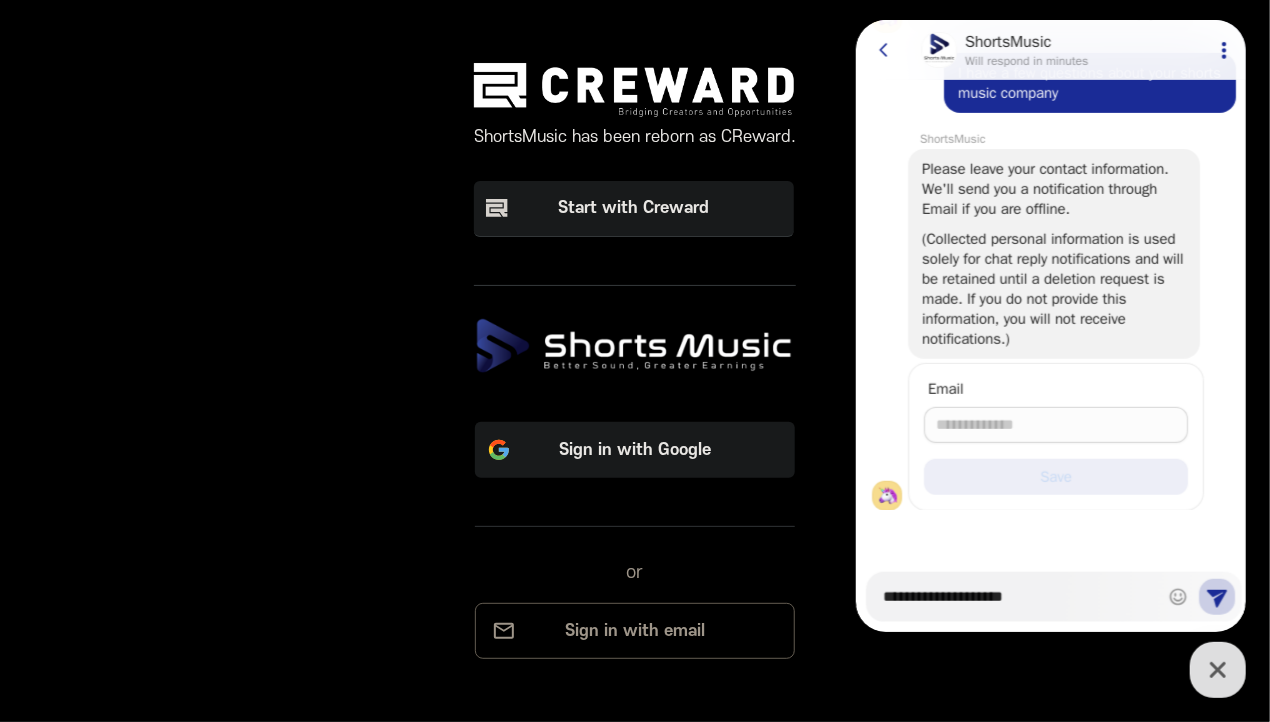 type on "*" 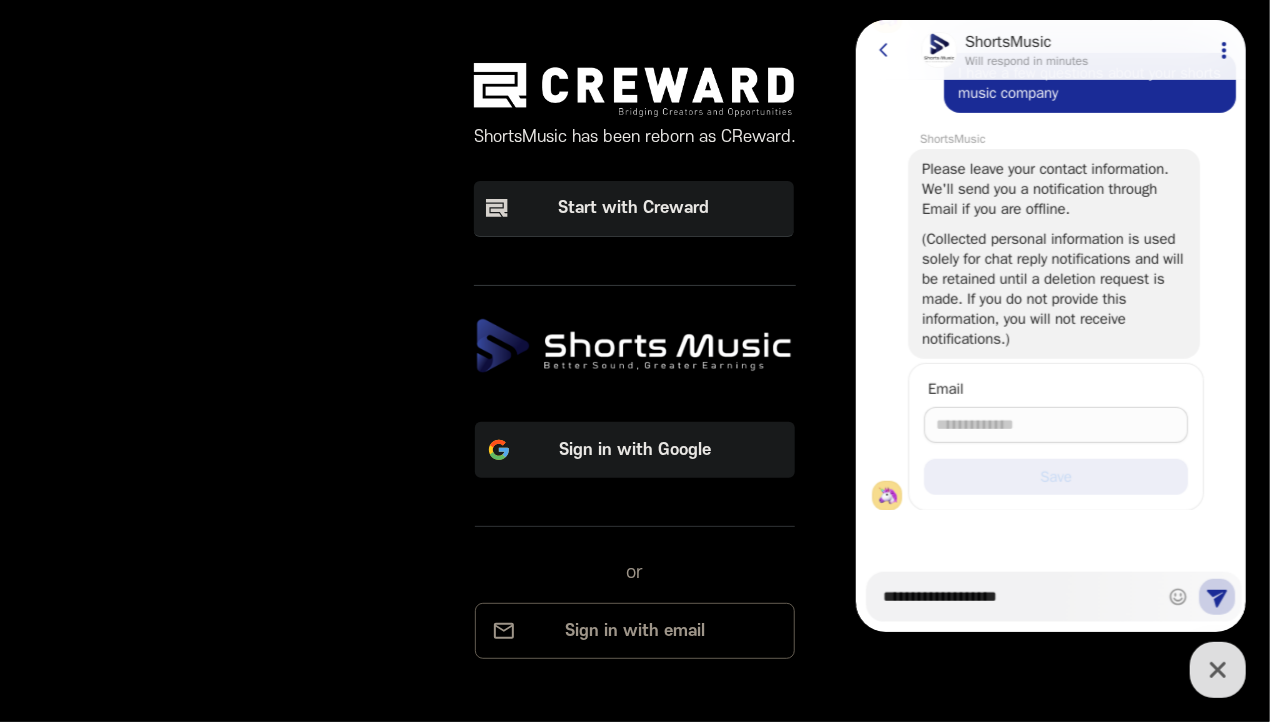 type on "*" 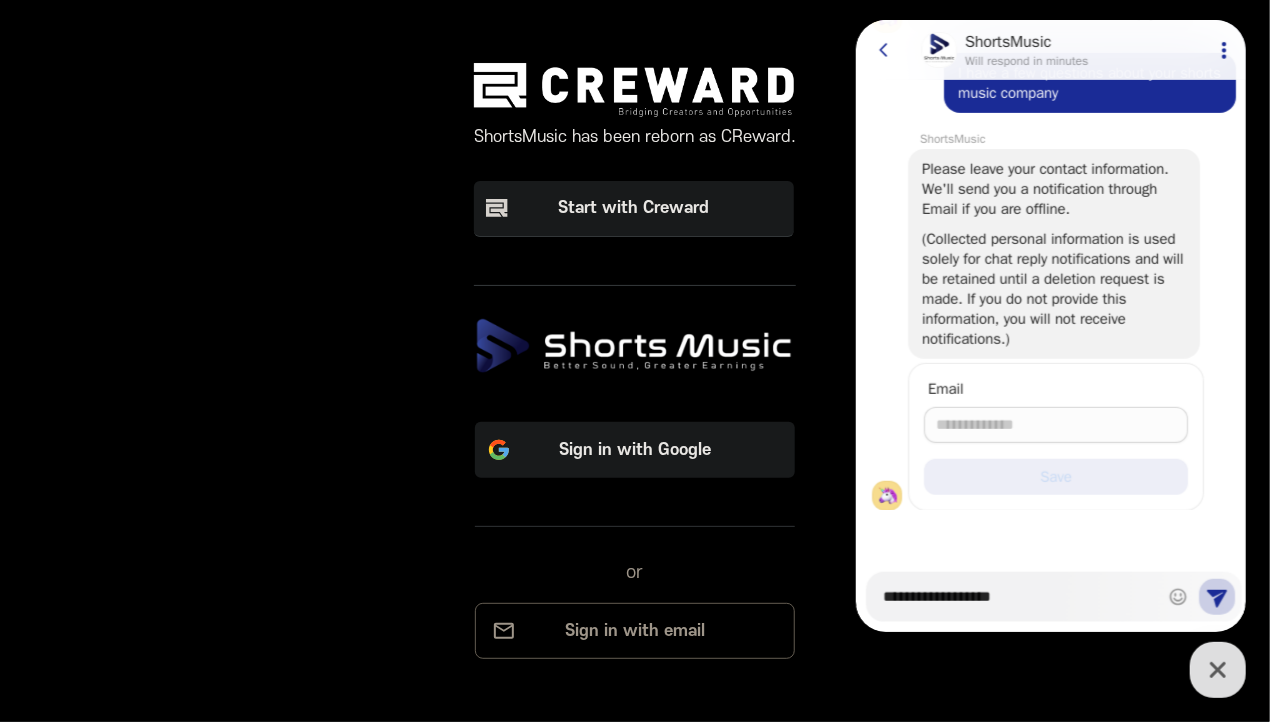type on "*" 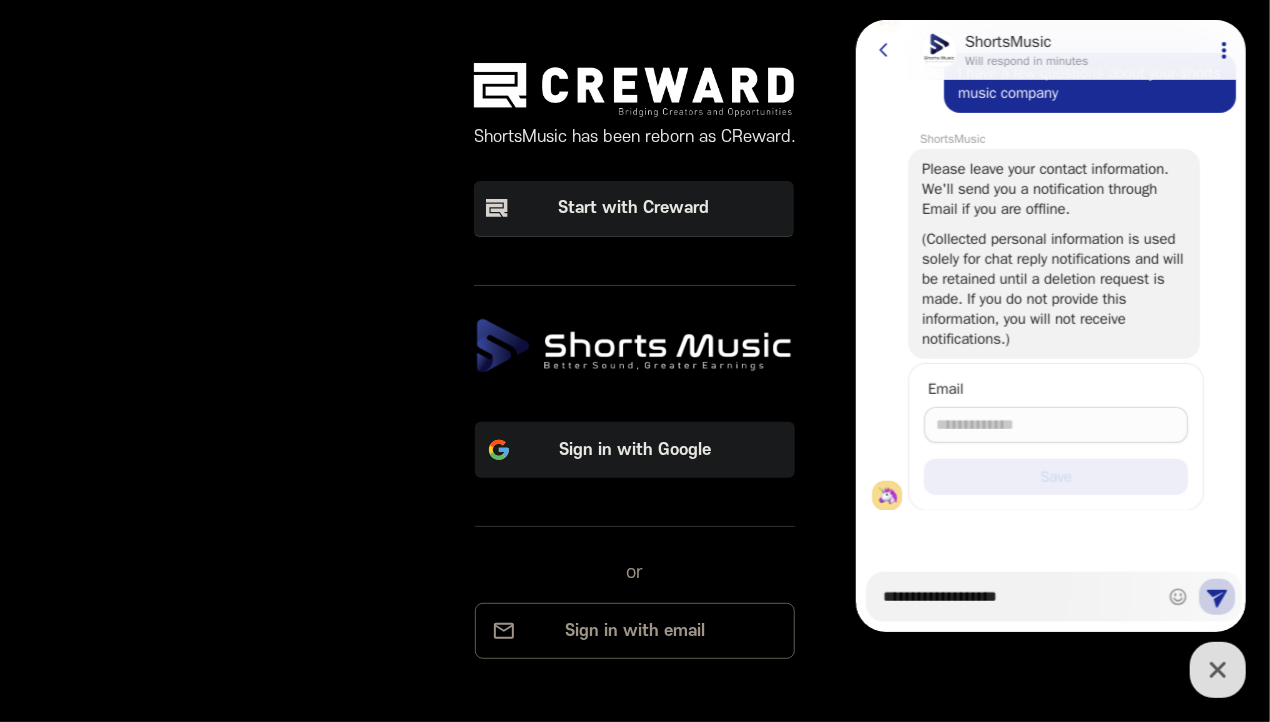 type on "*" 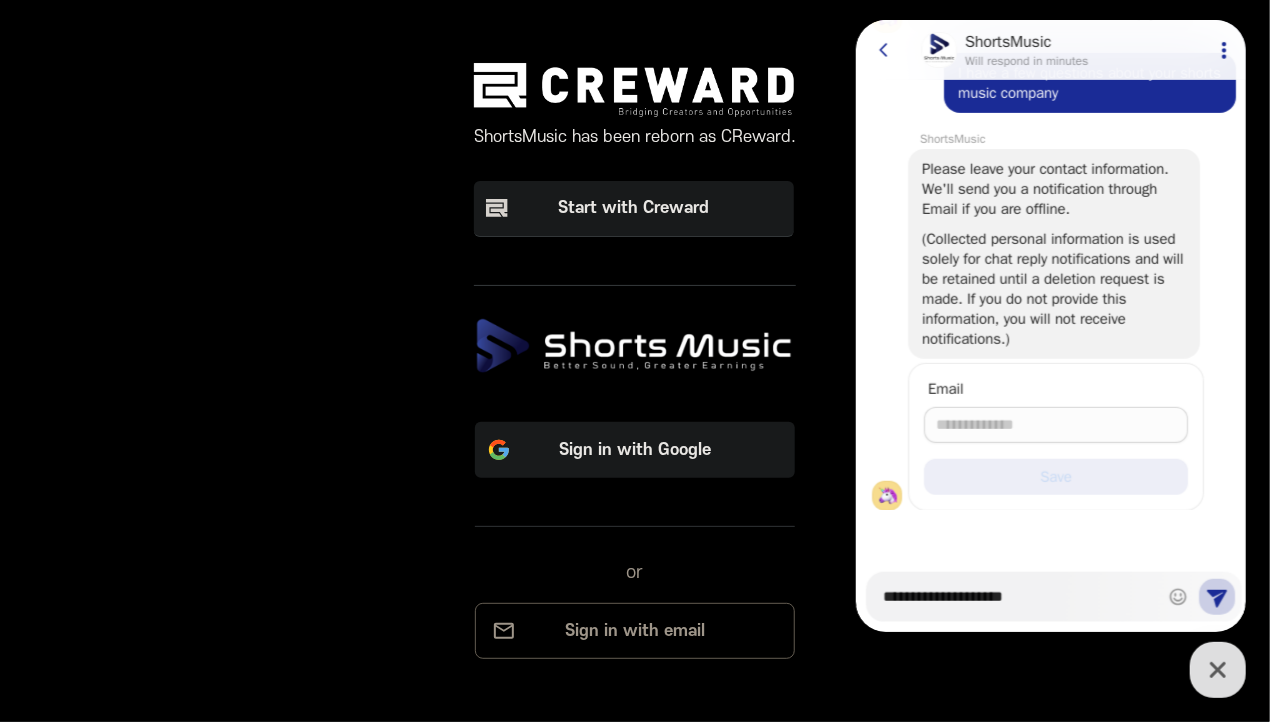 type 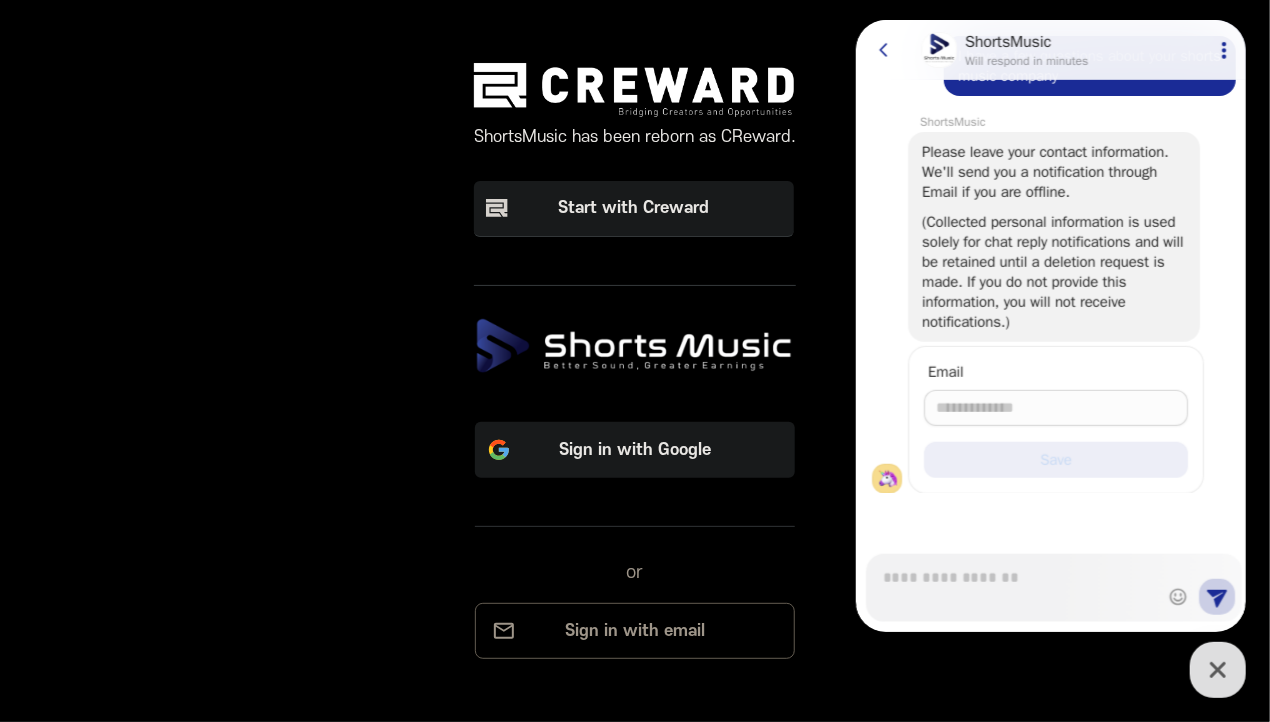 scroll, scrollTop: 491, scrollLeft: 0, axis: vertical 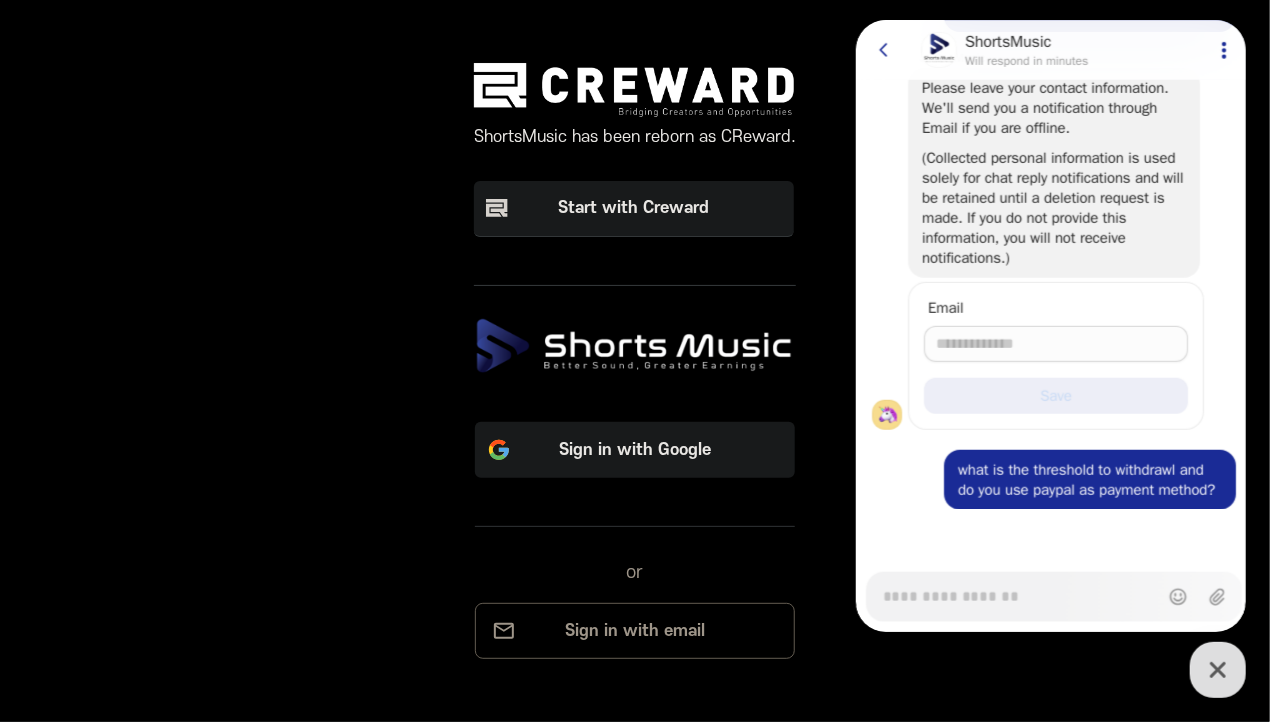 click on "Email" at bounding box center (1055, 344) 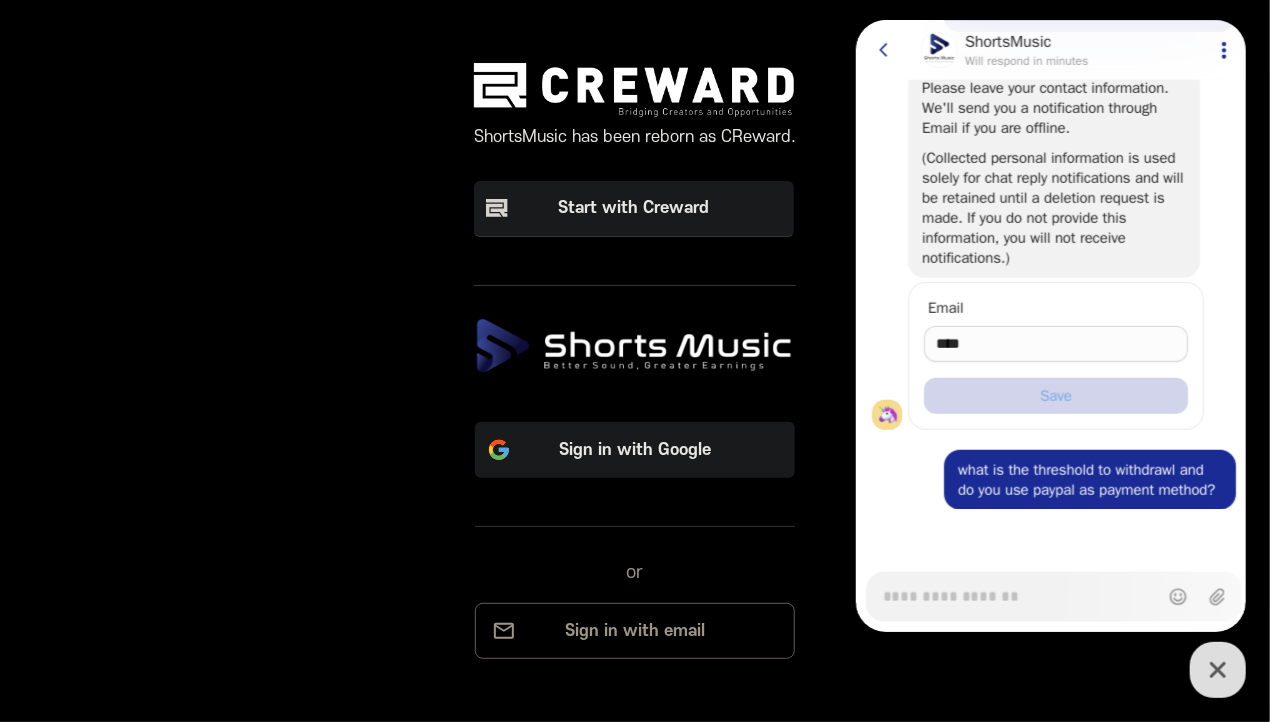 click on "****" at bounding box center (1055, 344) 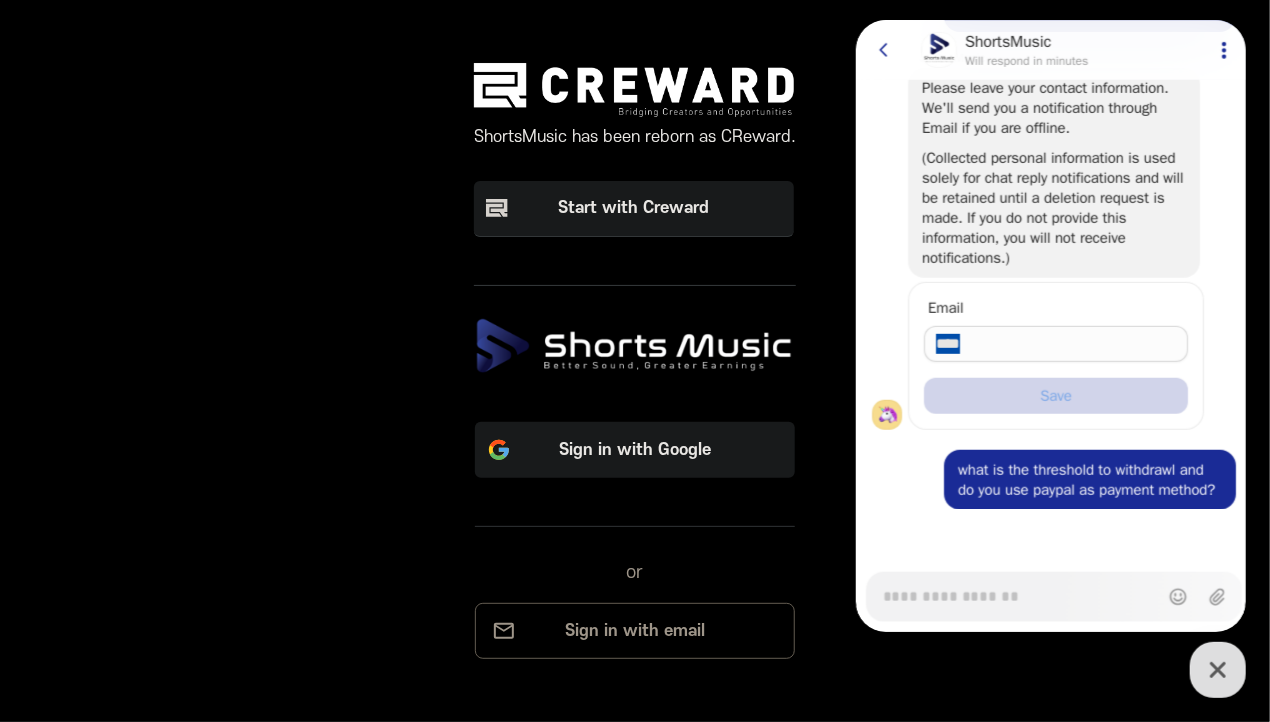 click on "****" at bounding box center [1055, 344] 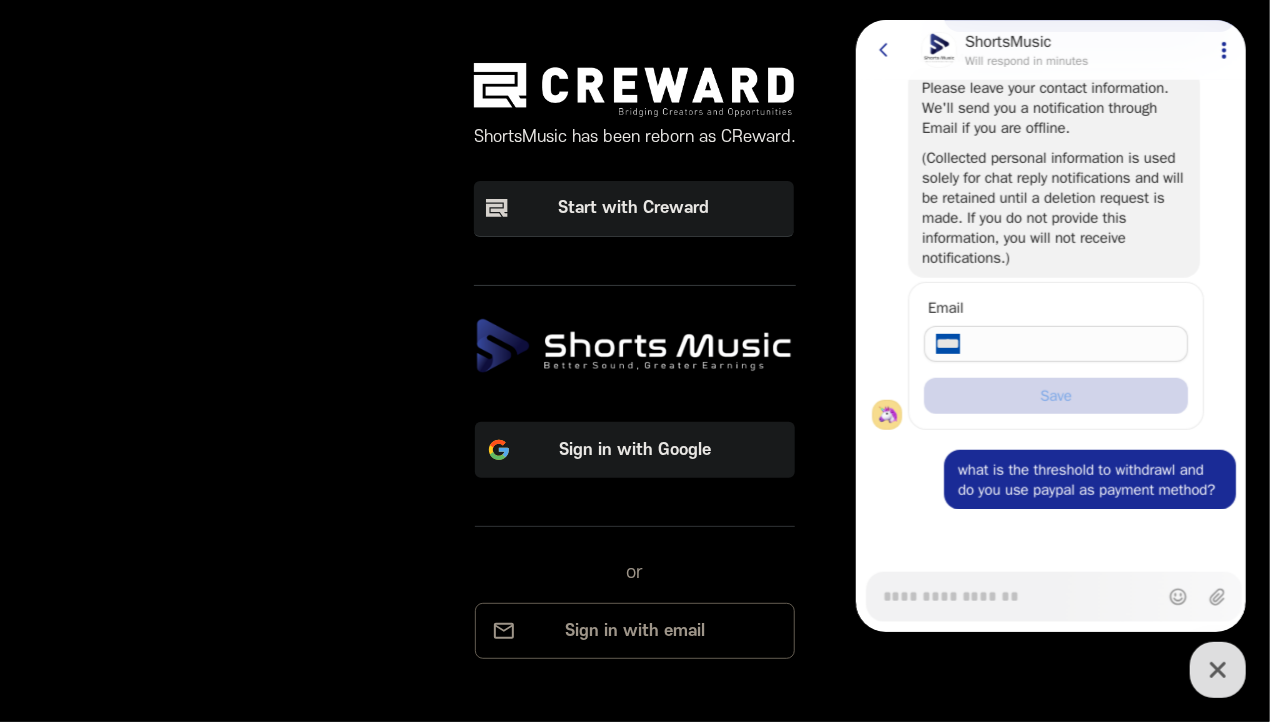 scroll, scrollTop: 491, scrollLeft: 0, axis: vertical 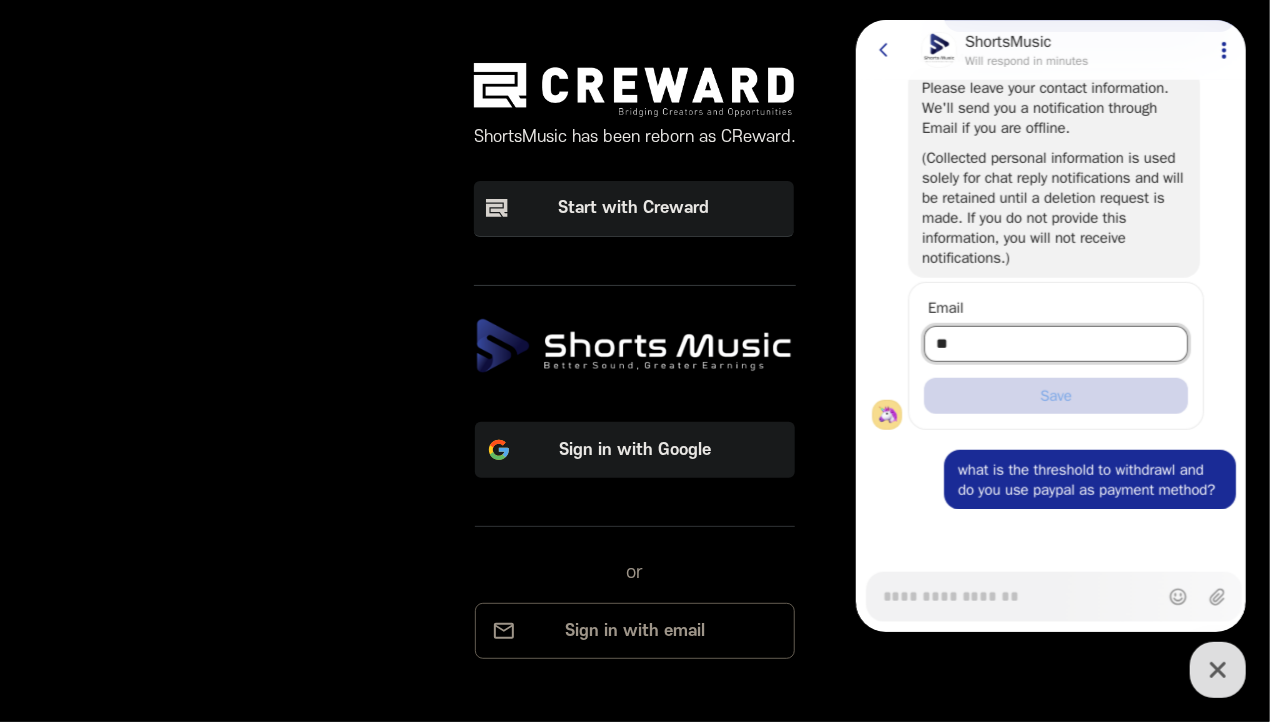 click on "**" at bounding box center [1055, 344] 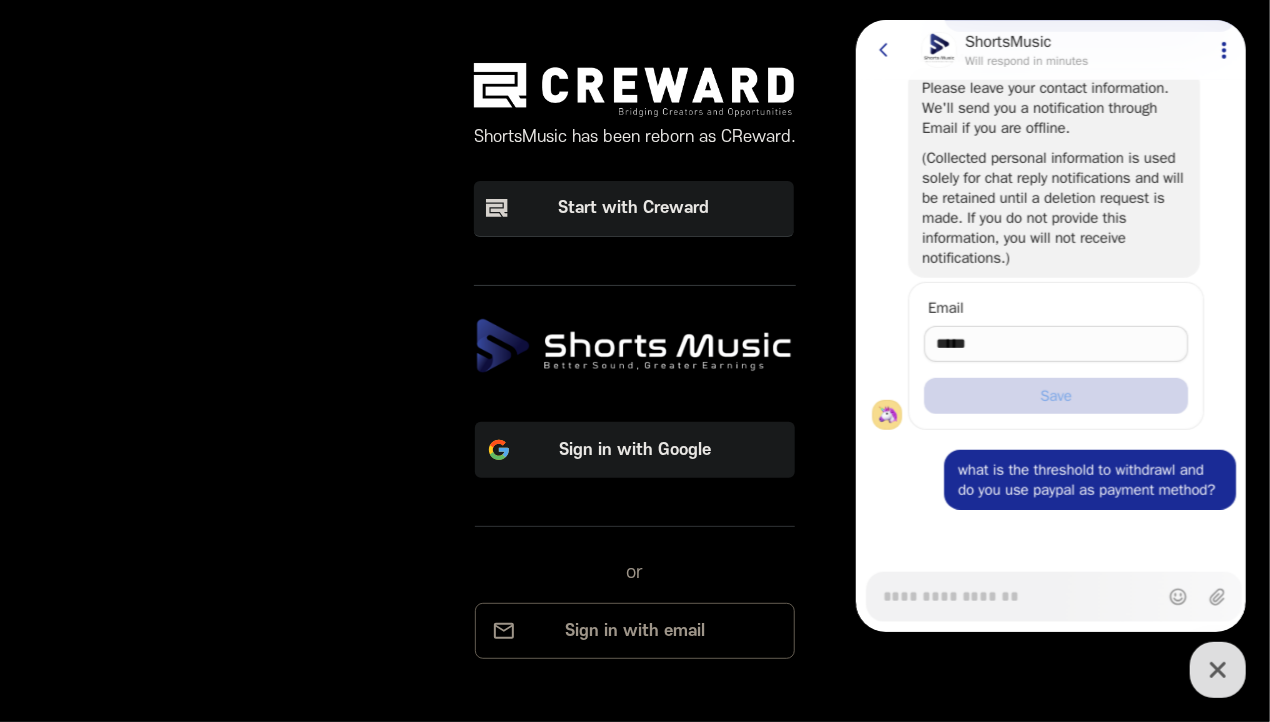 click on "Messenger Input Textarea" at bounding box center (1018, 590) 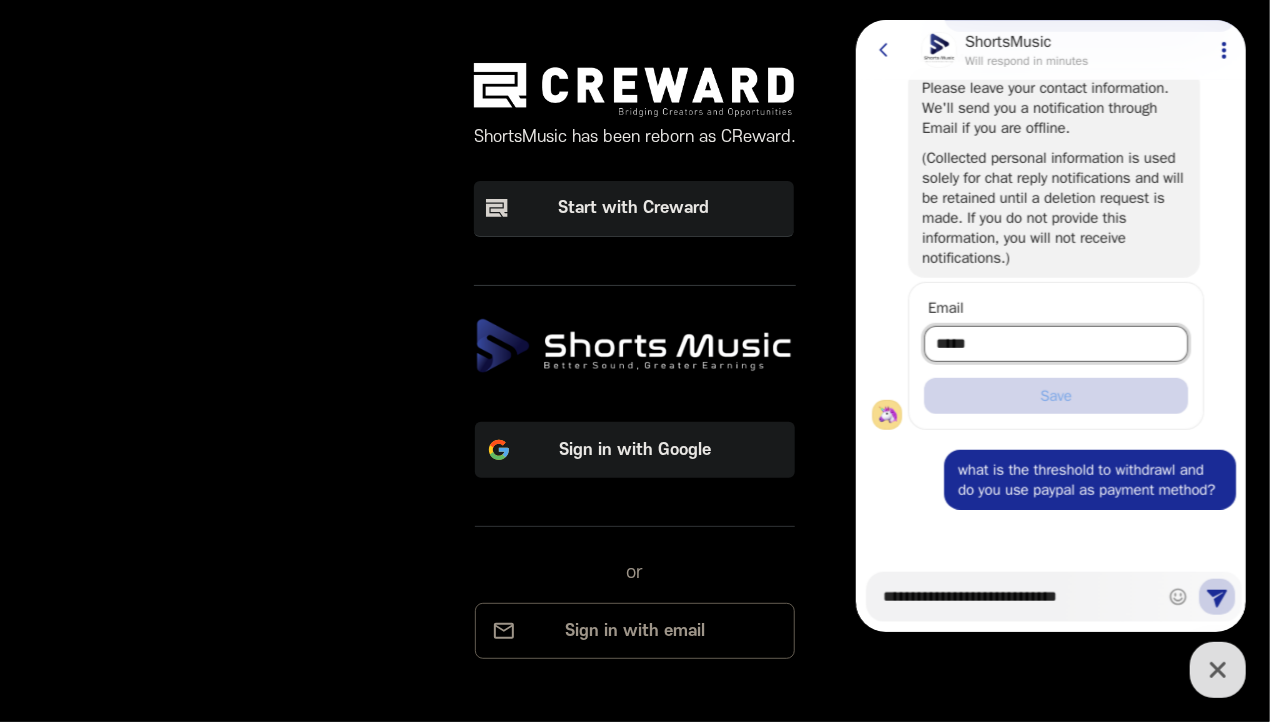 click on "*****" at bounding box center (1055, 344) 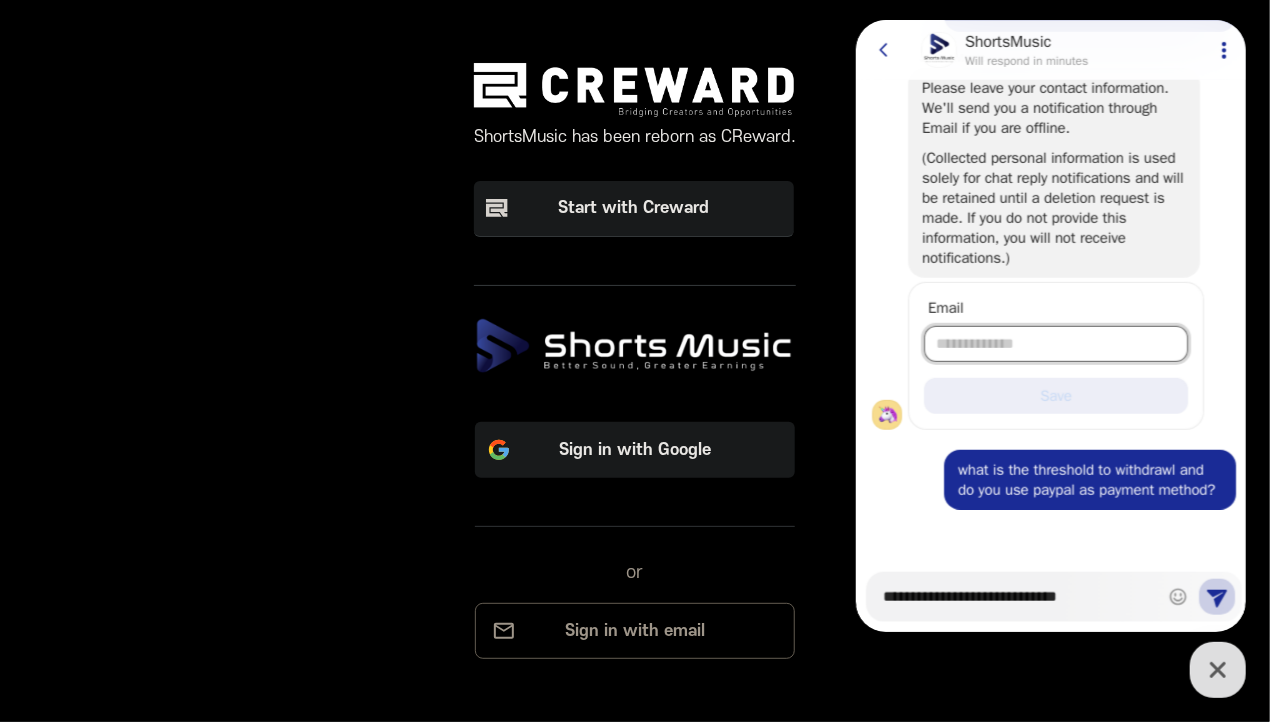 paste on "**********" 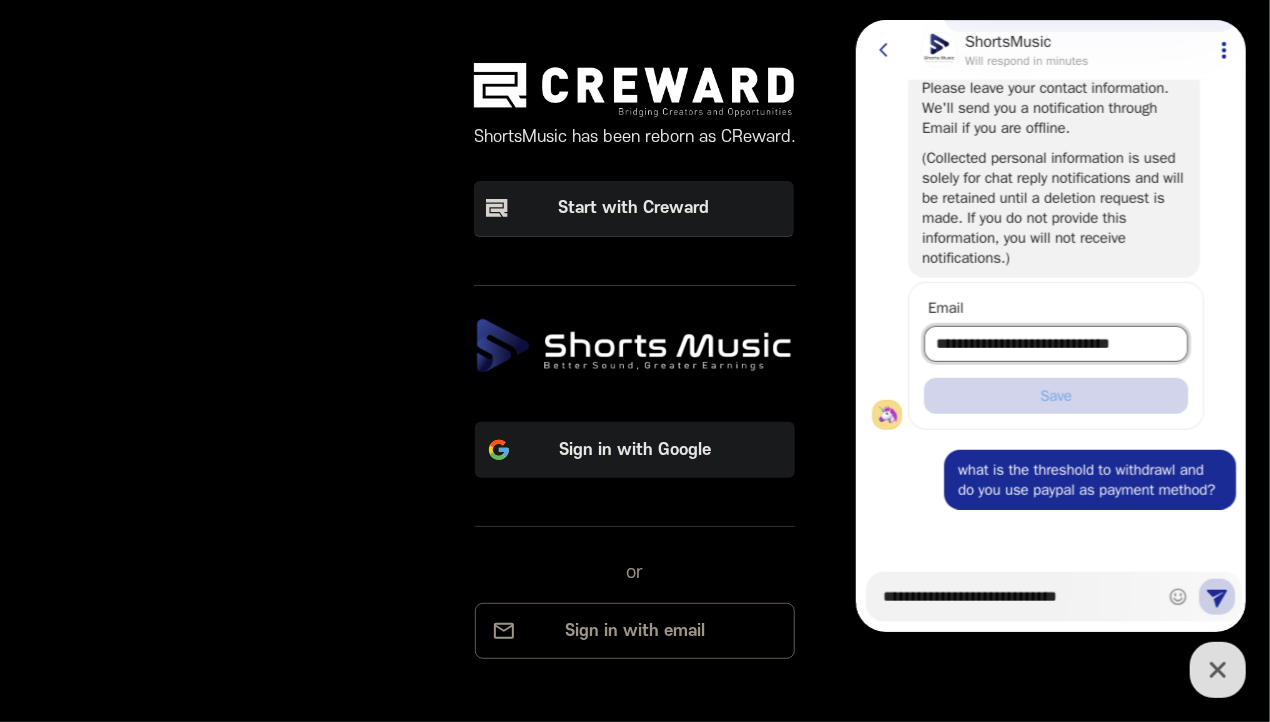 click on "**********" at bounding box center (1055, 344) 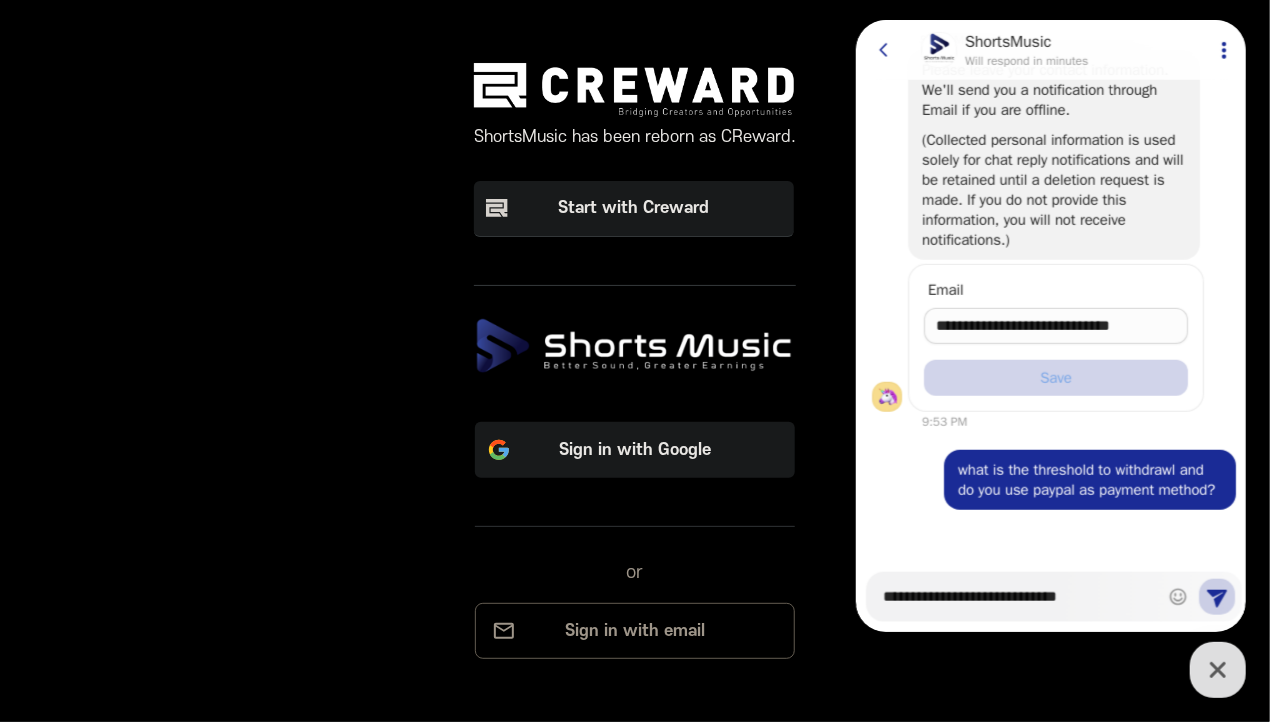 click on "**********" at bounding box center [1055, 326] 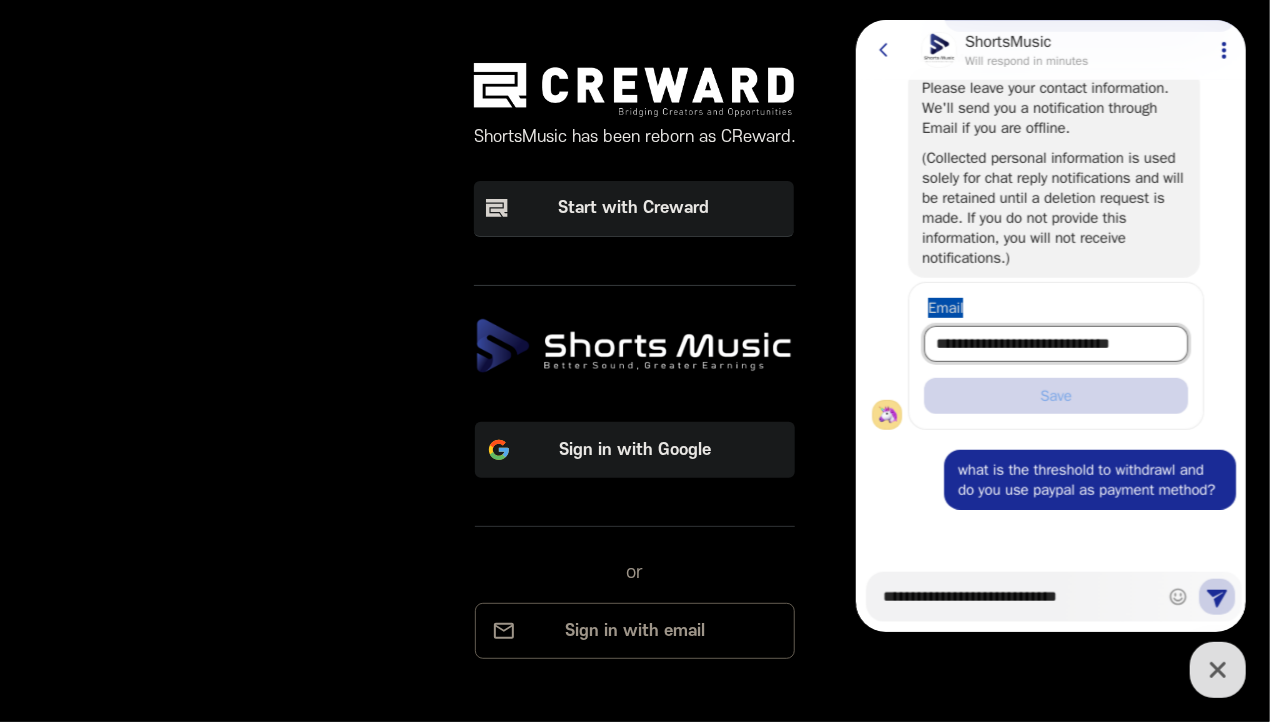 click on "**********" at bounding box center [1055, 344] 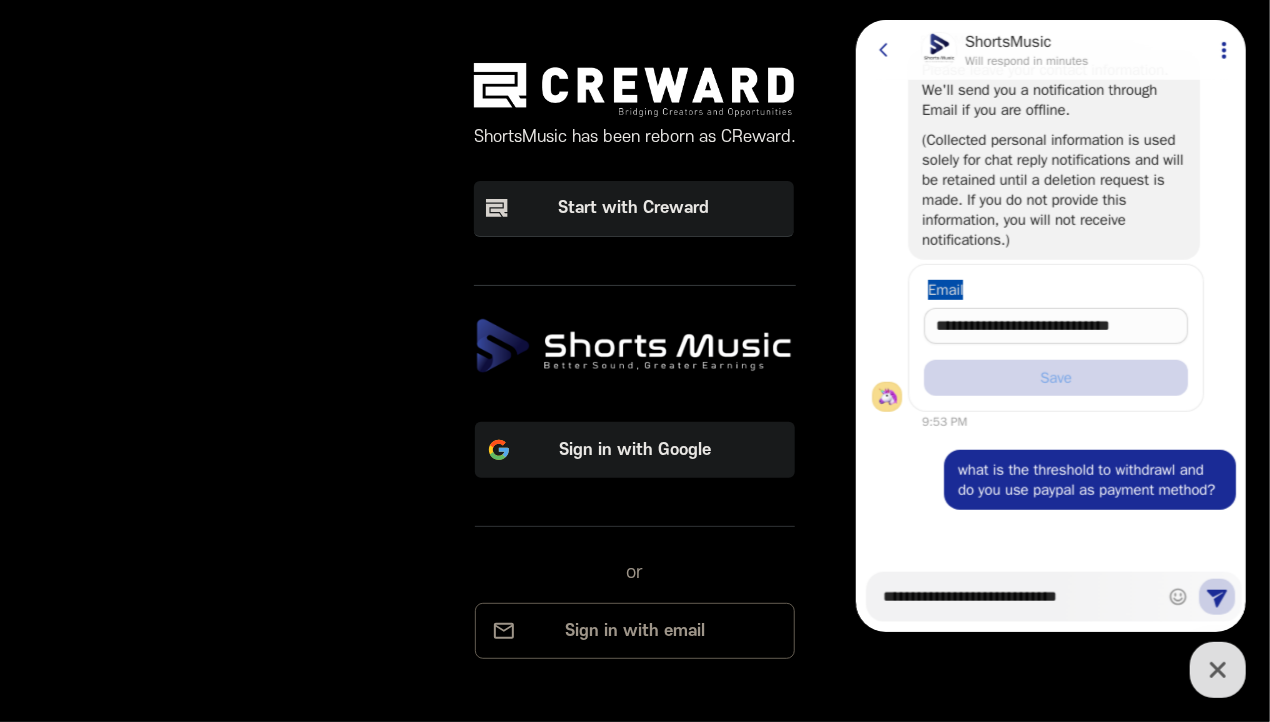 click on "**********" at bounding box center [1055, 326] 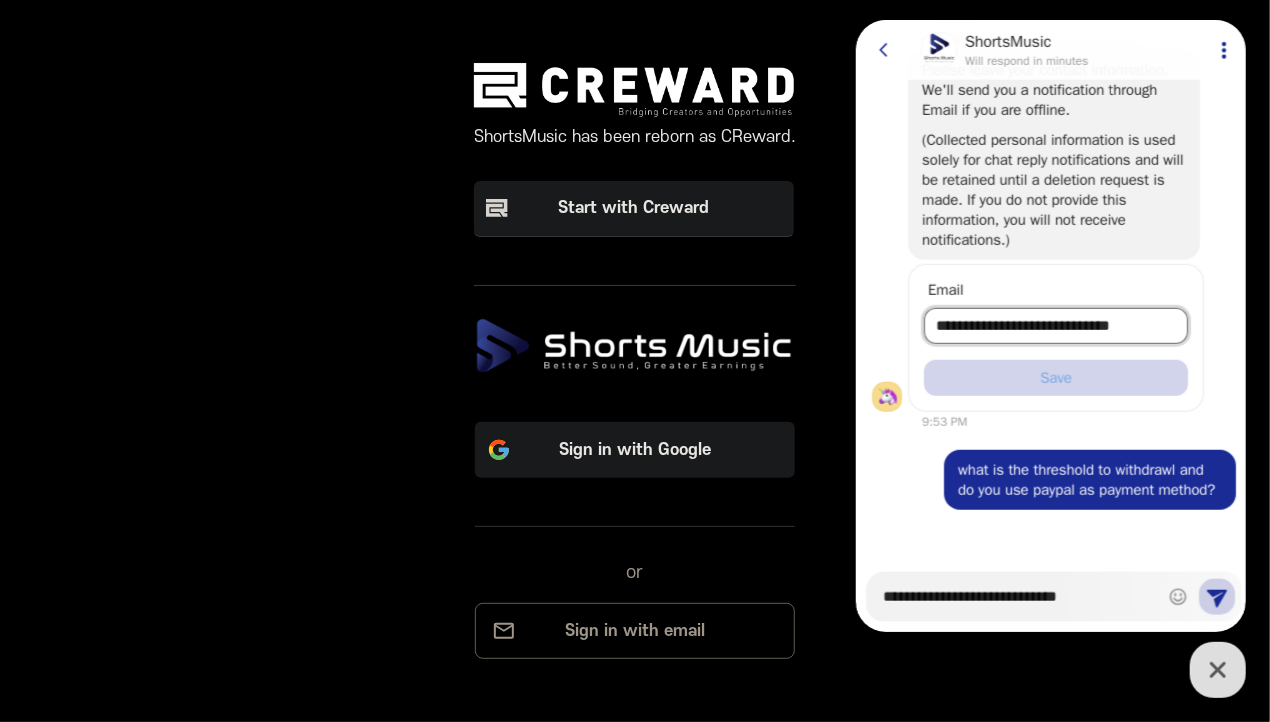 click on "**********" at bounding box center [1055, 326] 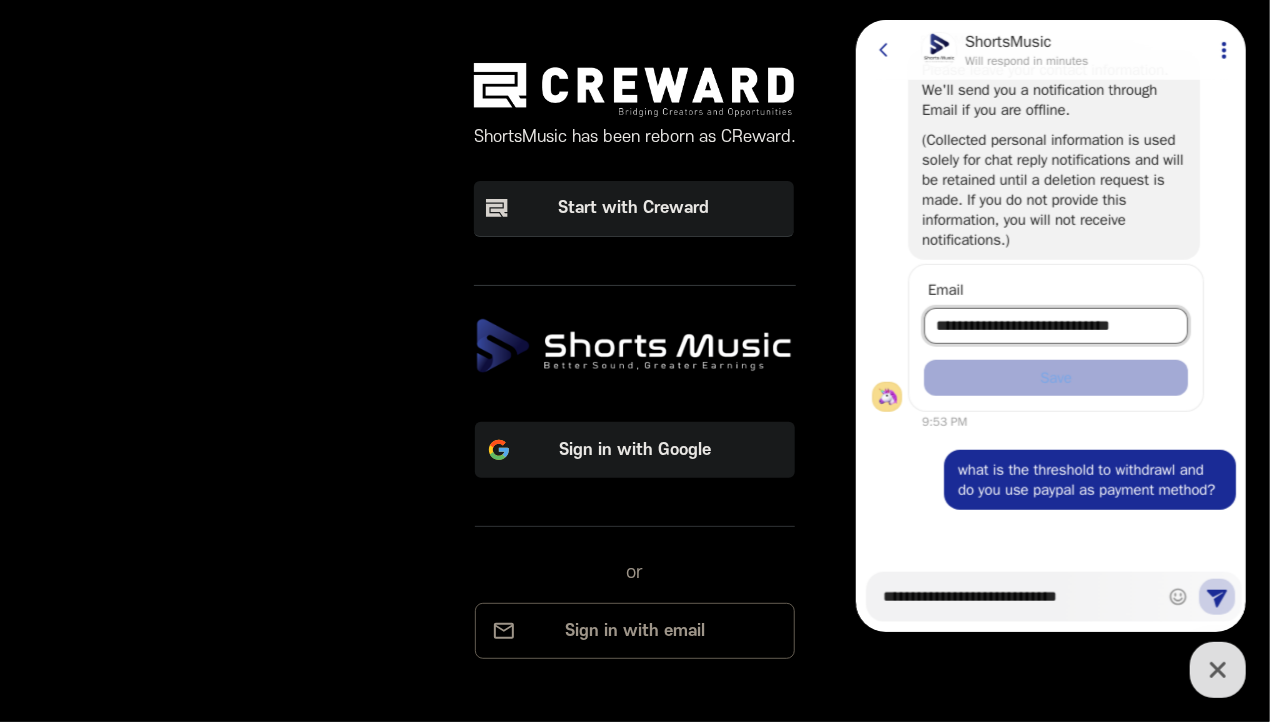 click on "Save" at bounding box center (1055, 378) 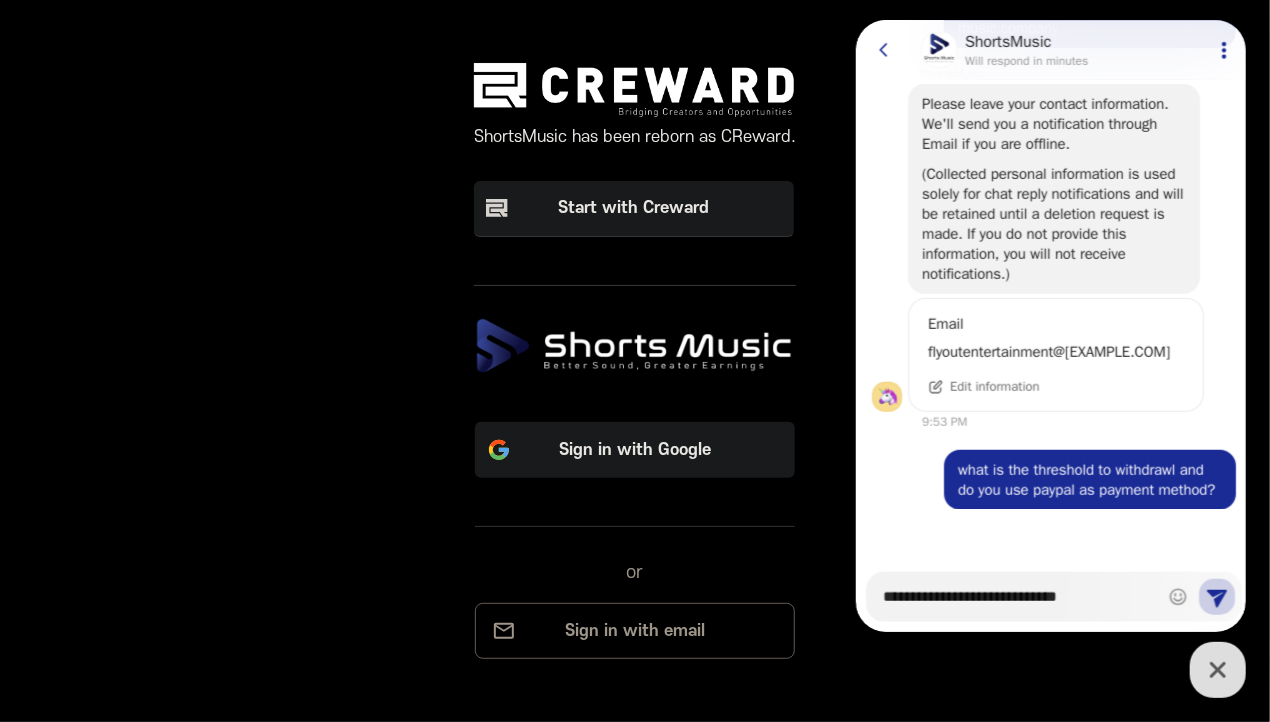 scroll, scrollTop: 475, scrollLeft: 0, axis: vertical 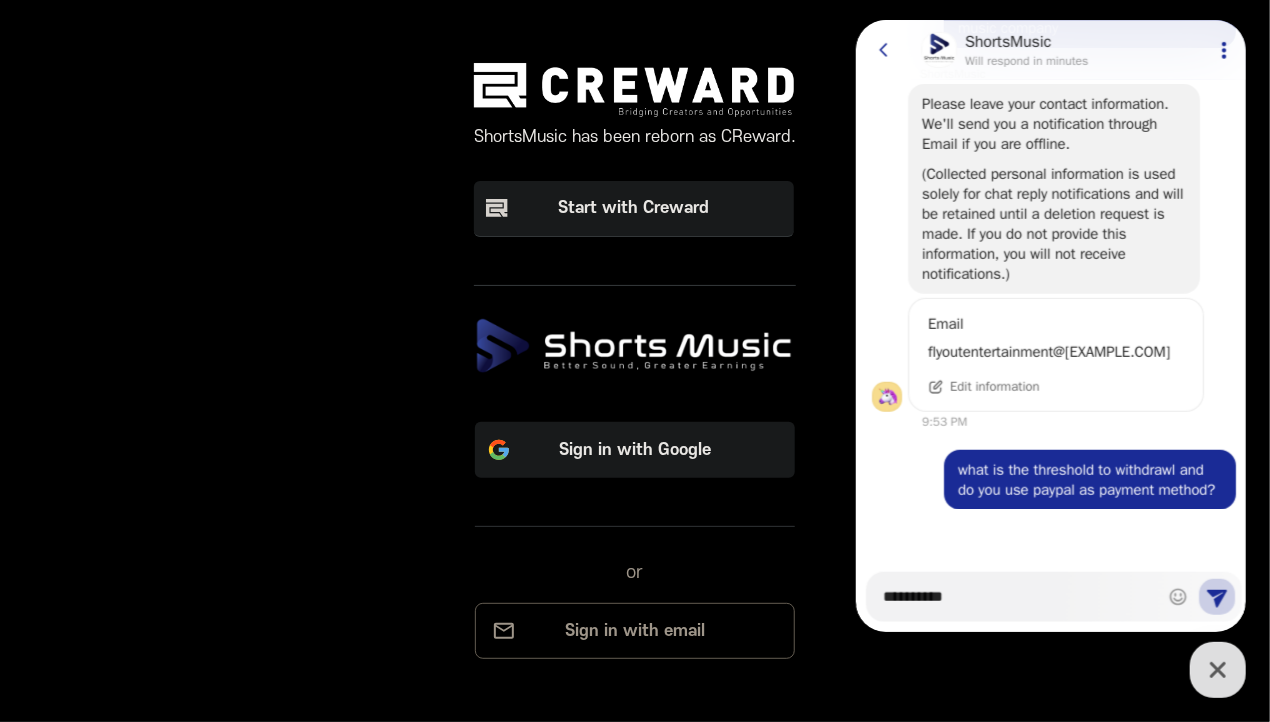 click on "**********" at bounding box center [1018, 590] 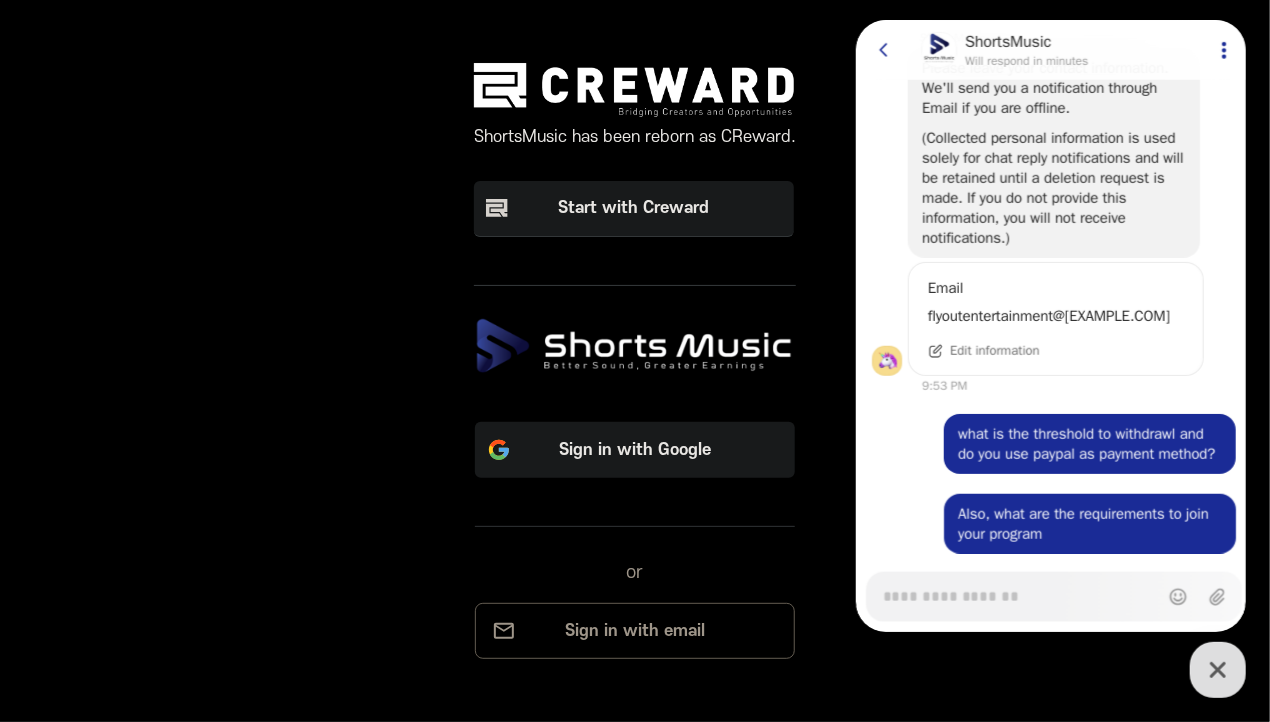 scroll, scrollTop: 555, scrollLeft: 0, axis: vertical 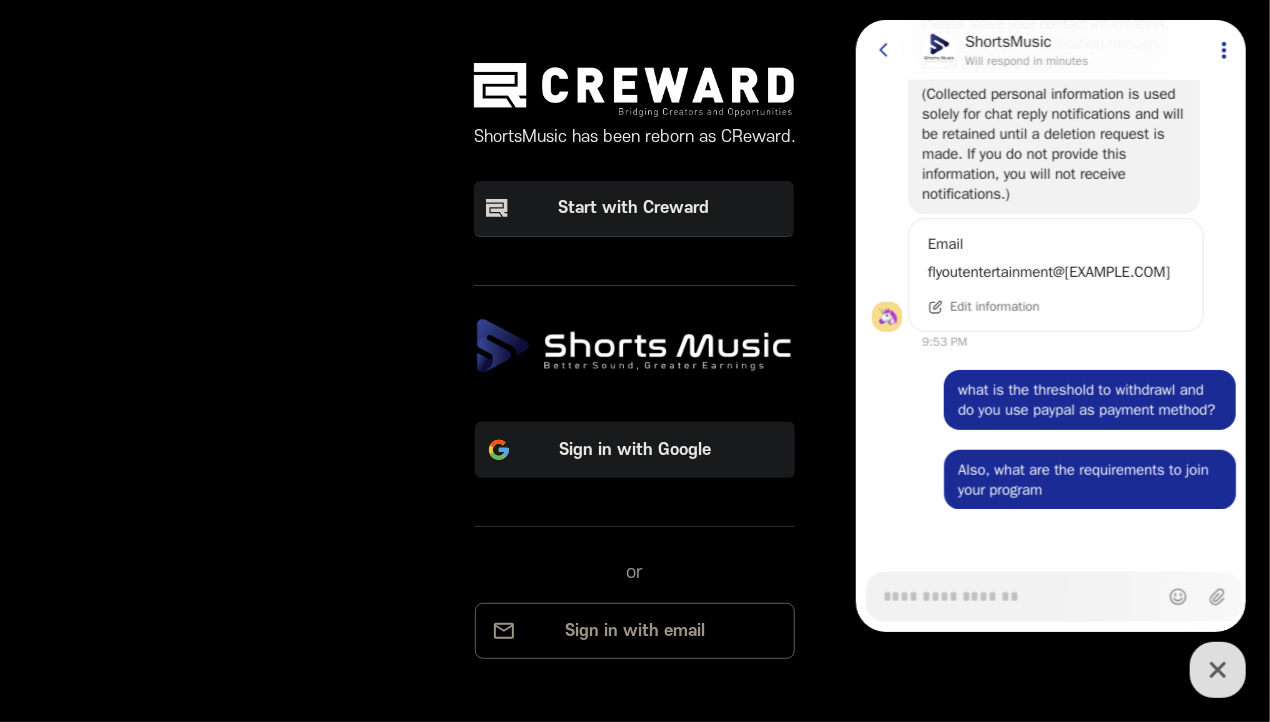 click on "ShortsMusic" at bounding box center (1025, 42) 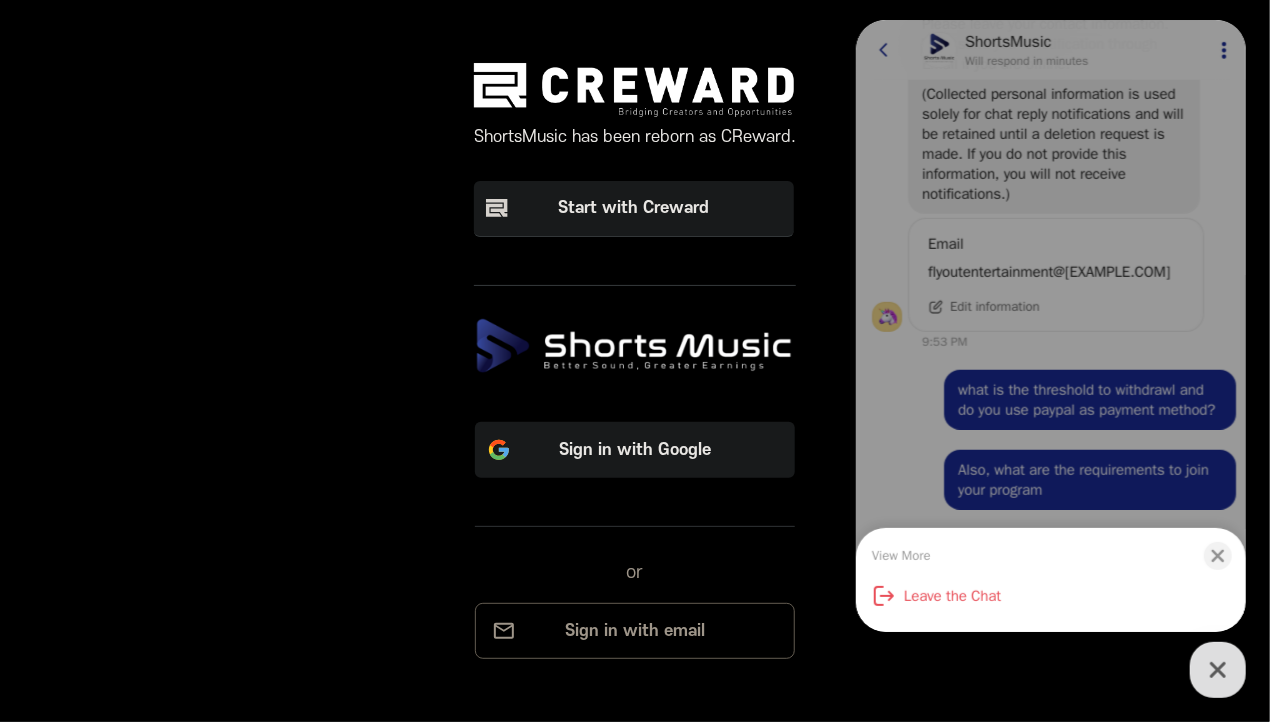 click on "View More  Close bottom sheet modal  Leave the Chat" at bounding box center (1050, 326) 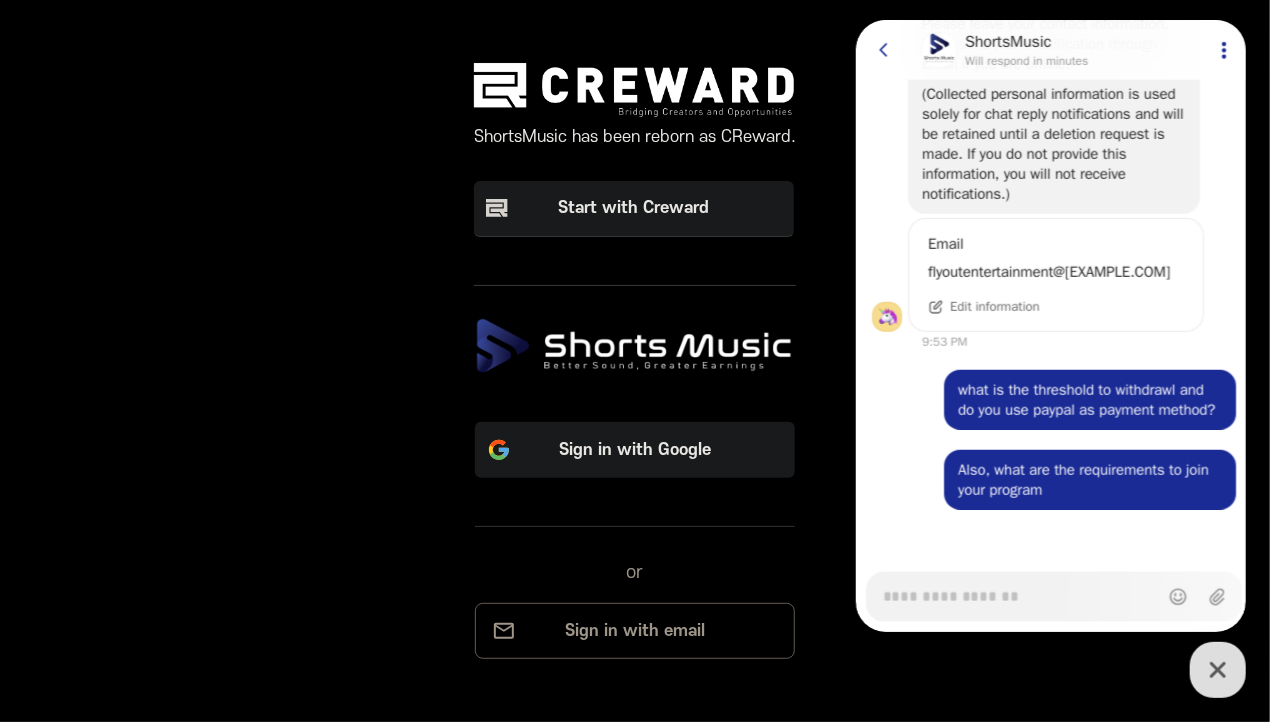 click on "Go to previous page" at bounding box center [891, 50] 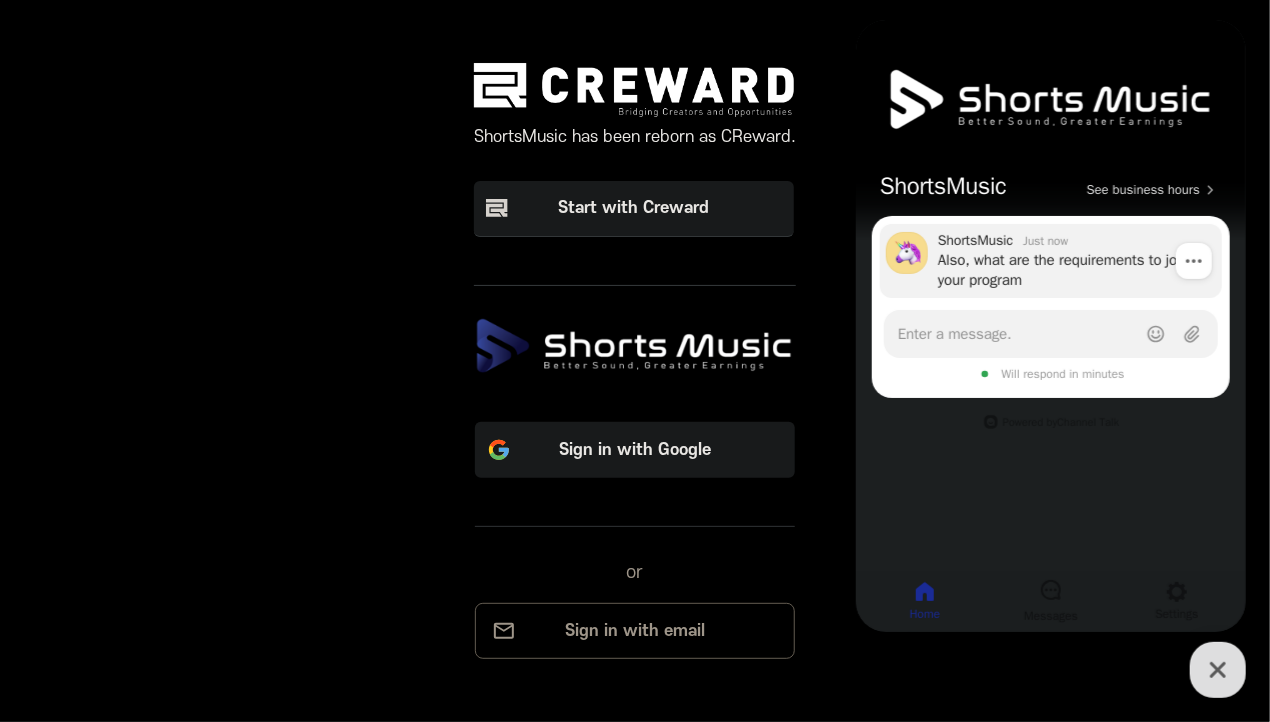 click on "ShortsMusic Just now Also, what are the requirements to join your program Show action list menu" at bounding box center (1050, 261) 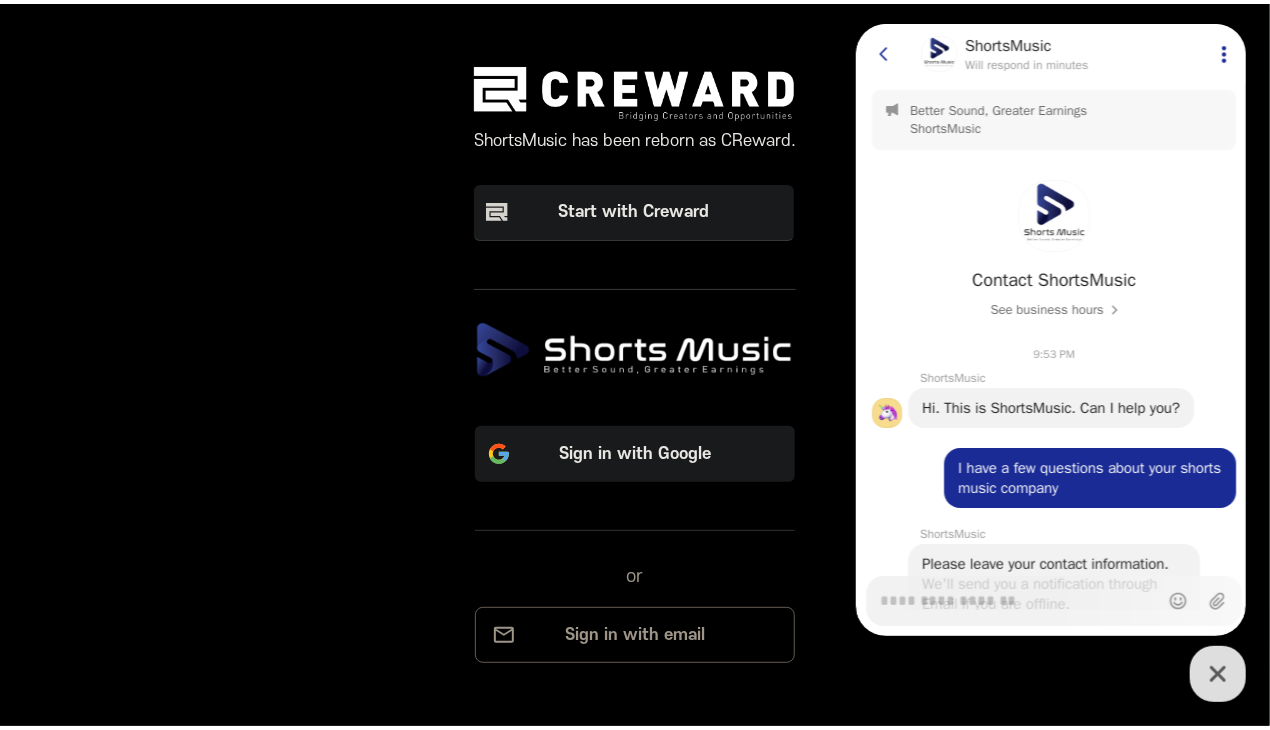 scroll, scrollTop: 536, scrollLeft: 0, axis: vertical 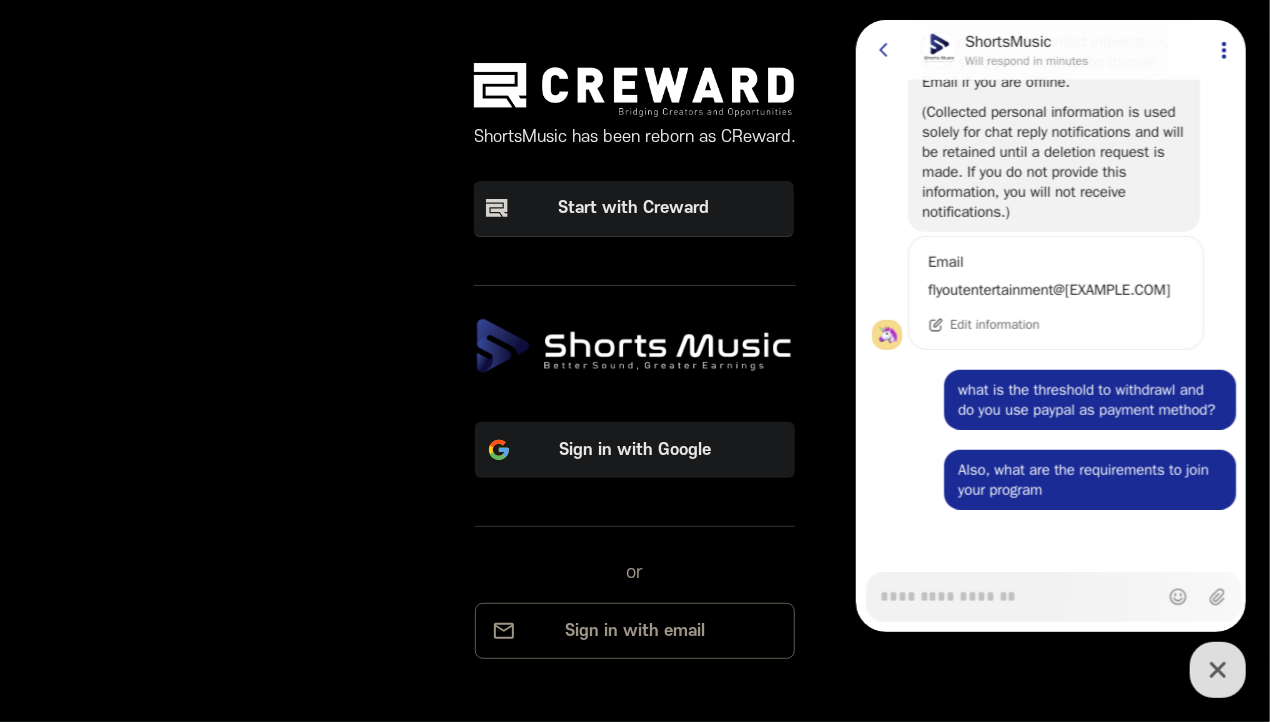 click 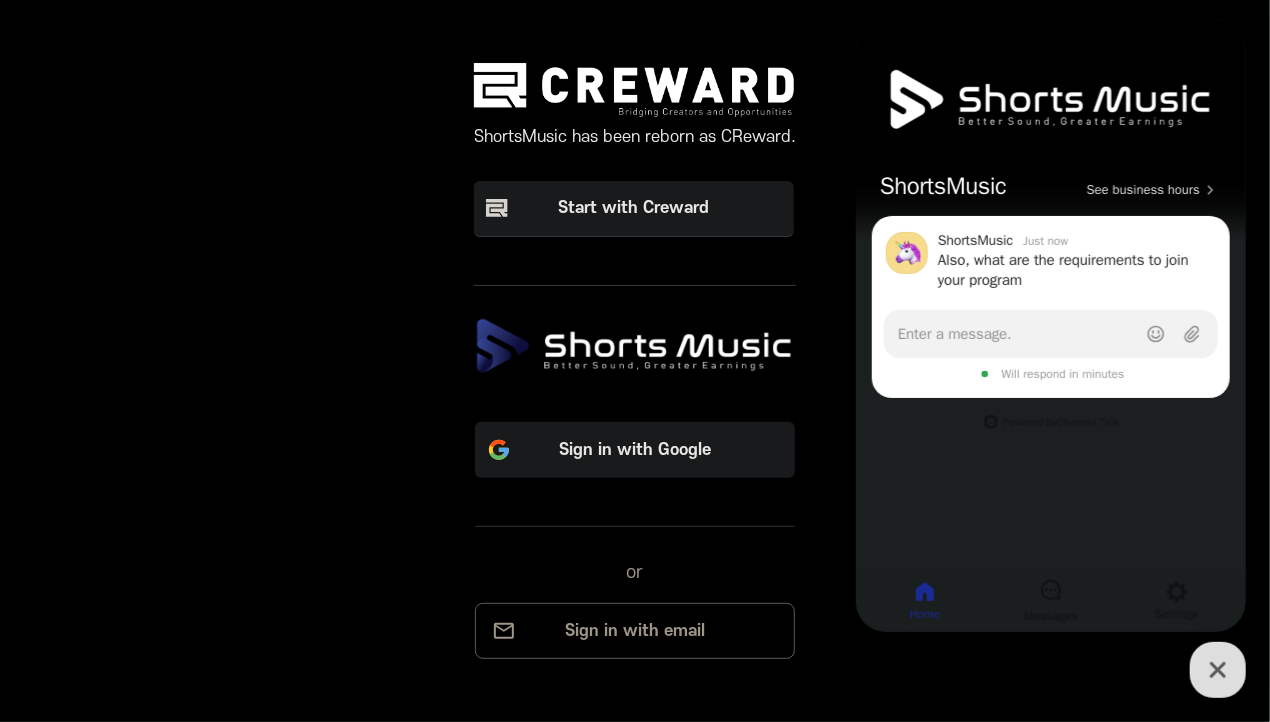 click on "ShortsMusic See business hours" at bounding box center [1050, 118] 